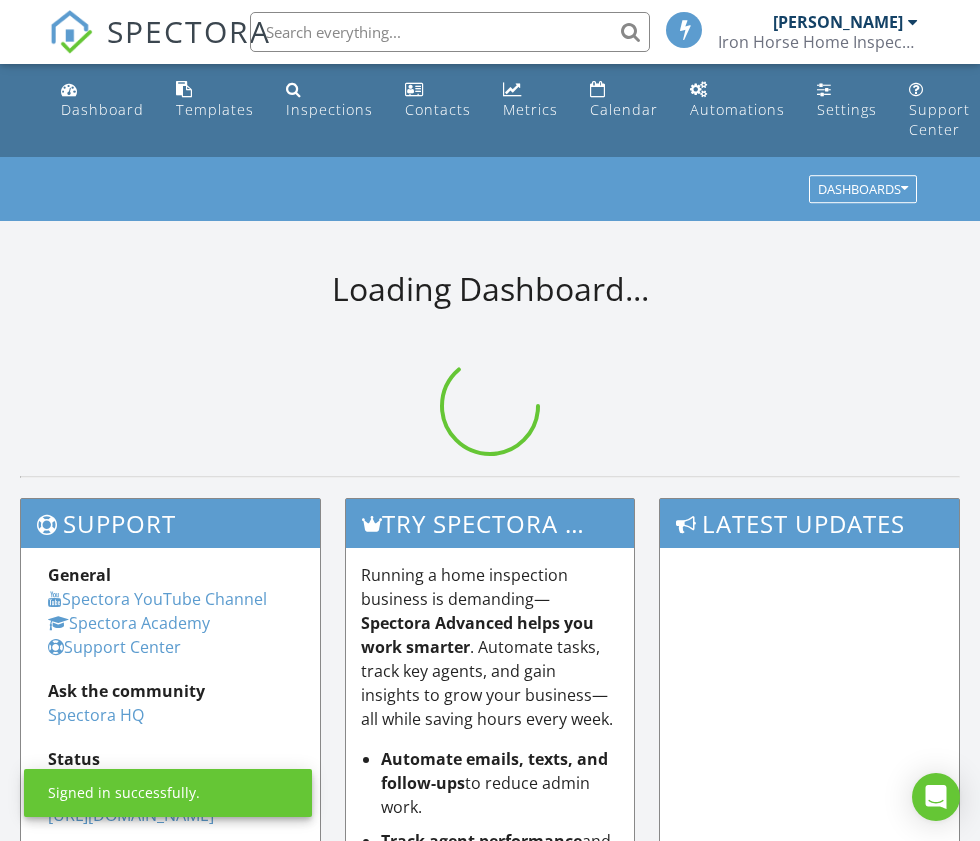 scroll, scrollTop: 0, scrollLeft: 0, axis: both 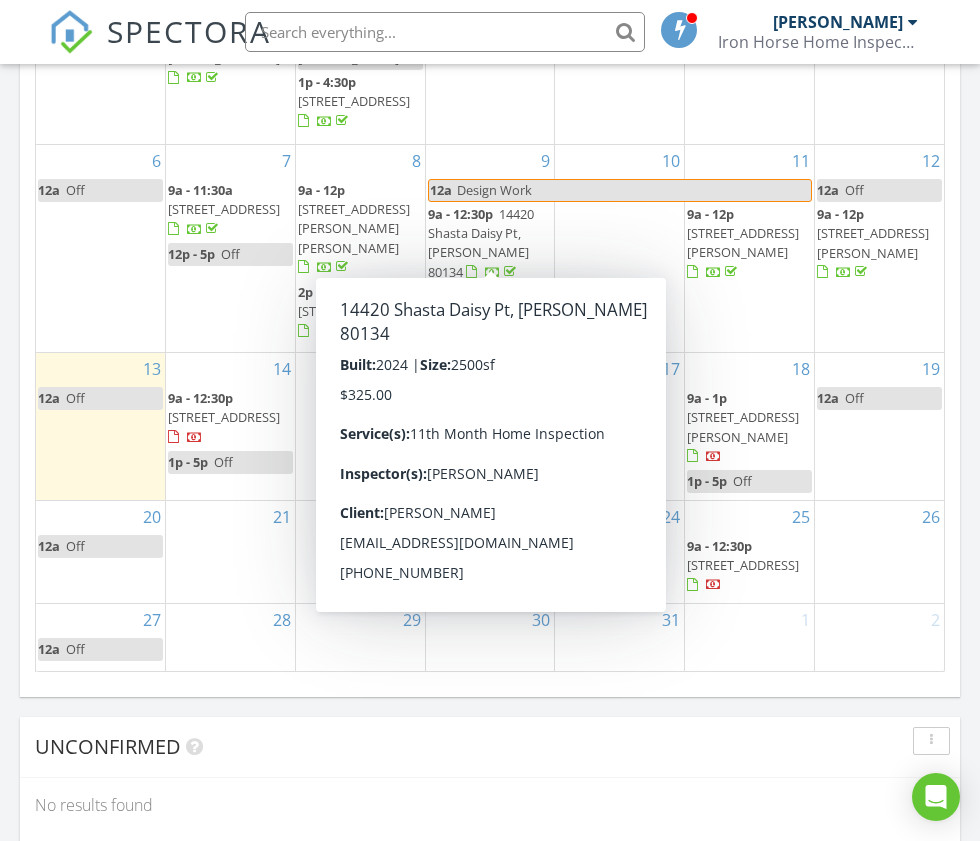 click on "Today
John Phillips
12:00 am
Off
John Phillips
New Inspection     New Quote         Map               + − Leaflet  |  © MapTiler   © OpenStreetMap contributors     In Progress
John Phillips
No results found       Calendar                 July 2025 today list day week cal wk 4 wk month Sun Mon Tue Wed Thu Fri Sat 29
10a - 2p
3215 S Dahlia St, Denver 80222
30
8a - 9a
Video Call with Dr Davidson
10:30a - 12p
Pick up Sleep Study
2p - 5p" at bounding box center [490, -393] 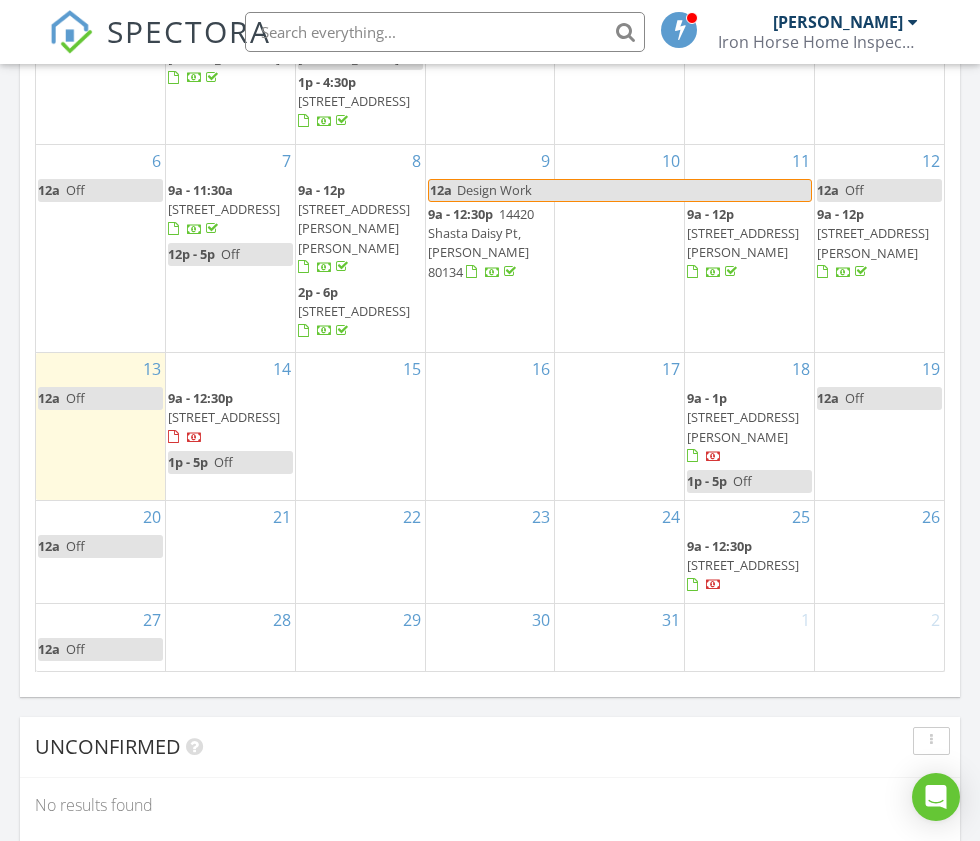 click on "15" at bounding box center (360, 426) 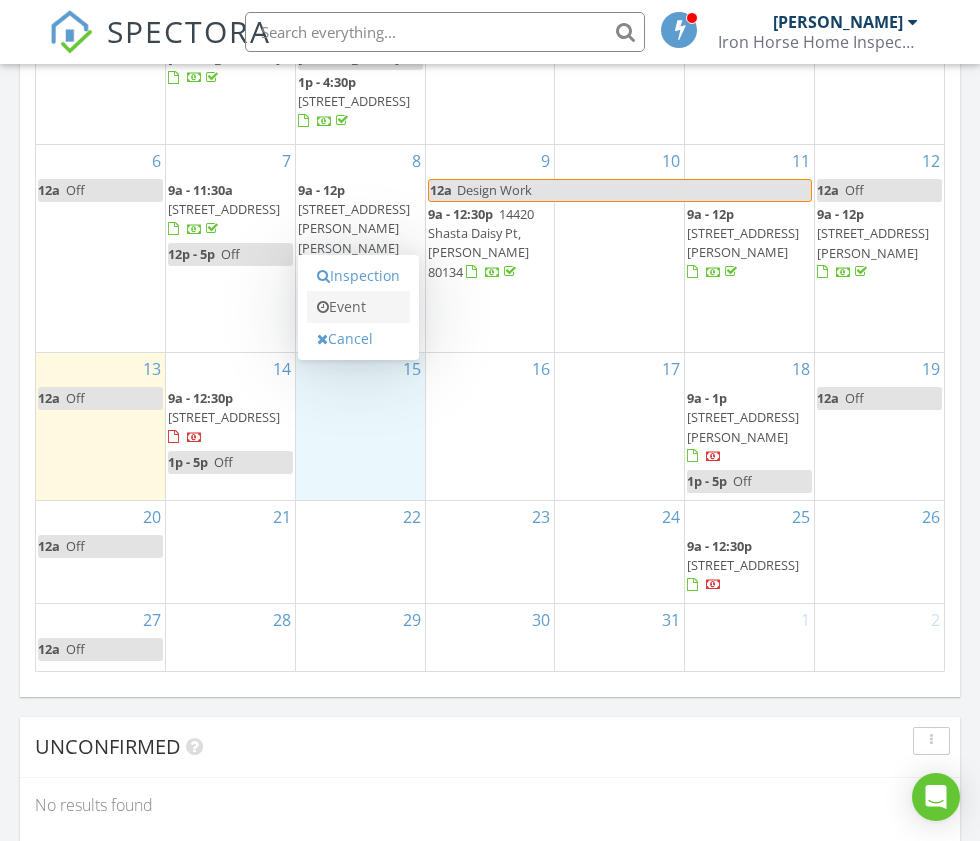 click on "Event" at bounding box center (358, 307) 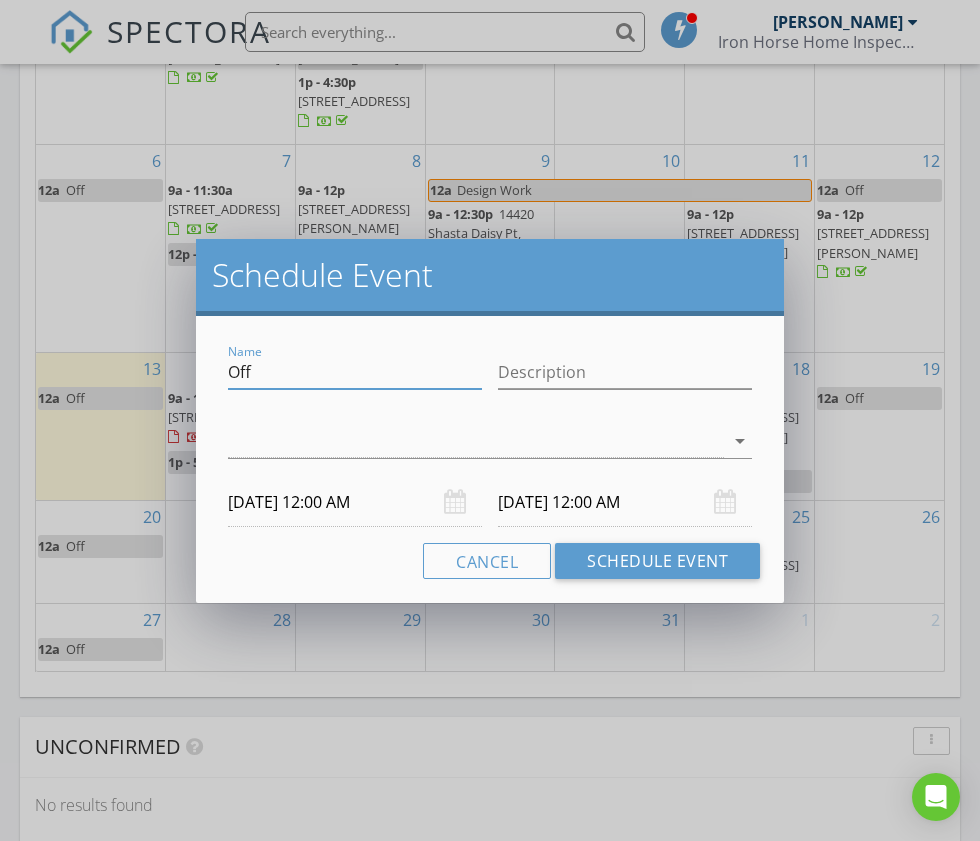 click on "Off" at bounding box center (355, 372) 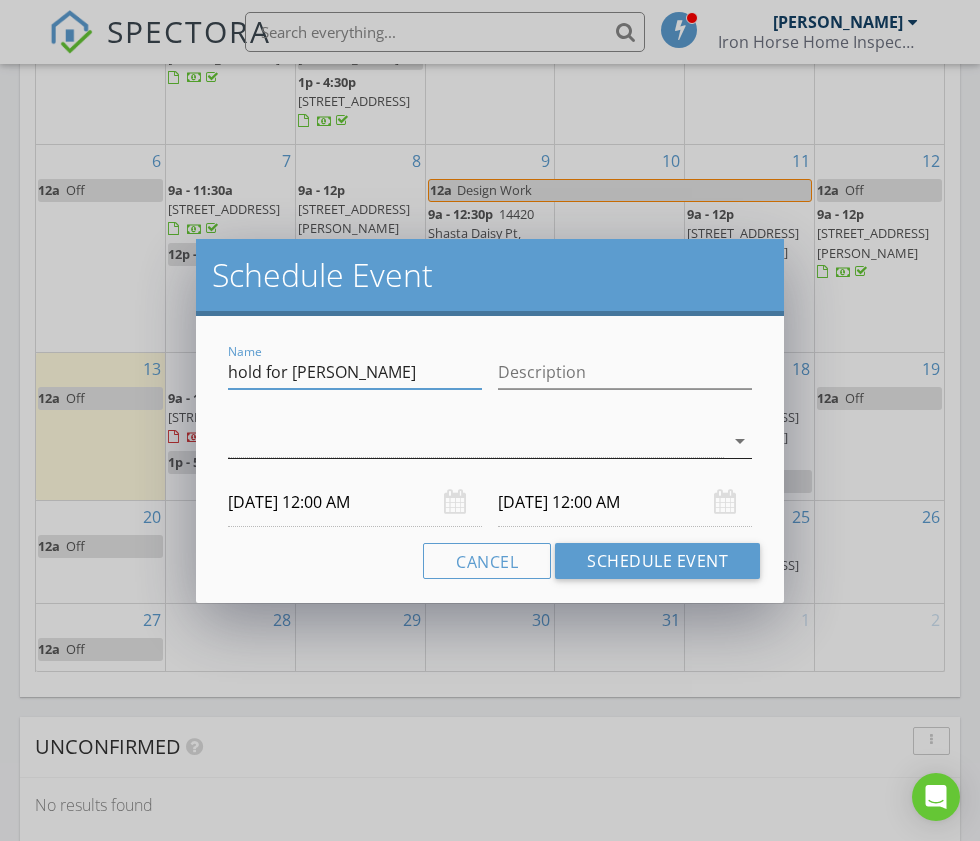 type on "hold for [PERSON_NAME]" 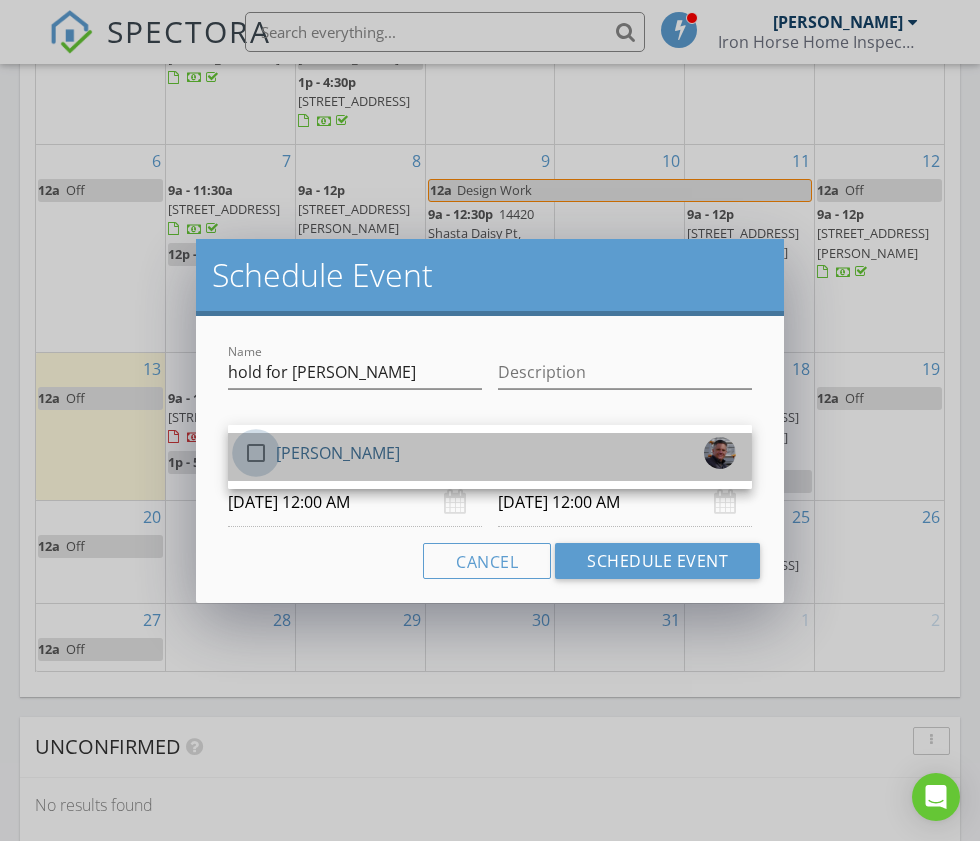 click at bounding box center [256, 453] 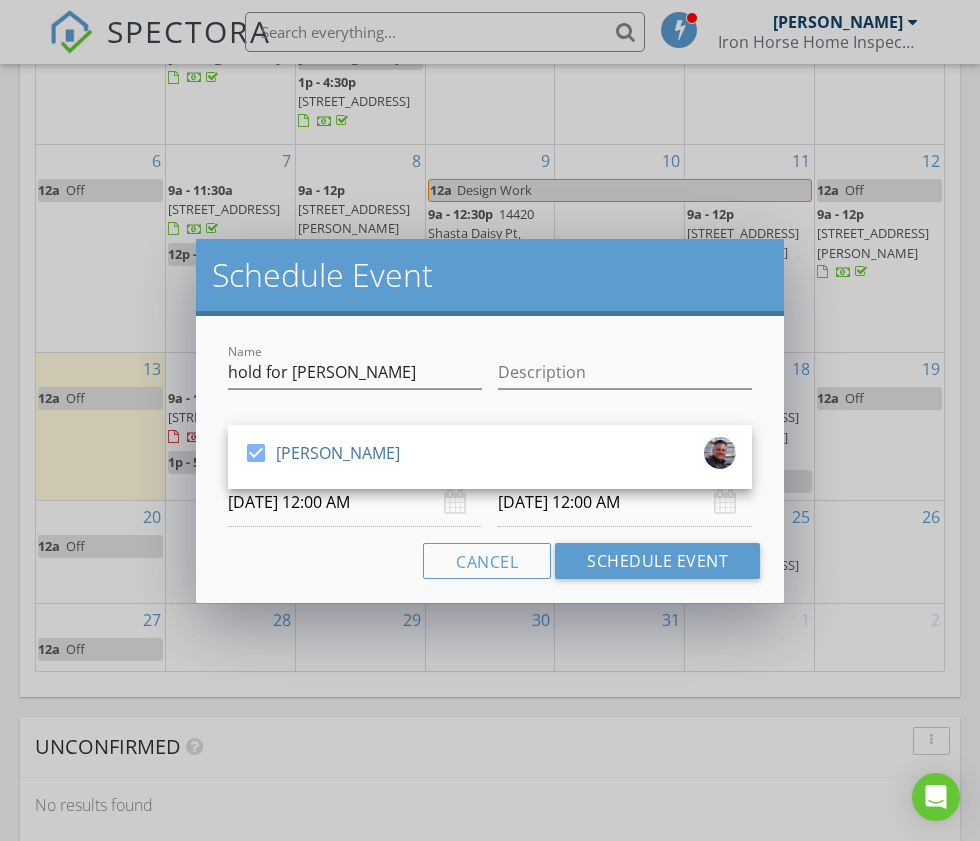 click on "Cancel   Schedule Event" at bounding box center (490, 561) 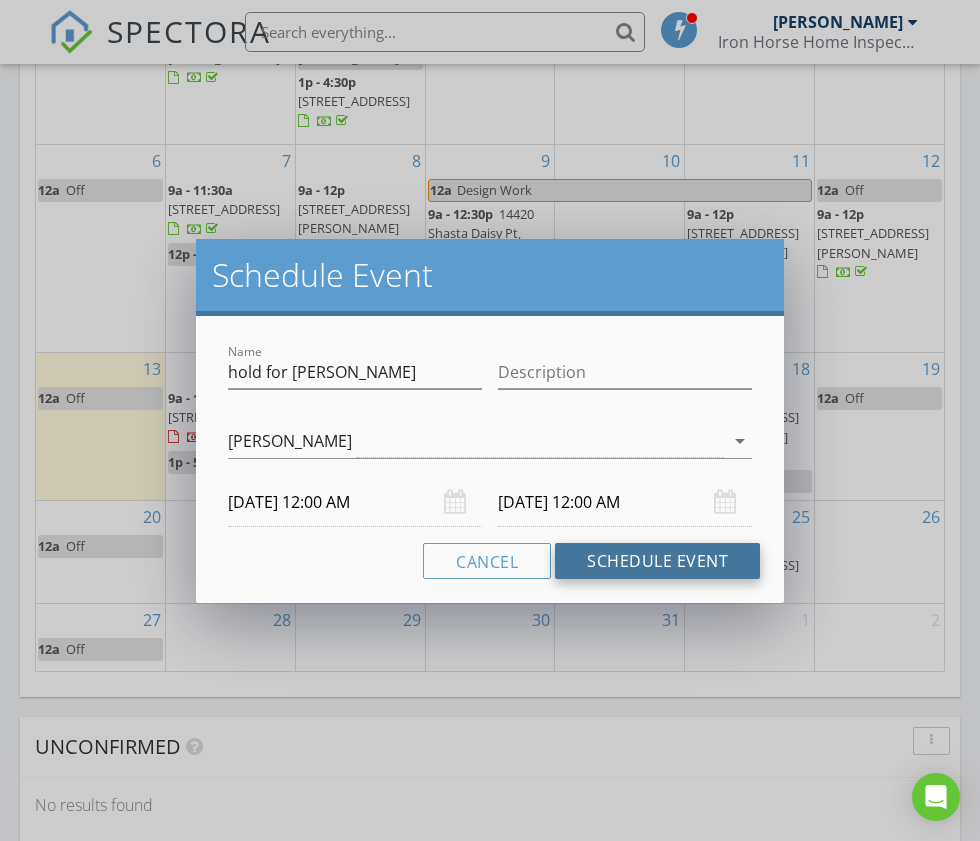 click on "Schedule Event" at bounding box center [657, 561] 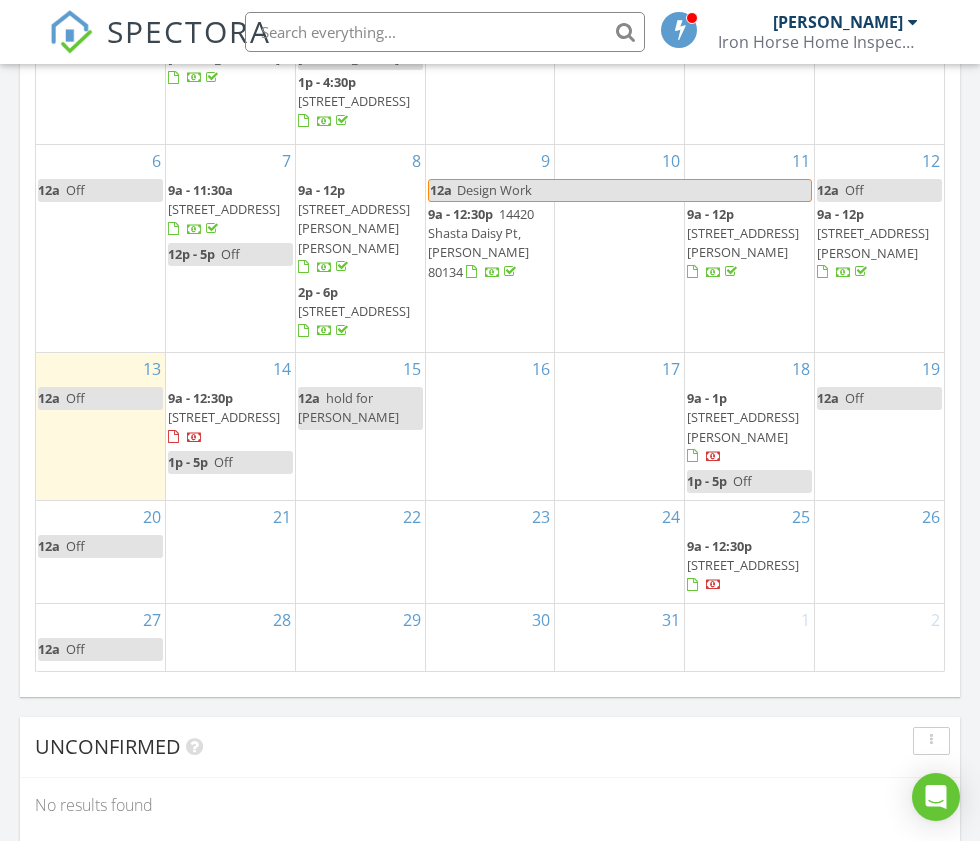 click on "Today
John Phillips
12:00 am
Off
John Phillips
New Inspection     New Quote         Map               + − Leaflet  |  © MapTiler   © OpenStreetMap contributors     In Progress
John Phillips
No results found       Calendar                 July 2025 today list day week cal wk 4 wk month Sun Mon Tue Wed Thu Fri Sat 29
10a - 2p
3215 S Dahlia St, Denver 80222
30
8a - 9a
Video Call with Dr Davidson
10:30a - 12p
Pick up Sleep Study
2p - 5p" at bounding box center (490, -393) 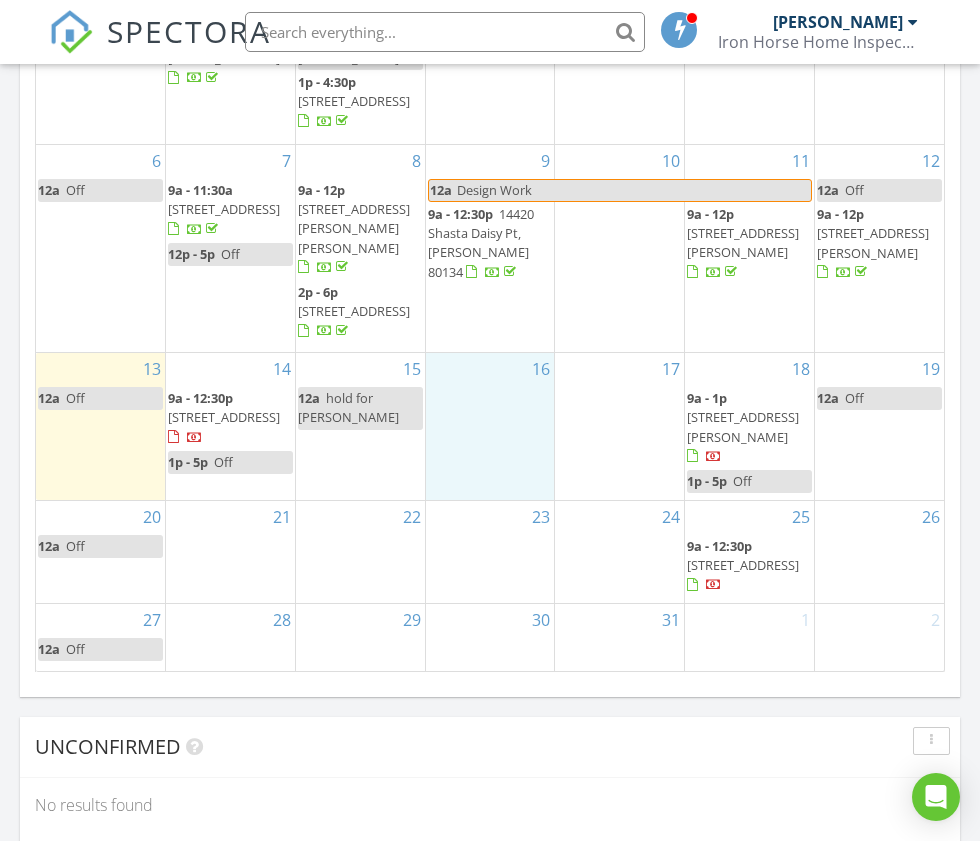 click on "16" at bounding box center [490, 426] 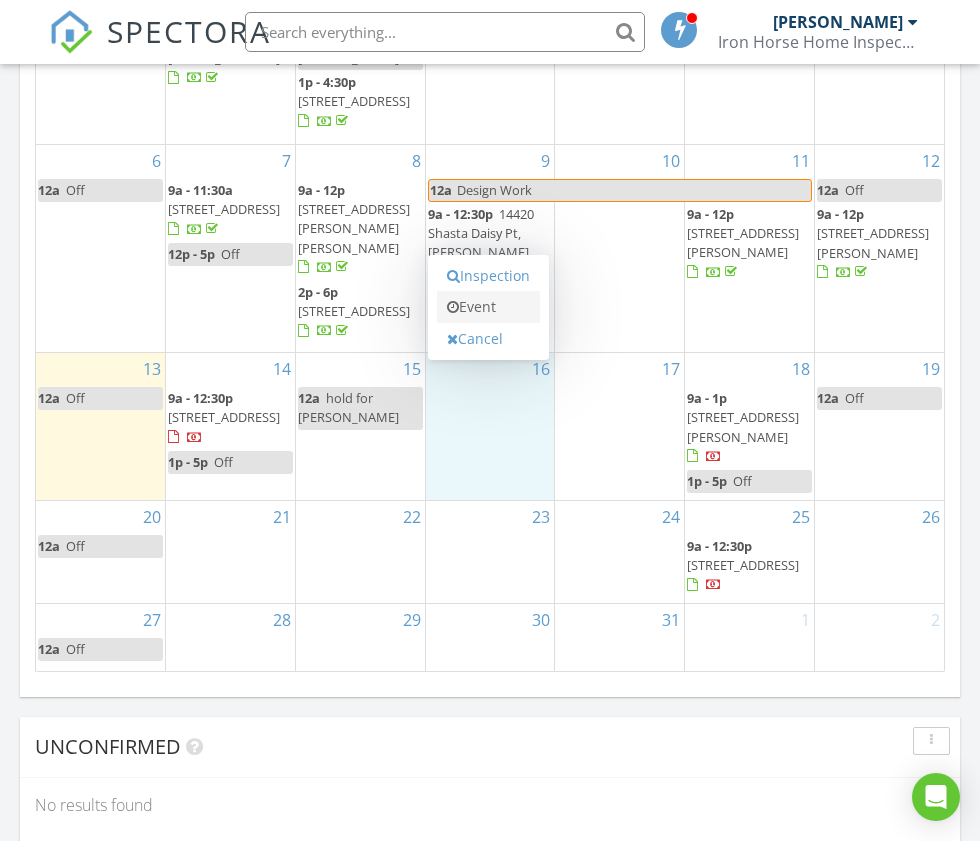 click on "Event" at bounding box center [488, 307] 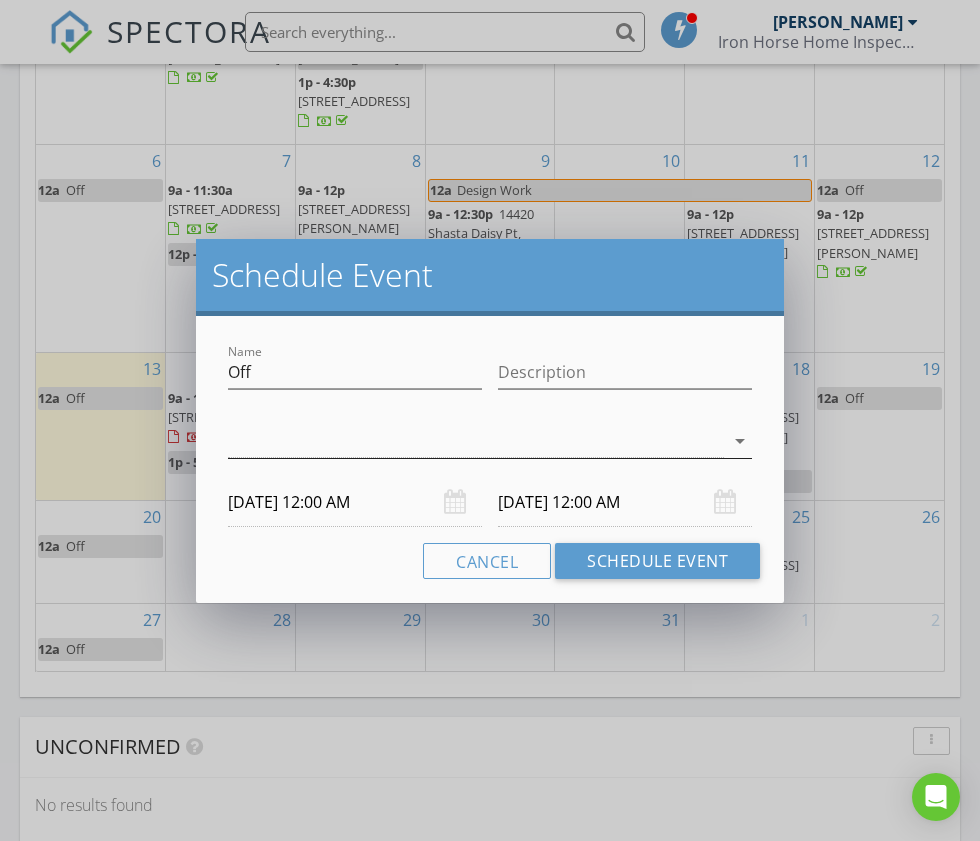 click at bounding box center [476, 441] 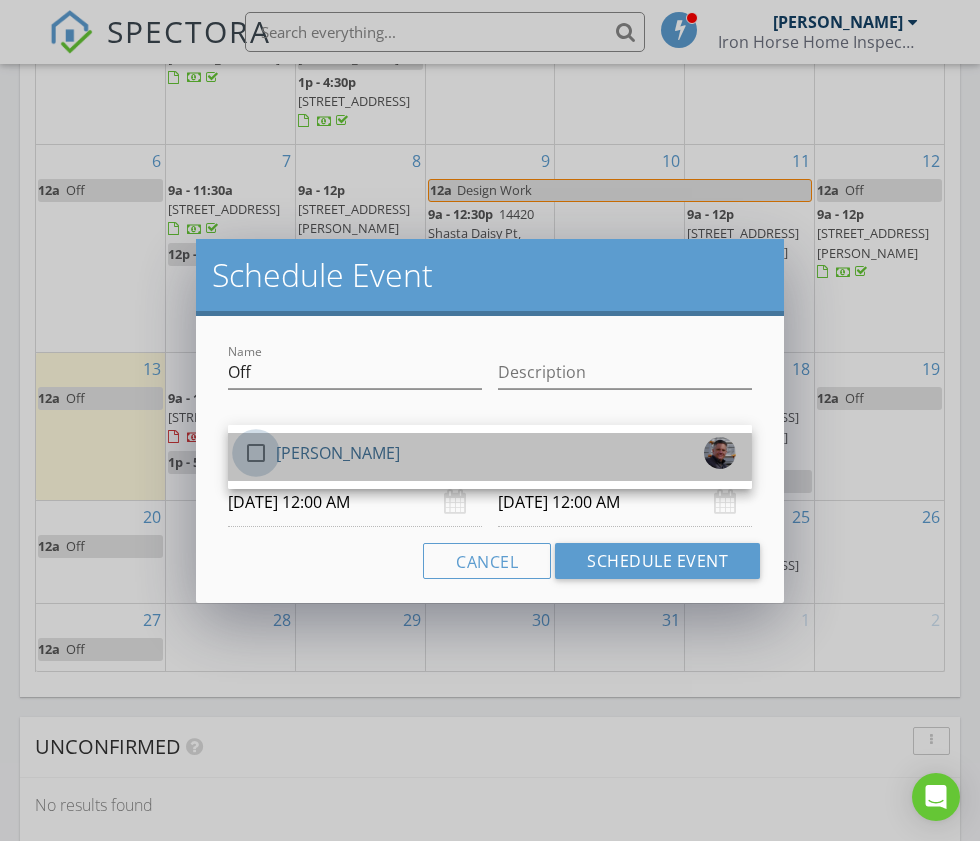 click at bounding box center (256, 453) 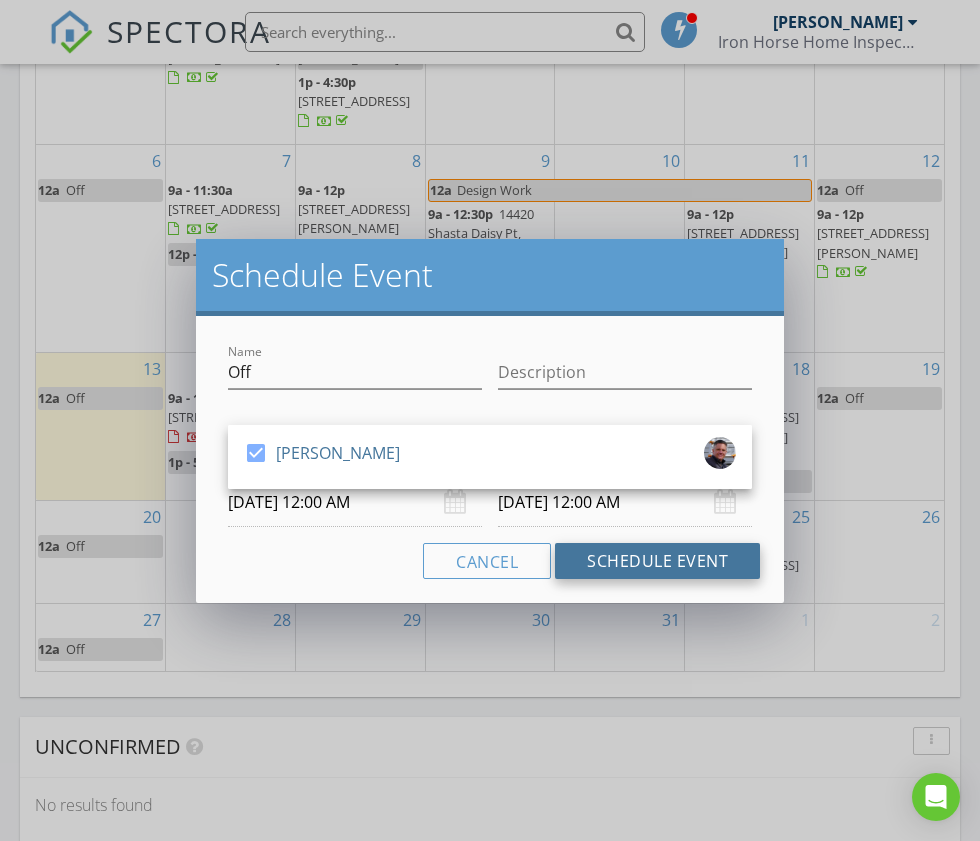 click on "Schedule Event" at bounding box center (657, 561) 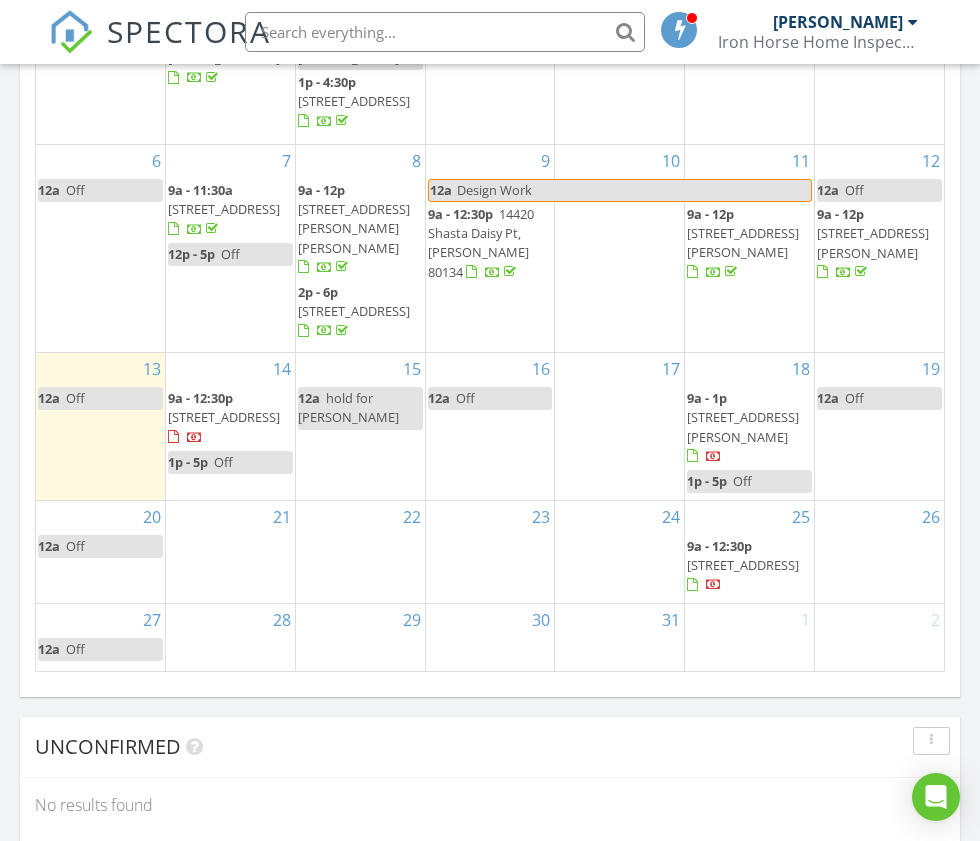 click on "Today
John Phillips
12:00 am
Off
John Phillips
New Inspection     New Quote         Map               + − Leaflet  |  © MapTiler   © OpenStreetMap contributors     In Progress
John Phillips
No results found       Calendar                 July 2025 today list day week cal wk 4 wk month Sun Mon Tue Wed Thu Fri Sat 29
10a - 2p
3215 S Dahlia St, Denver 80222
30
8a - 9a
Video Call with Dr Davidson
10:30a - 12p
Pick up Sleep Study
2p - 5p" at bounding box center (490, -393) 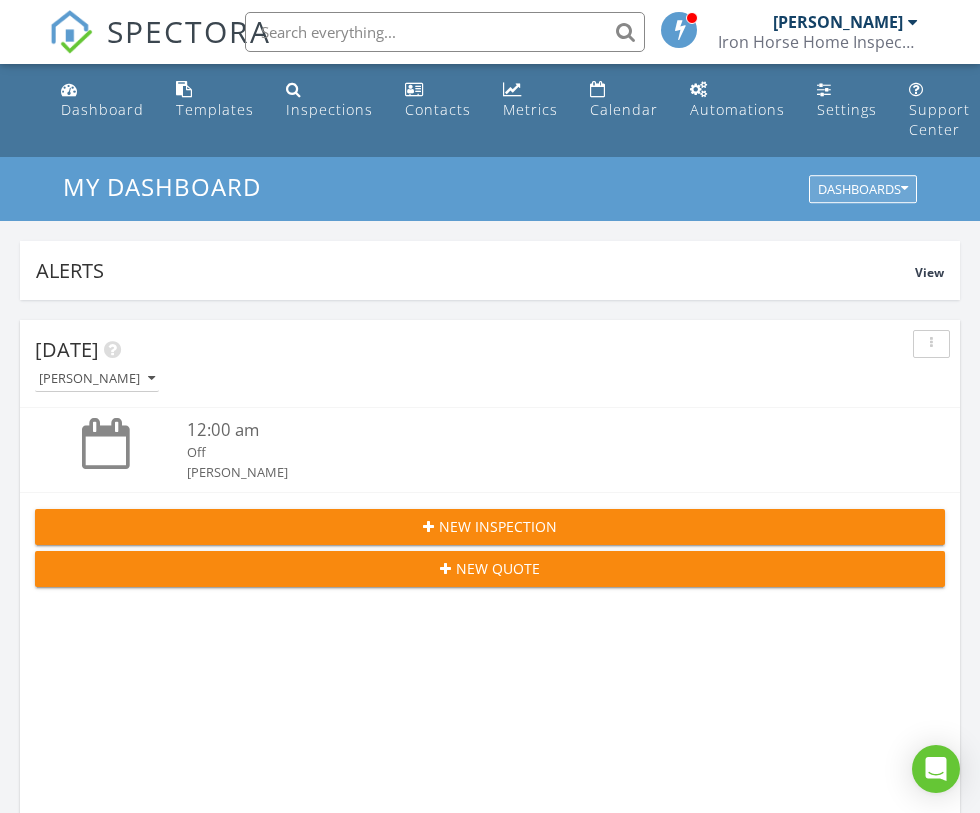 scroll, scrollTop: 0, scrollLeft: 0, axis: both 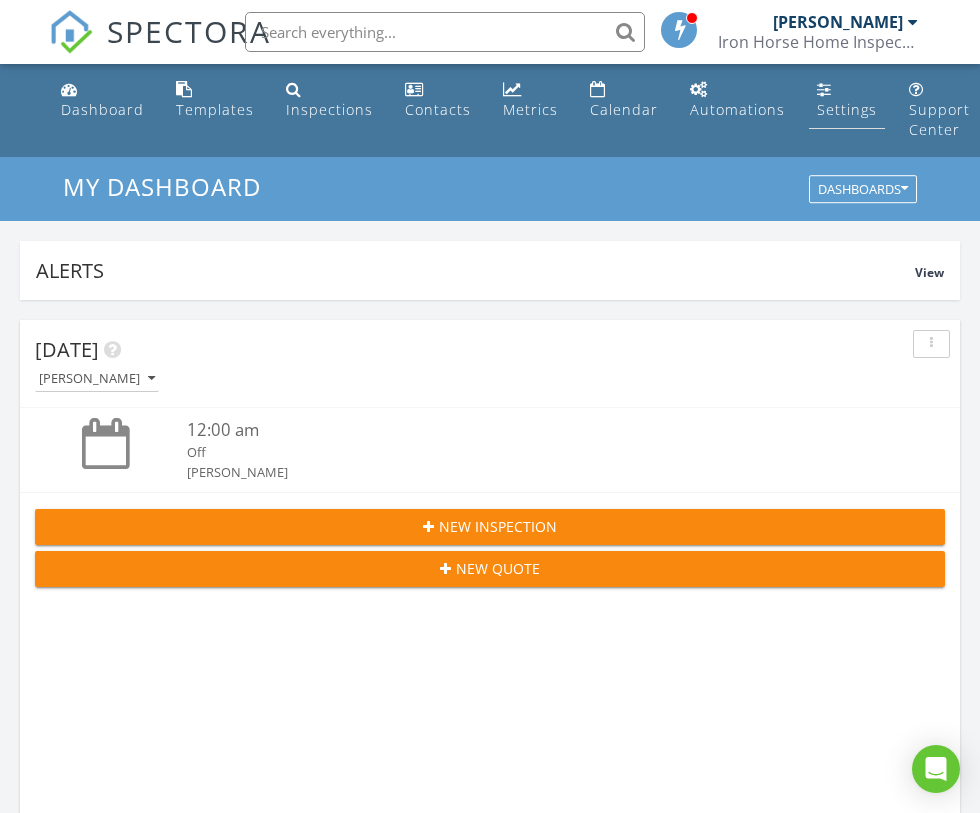 click at bounding box center (824, 89) 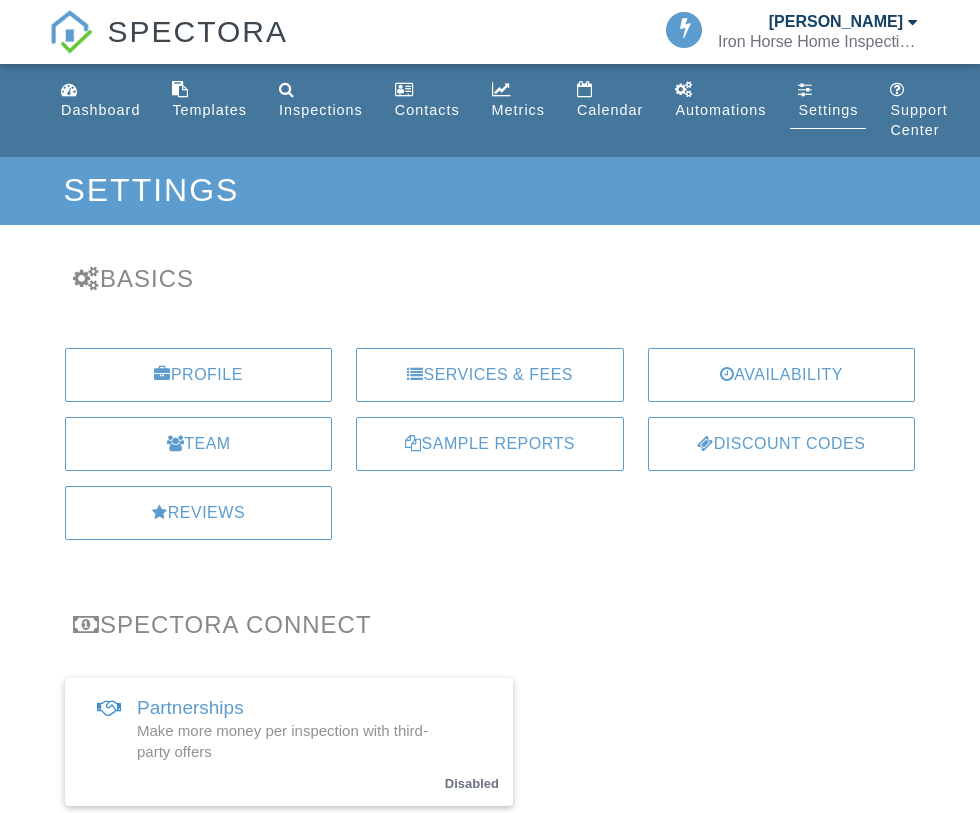 scroll, scrollTop: 0, scrollLeft: 0, axis: both 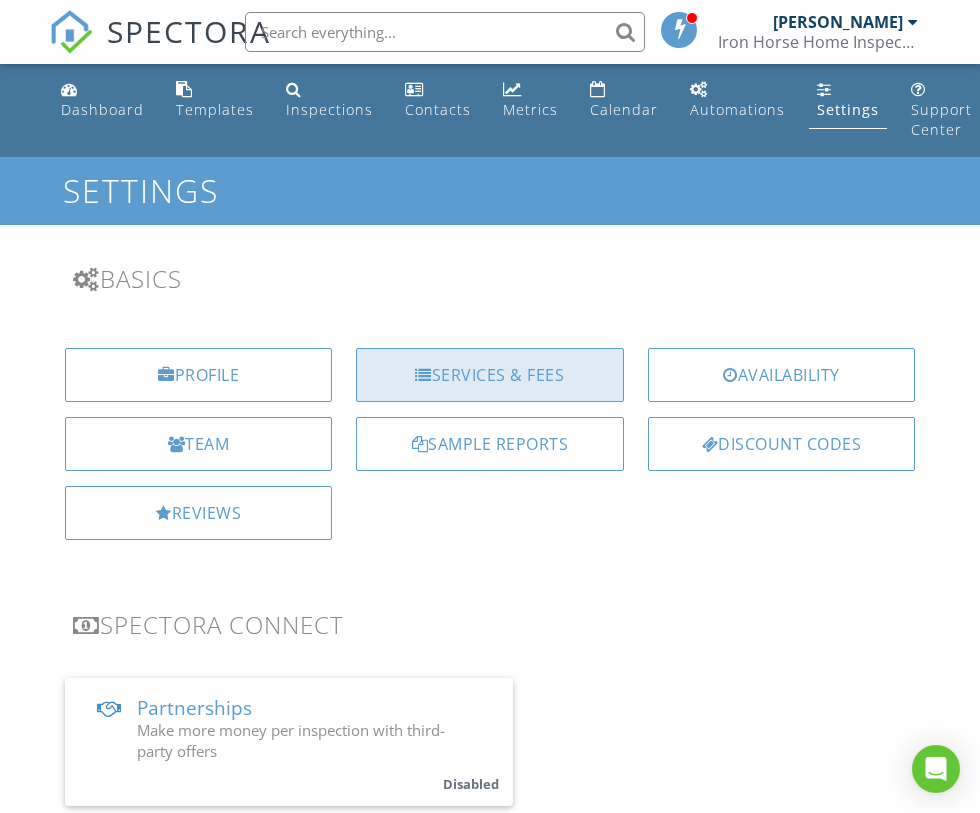 click on "Services & Fees" at bounding box center (489, 375) 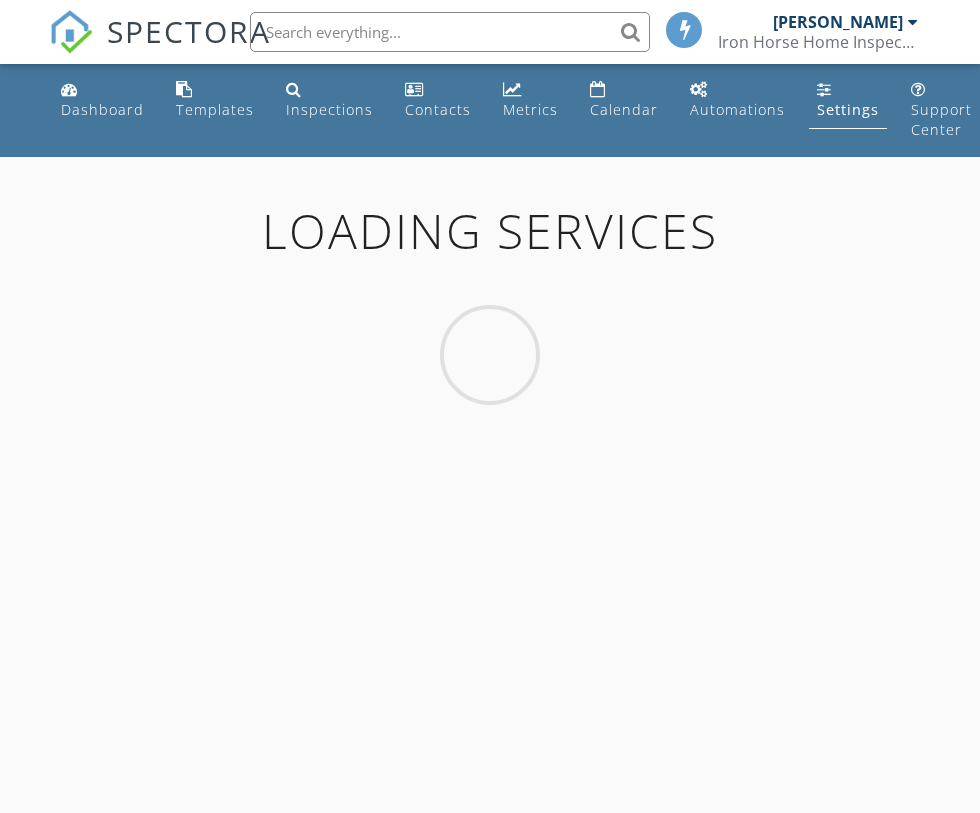 scroll, scrollTop: 0, scrollLeft: 0, axis: both 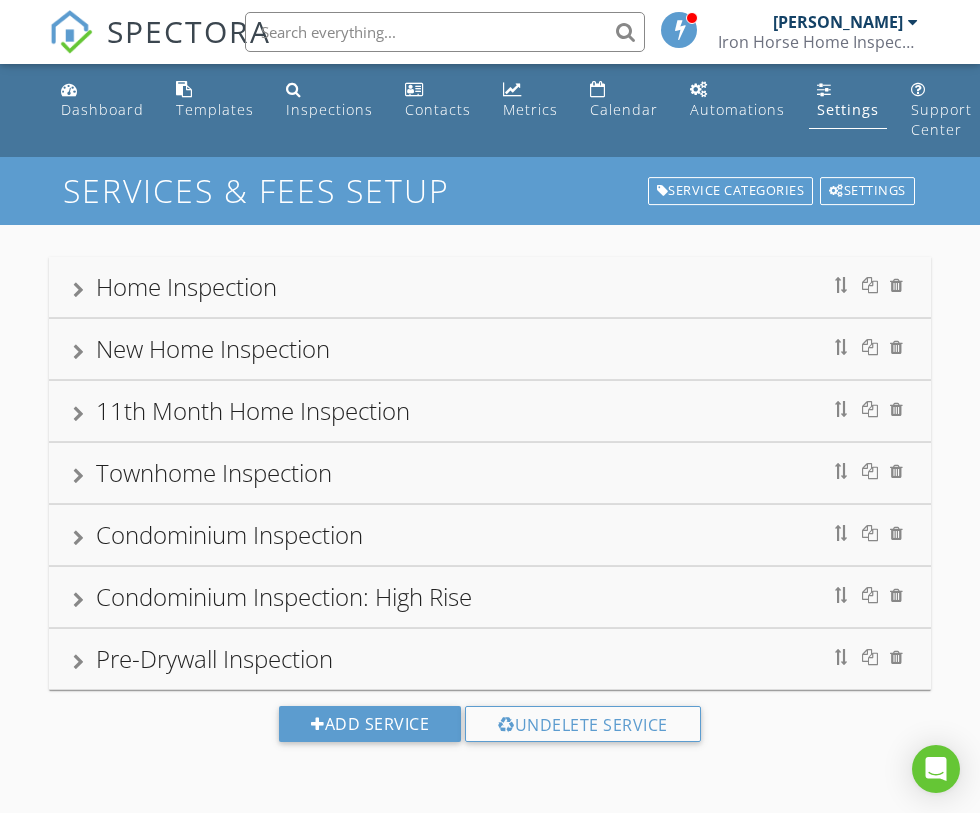 click on "Home Inspection" at bounding box center (490, 287) 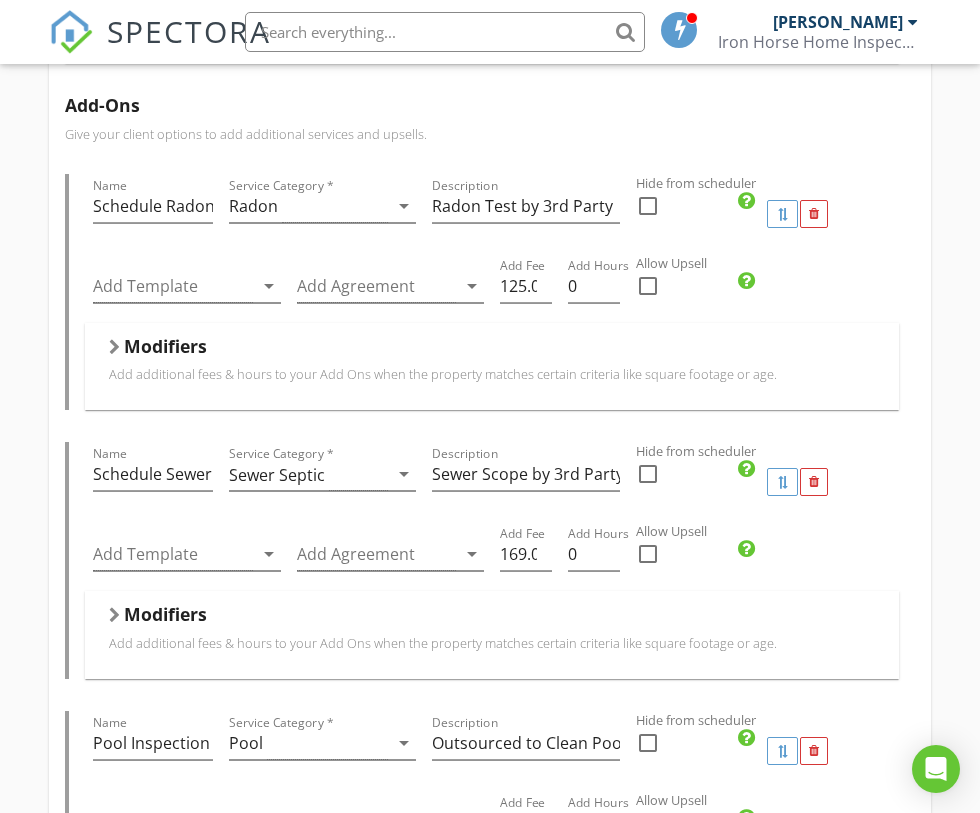 scroll, scrollTop: 547, scrollLeft: 0, axis: vertical 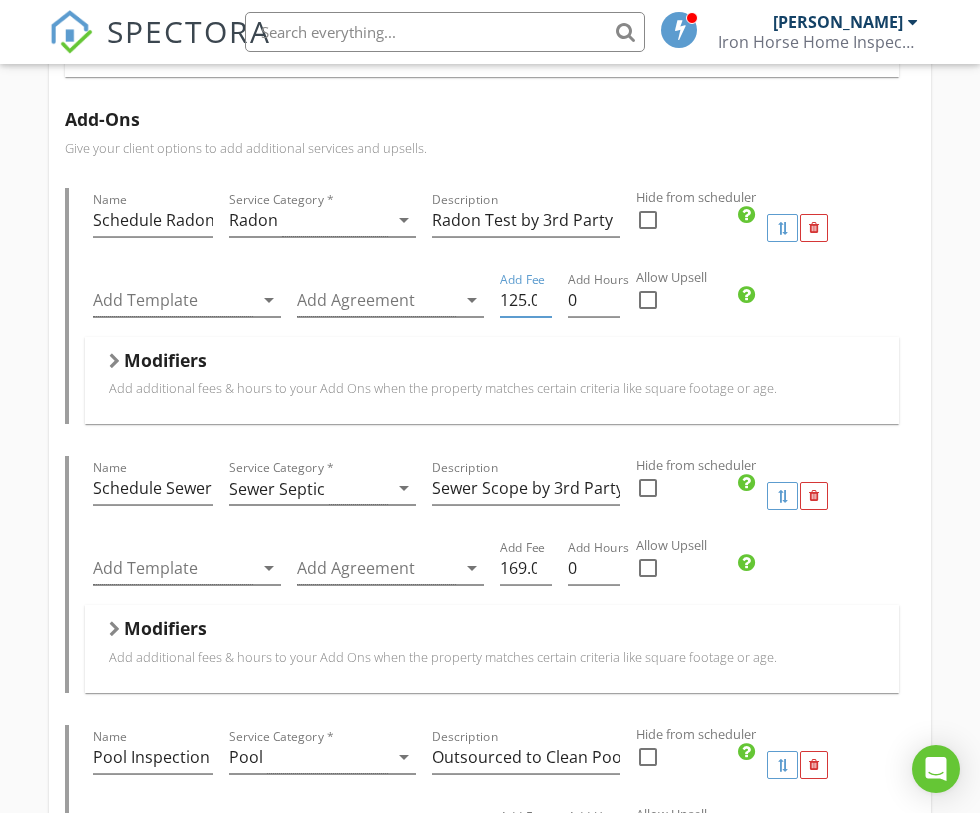 click on "125.0" at bounding box center (526, 300) 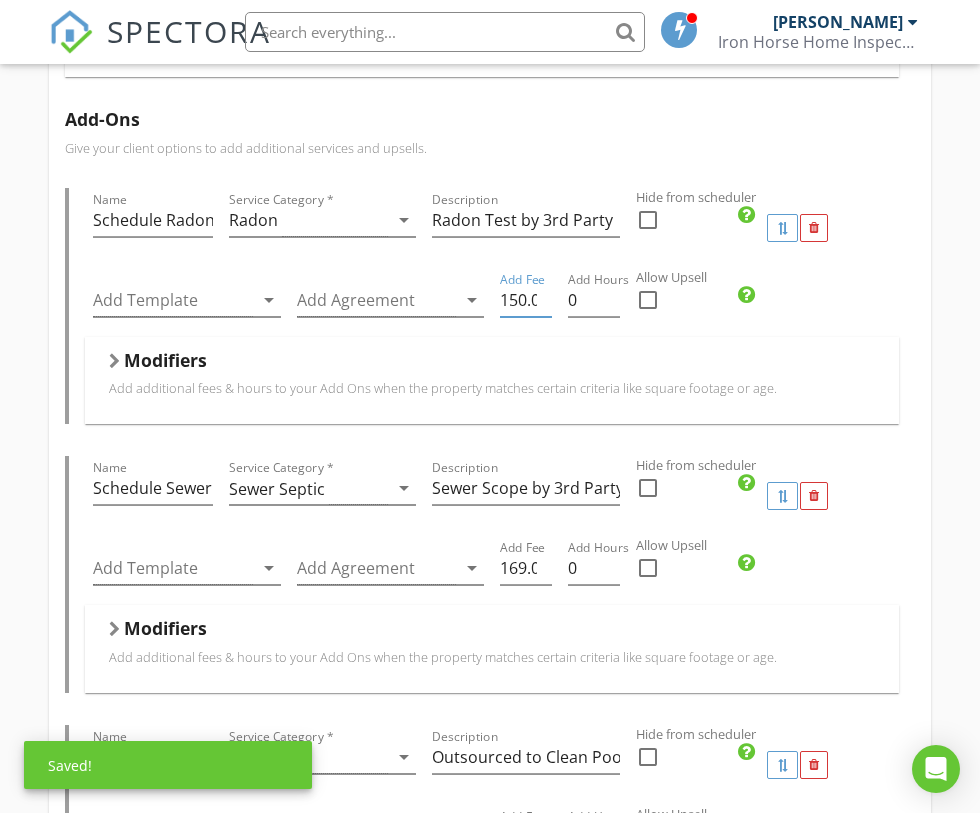 type on "150.0" 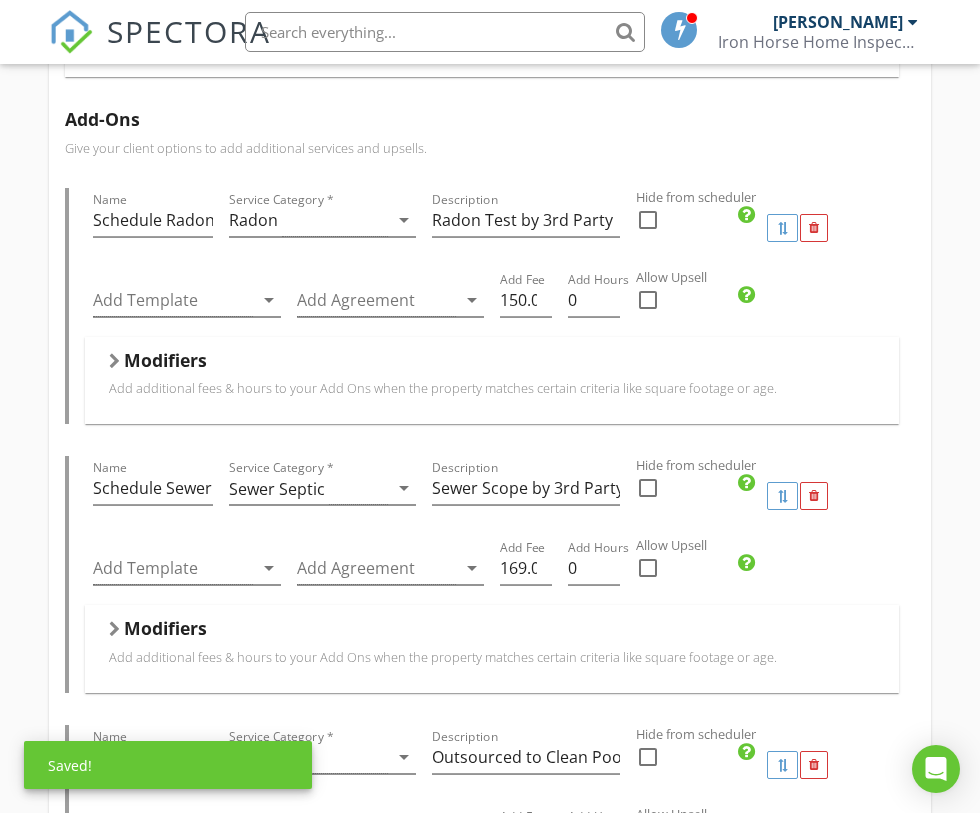 click on "Modifiers
Add additional fees & hours to your Add Ons when the property
matches certain criteria like square footage or age." at bounding box center [492, 380] 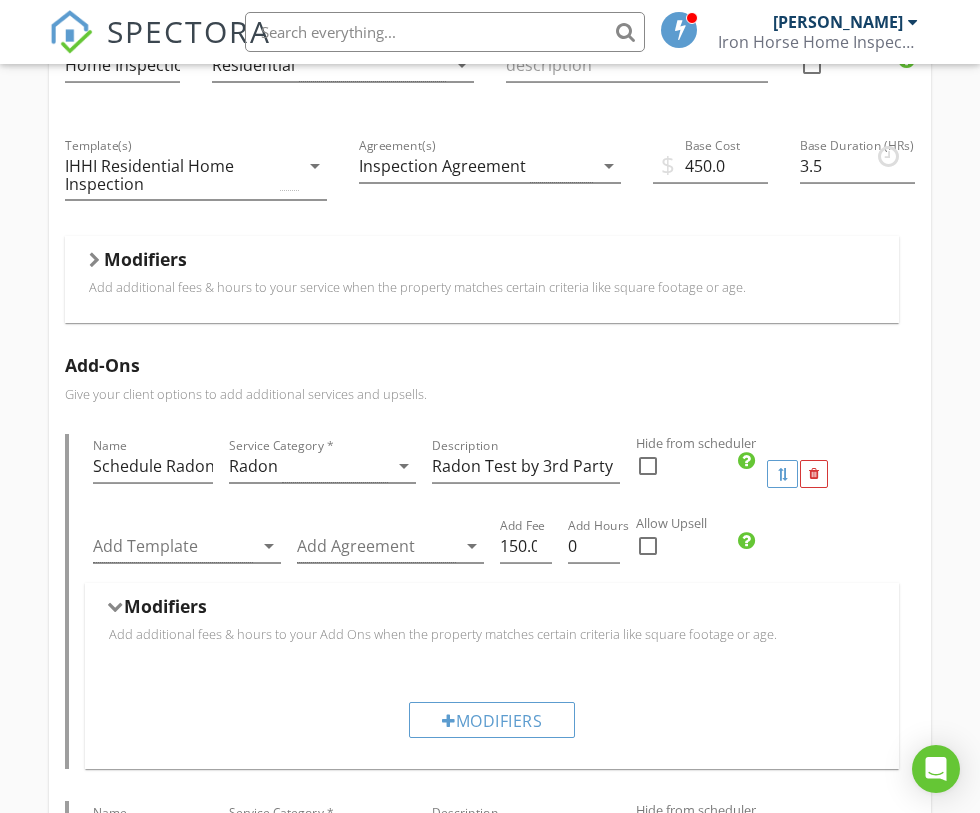 scroll, scrollTop: 284, scrollLeft: 0, axis: vertical 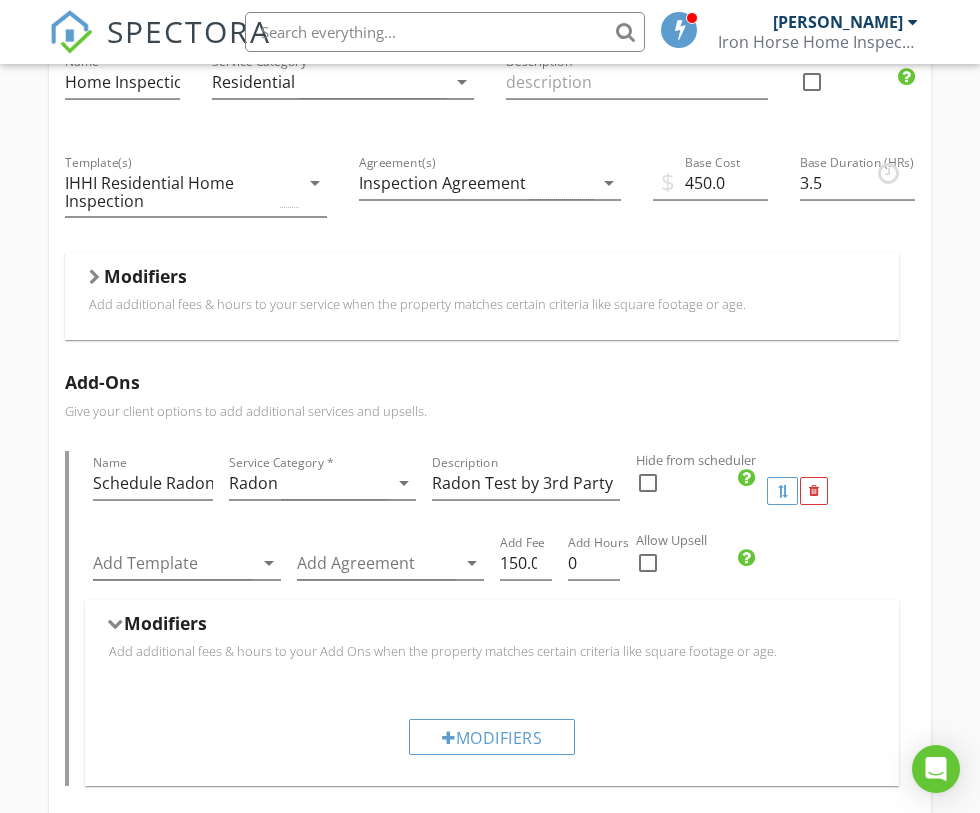 click on "Modifiers" at bounding box center (145, 276) 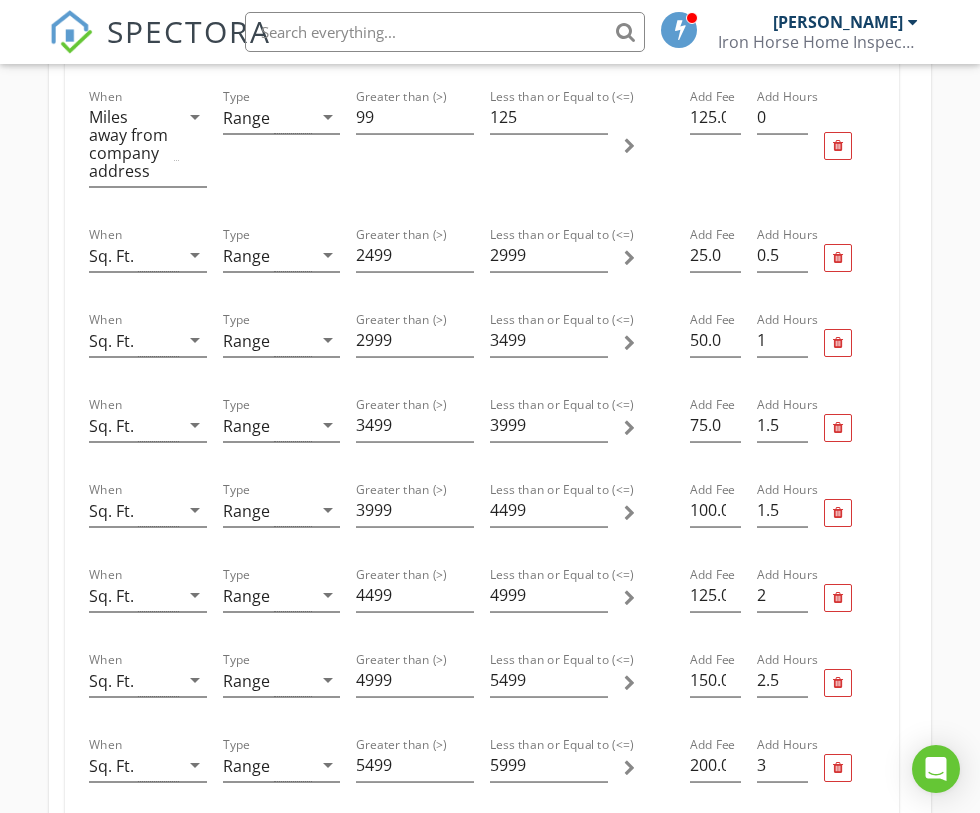 scroll, scrollTop: 1022, scrollLeft: 0, axis: vertical 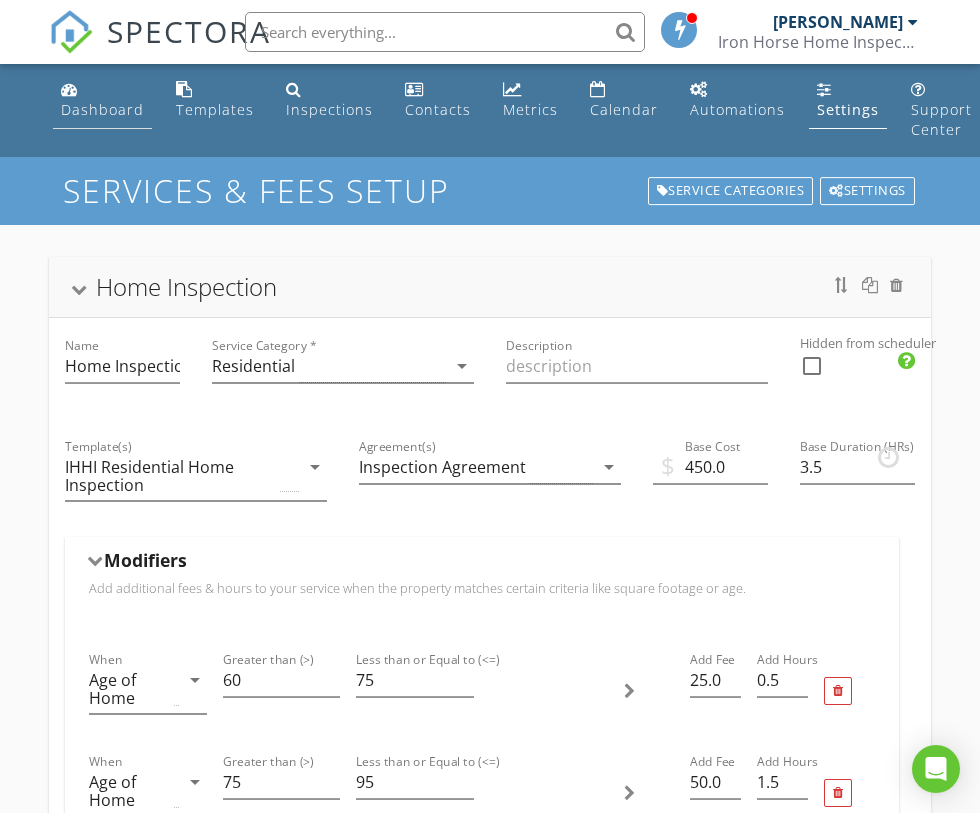 click on "Dashboard" at bounding box center [102, 109] 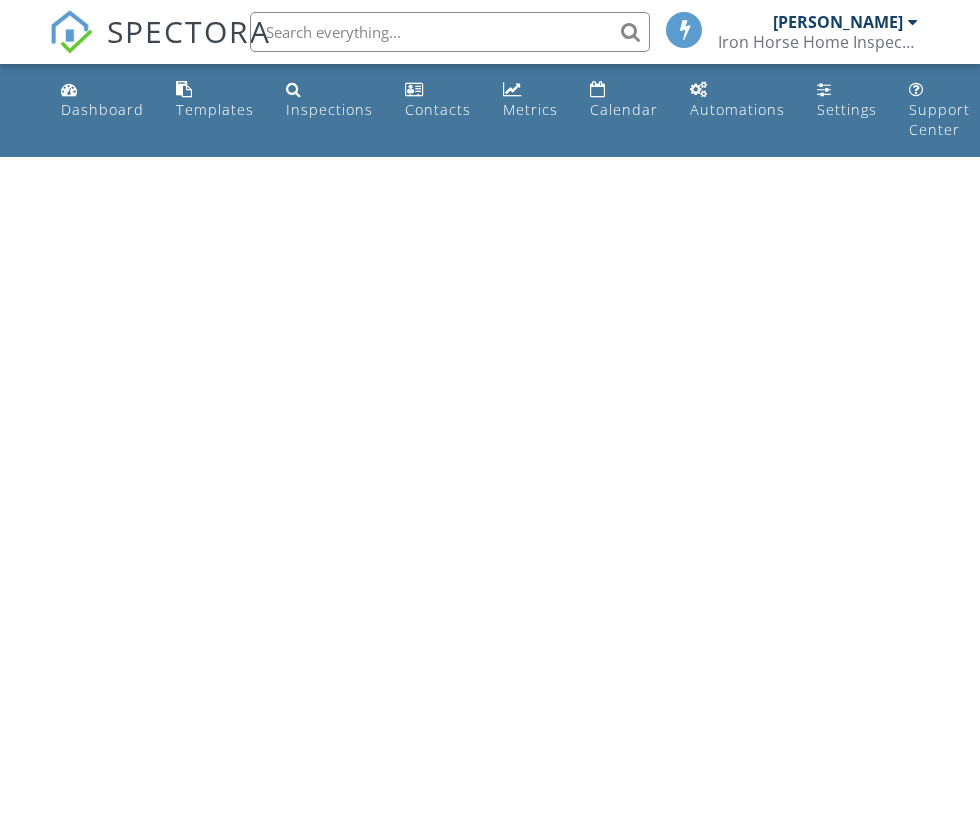 scroll, scrollTop: 0, scrollLeft: 0, axis: both 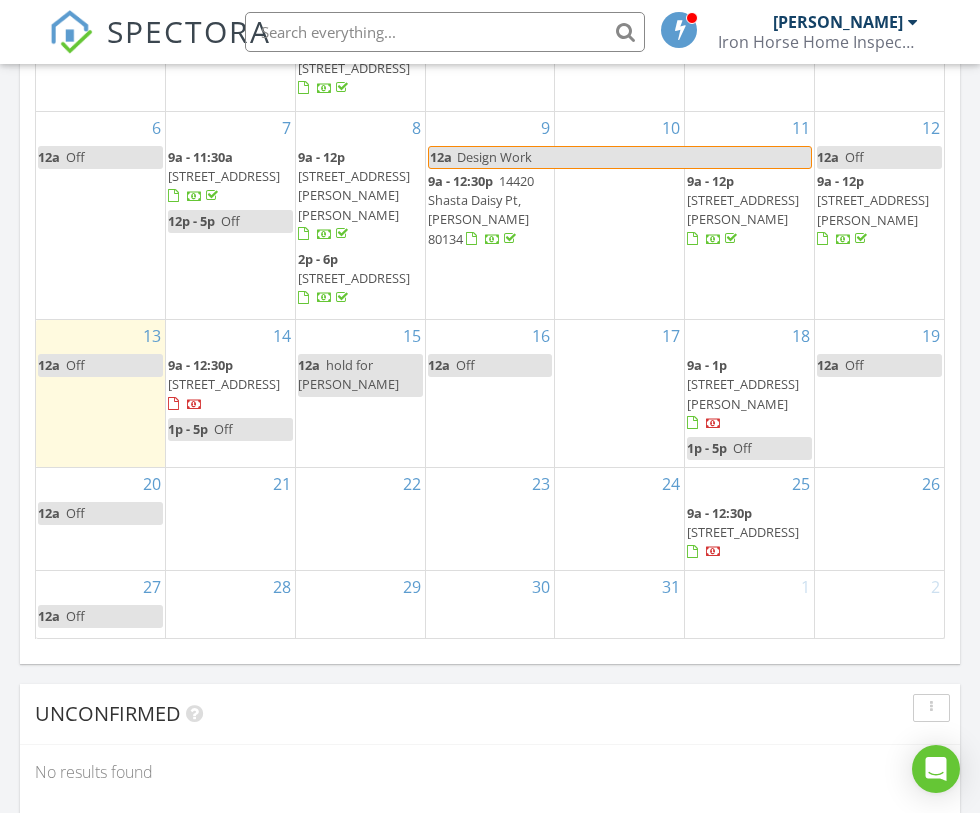 click on "hold for Karl" at bounding box center [348, 374] 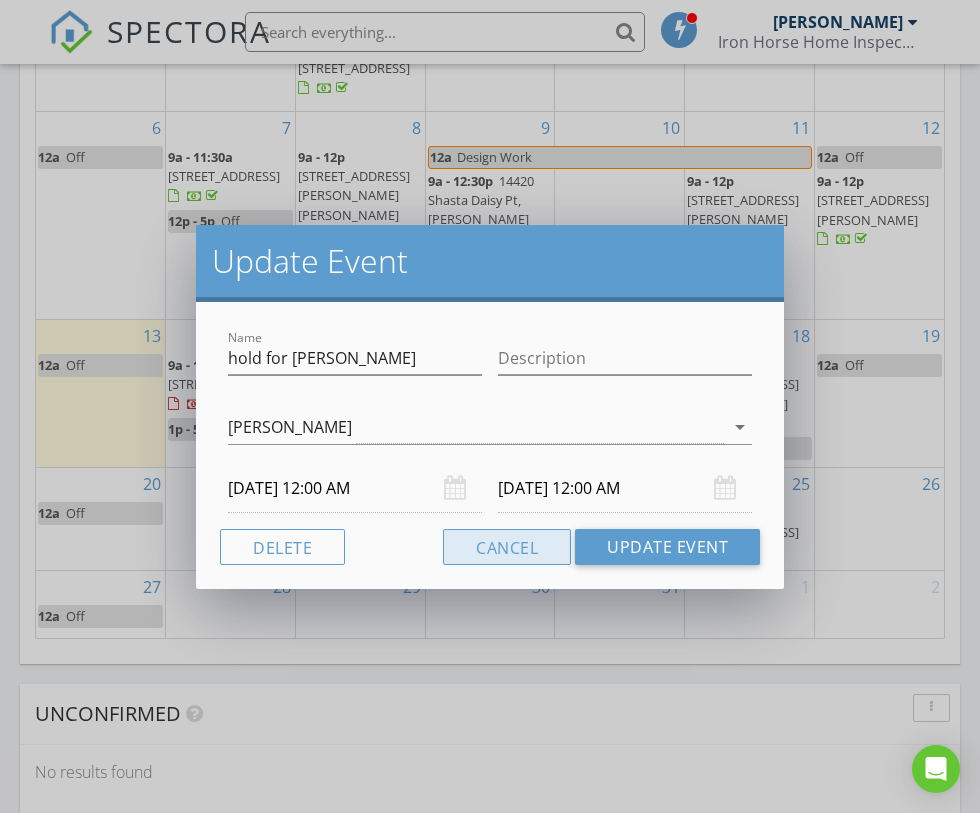 click on "Cancel" at bounding box center [507, 547] 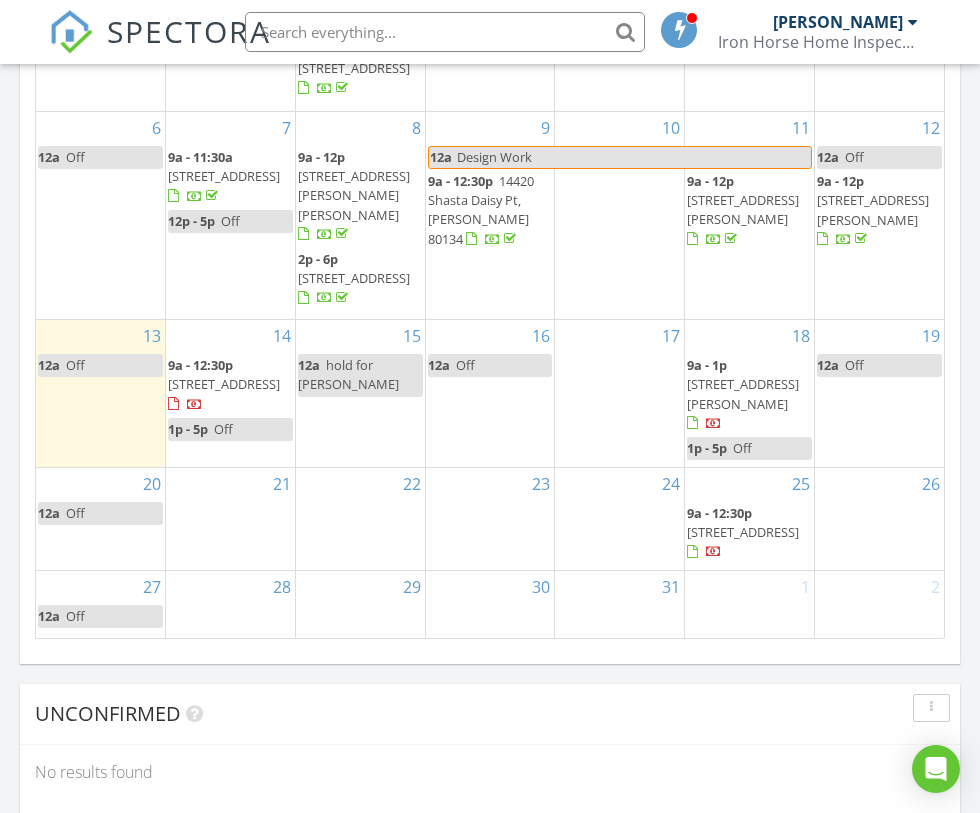 click on "15
12a
hold for Karl" at bounding box center [360, 393] 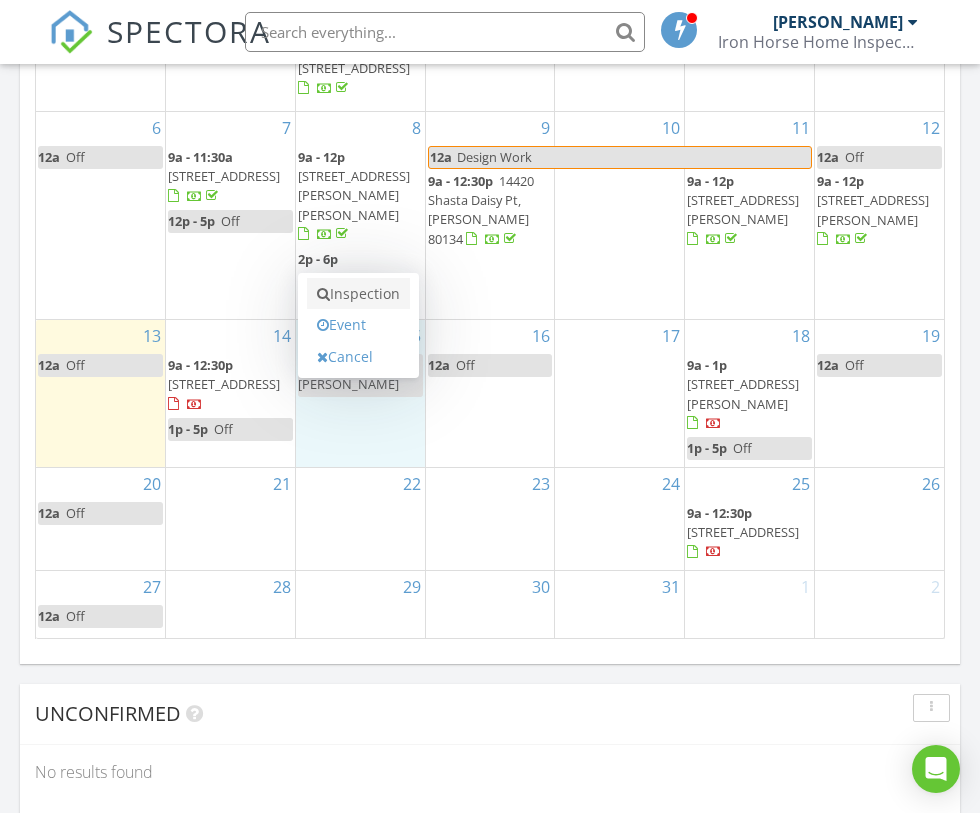 click on "Inspection" at bounding box center (358, 294) 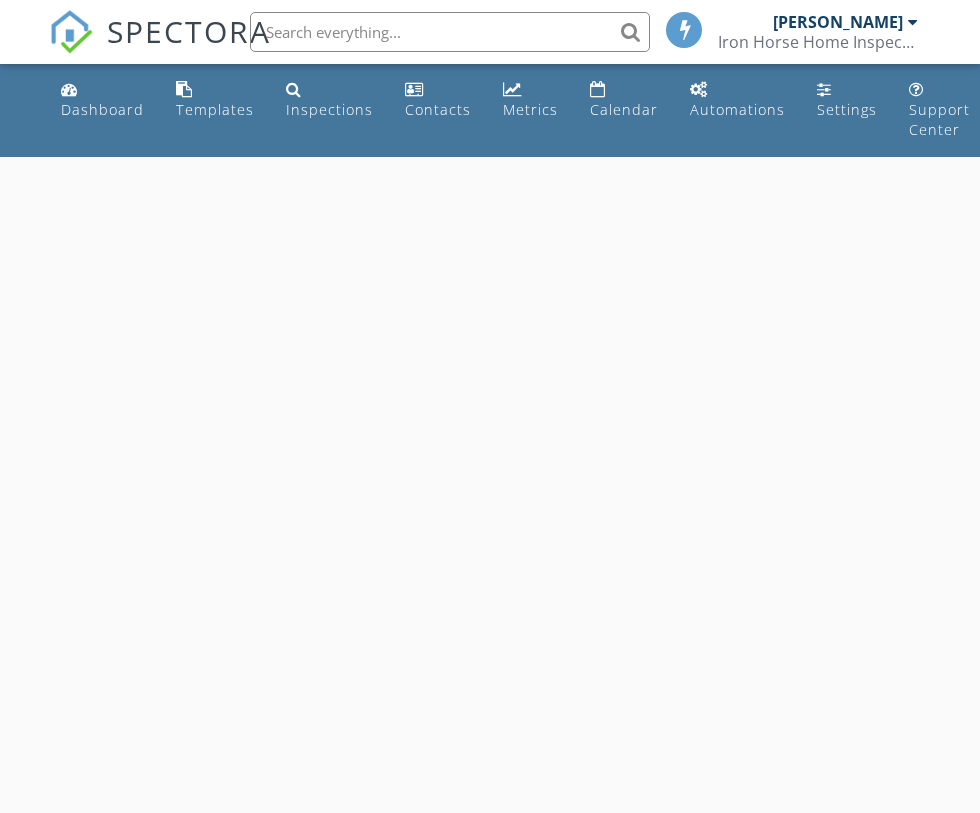 scroll, scrollTop: 0, scrollLeft: 0, axis: both 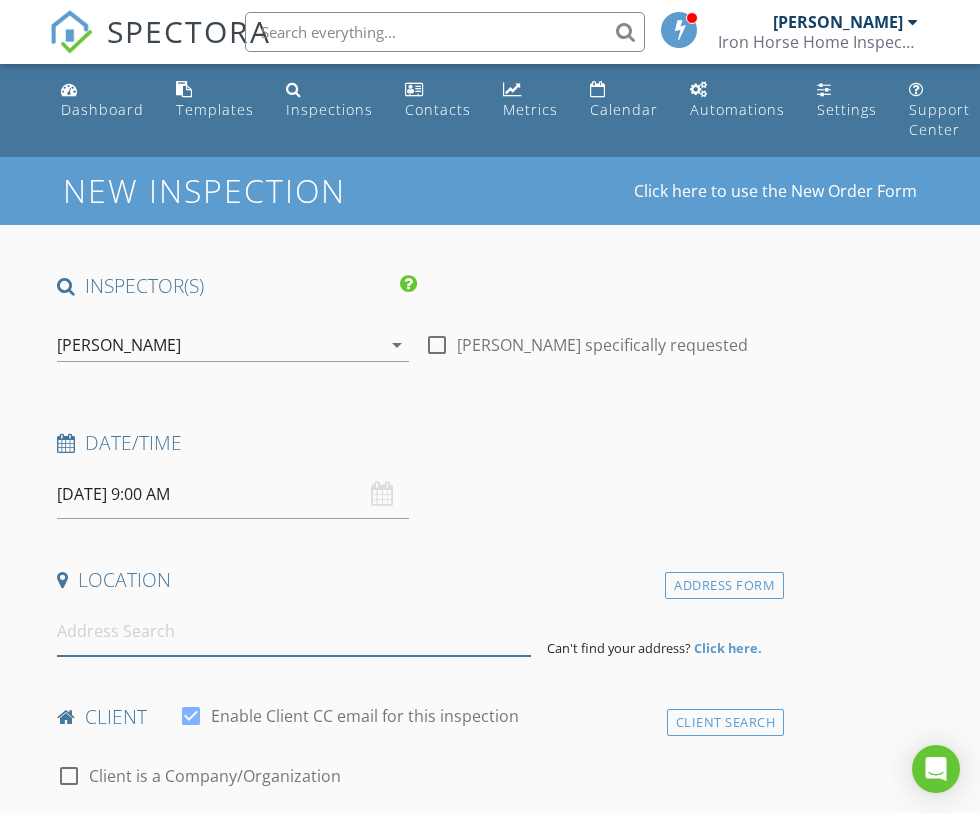 click at bounding box center (294, 631) 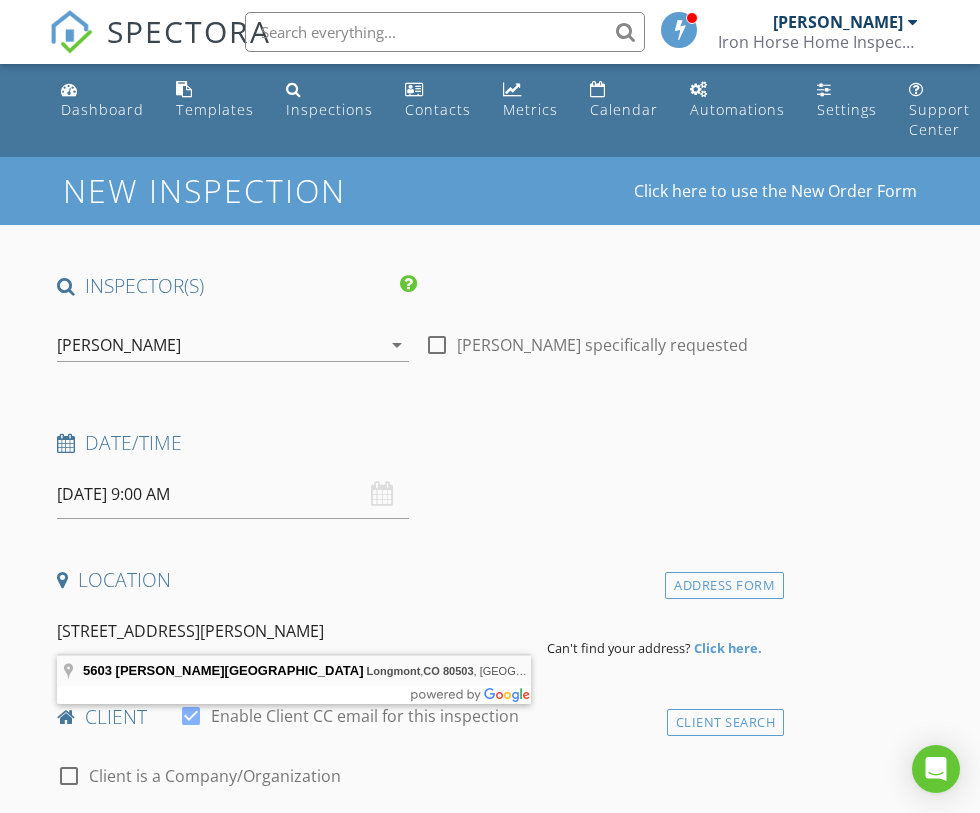 type on "[STREET_ADDRESS][PERSON_NAME]" 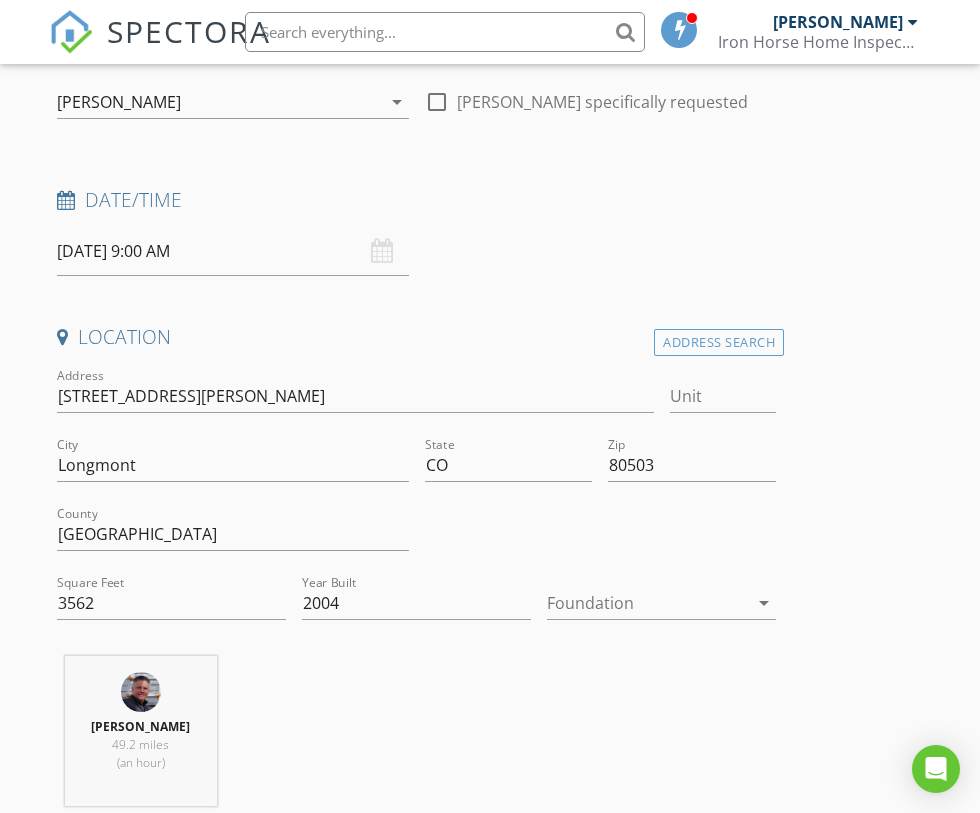scroll, scrollTop: 245, scrollLeft: 0, axis: vertical 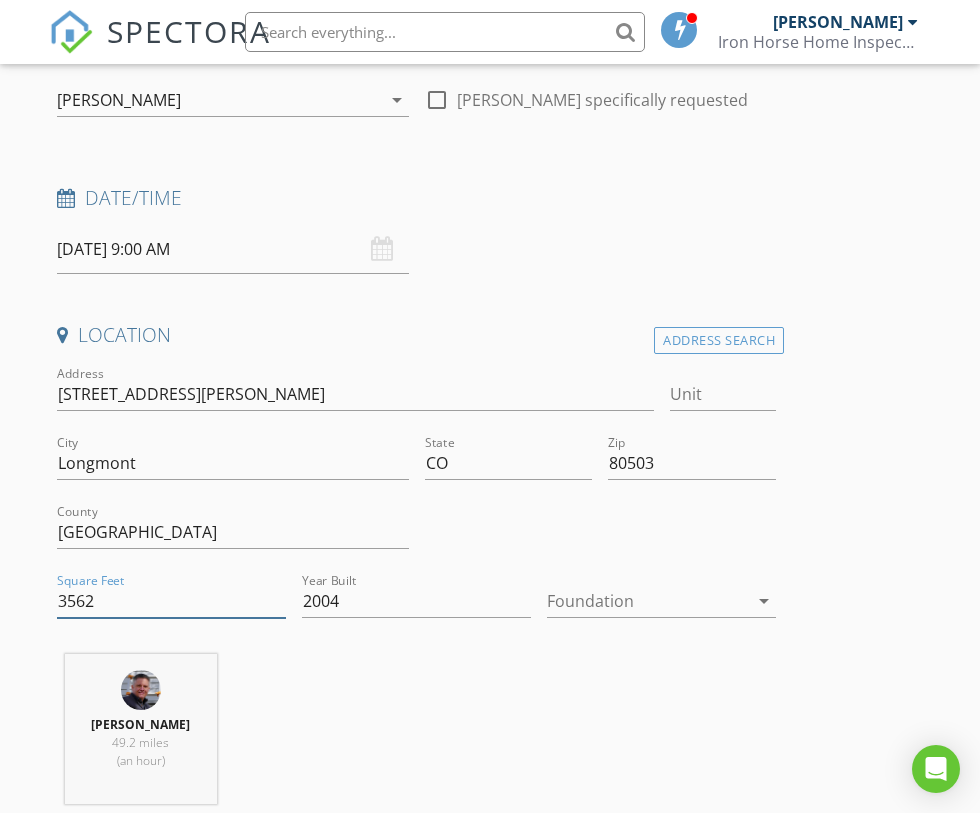 drag, startPoint x: 93, startPoint y: 599, endPoint x: 70, endPoint y: 601, distance: 23.086792 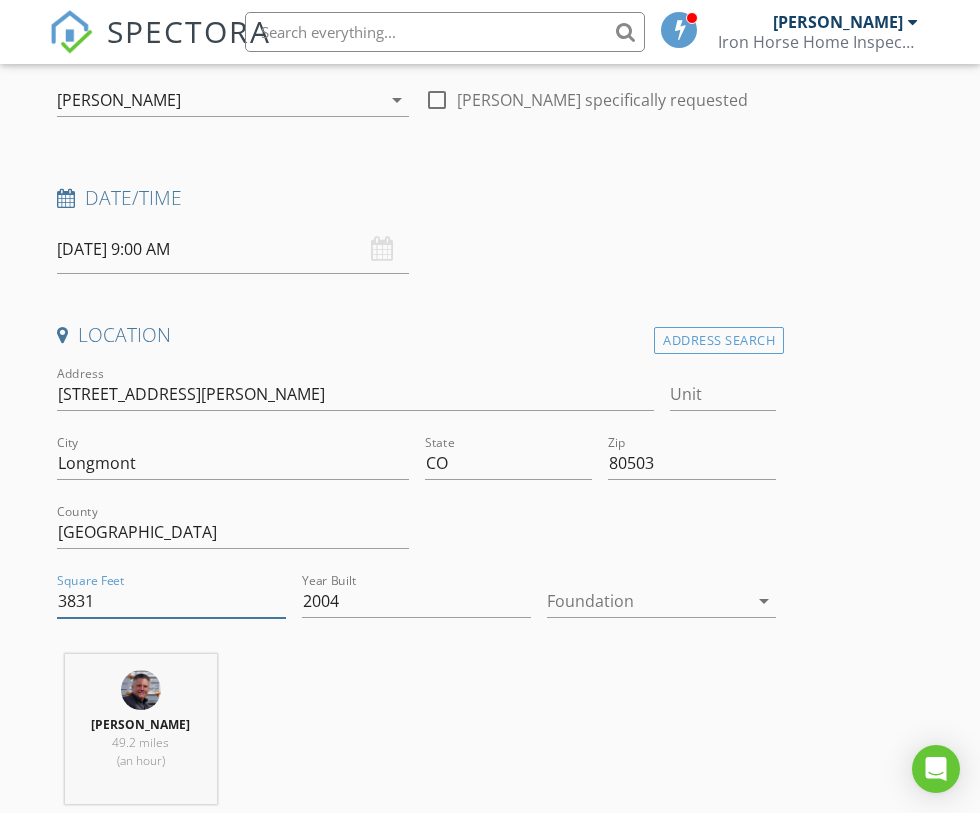 type on "3831" 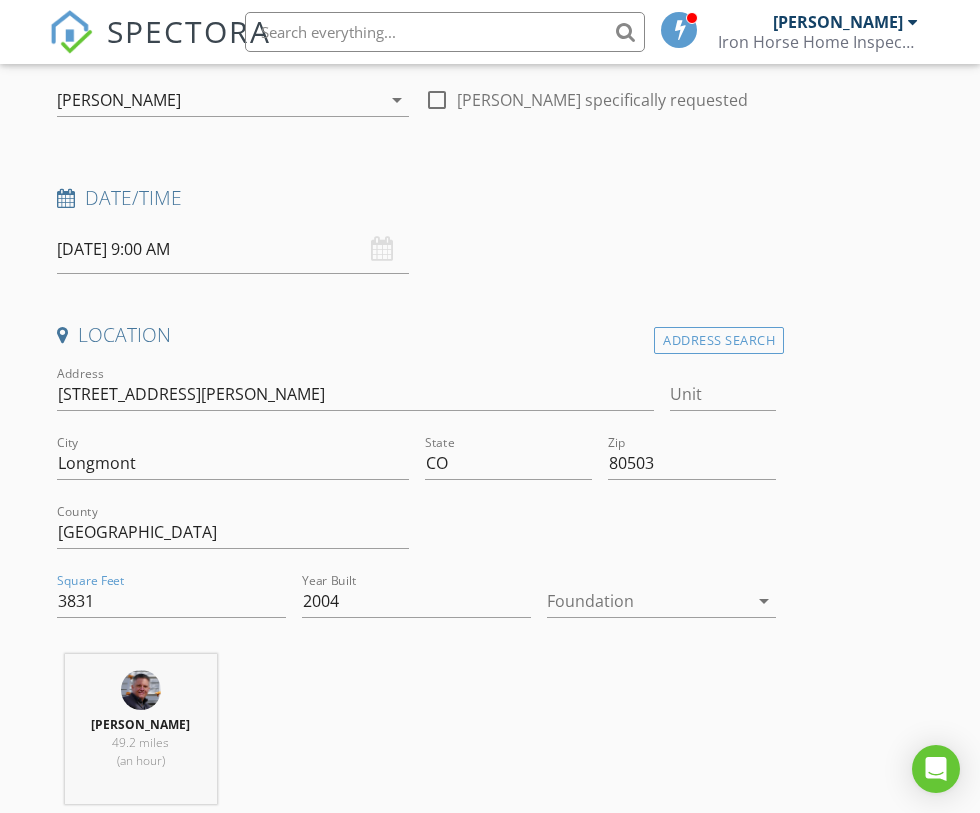 click at bounding box center [647, 601] 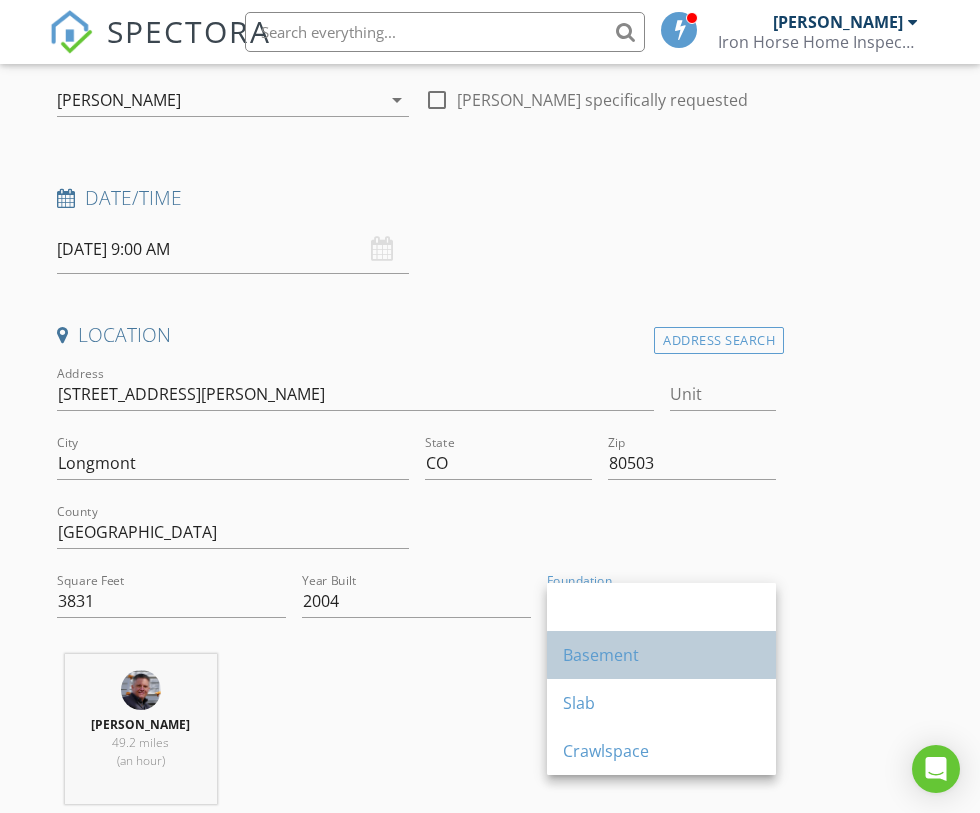 click on "Basement" at bounding box center [661, 655] 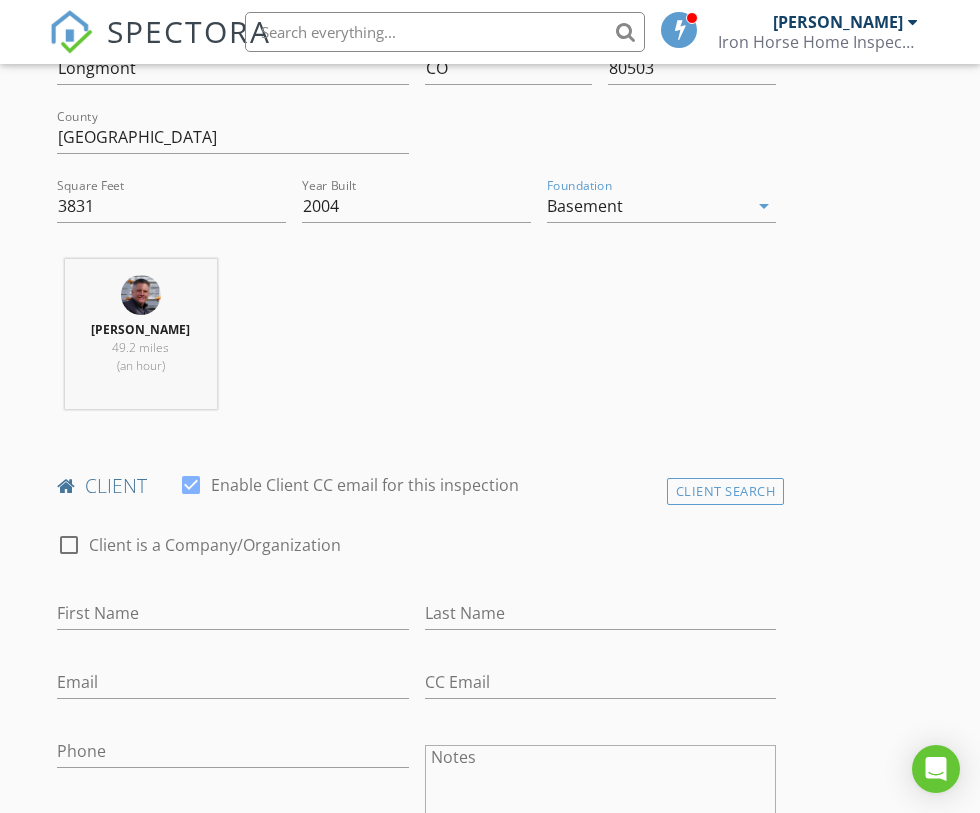 scroll, scrollTop: 646, scrollLeft: 0, axis: vertical 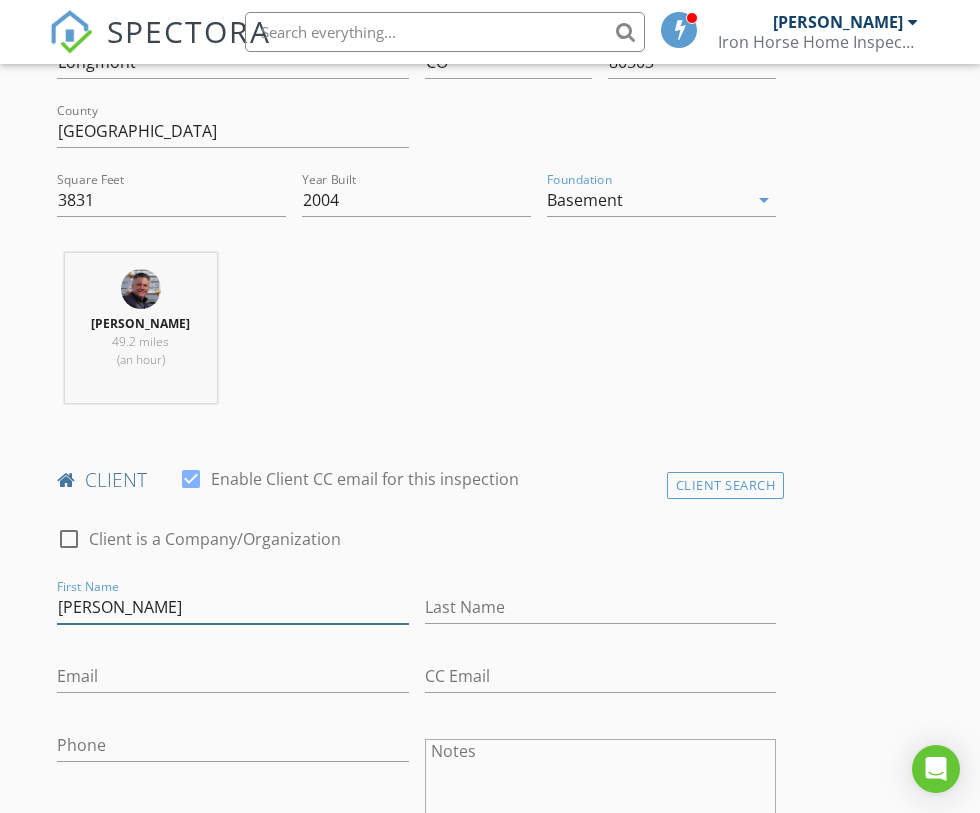 type on "[PERSON_NAME]" 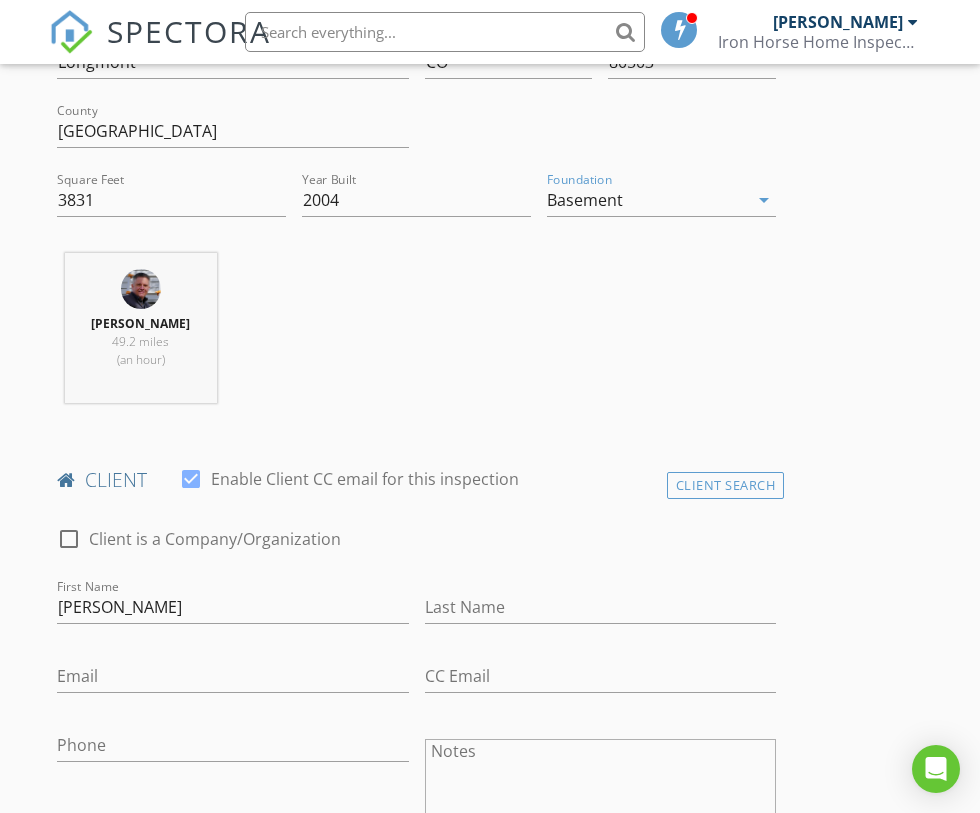scroll, scrollTop: 638, scrollLeft: 0, axis: vertical 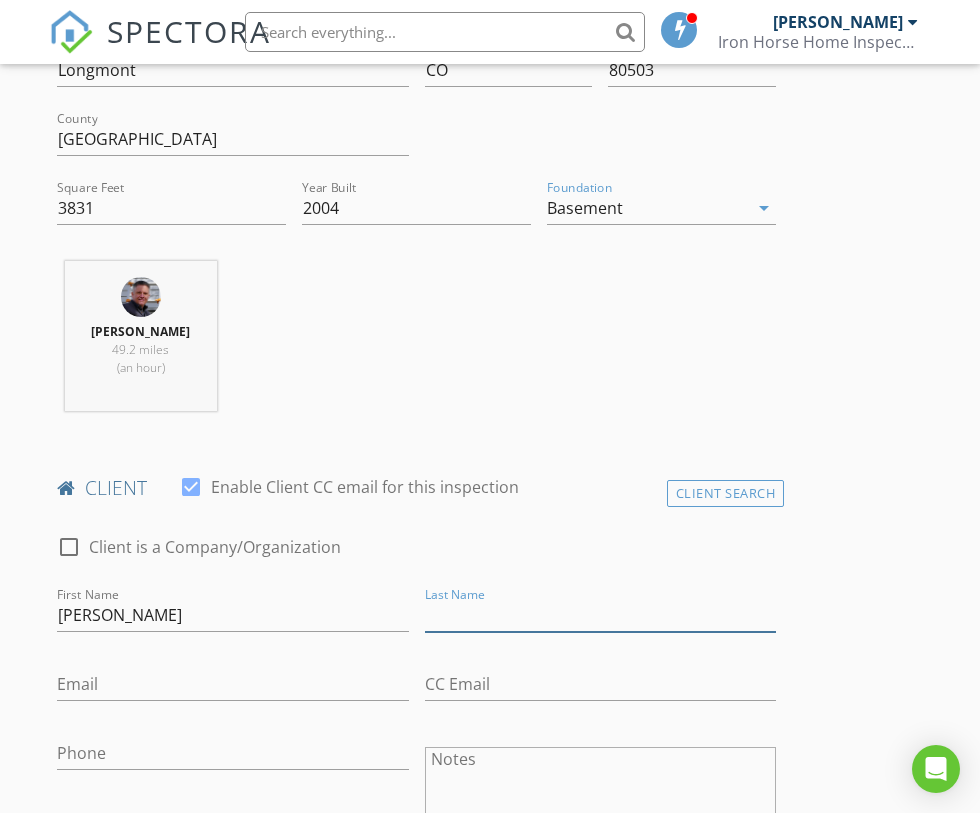 paste on "[PERSON_NAME]" 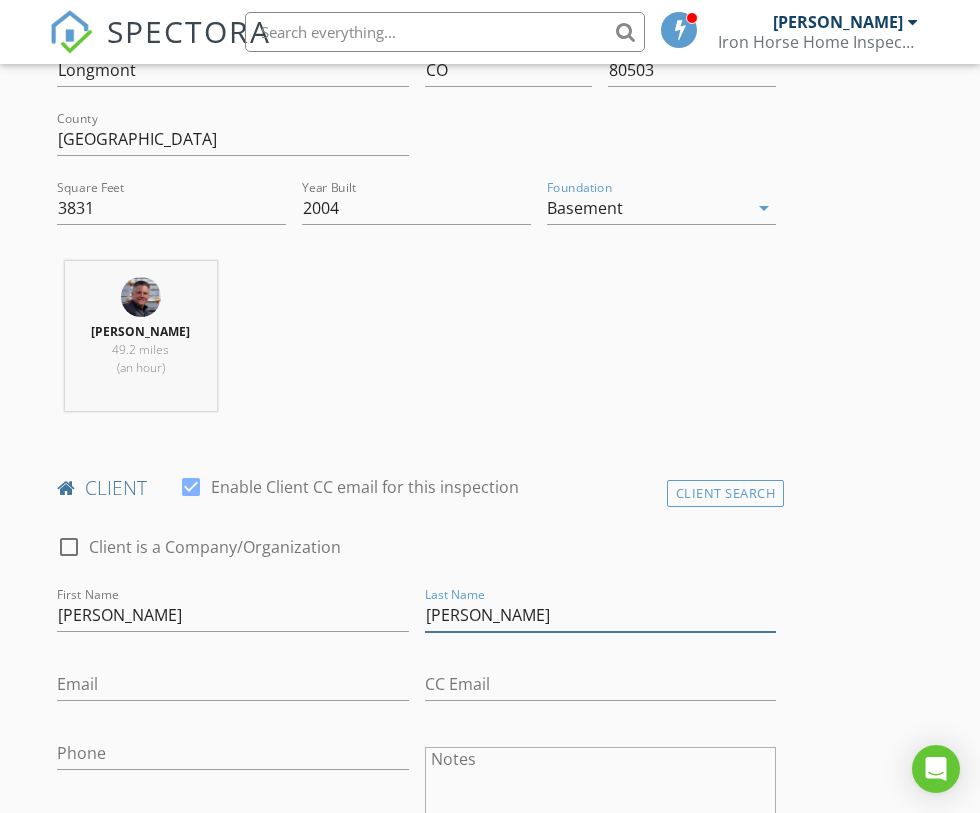 type on "[PERSON_NAME]" 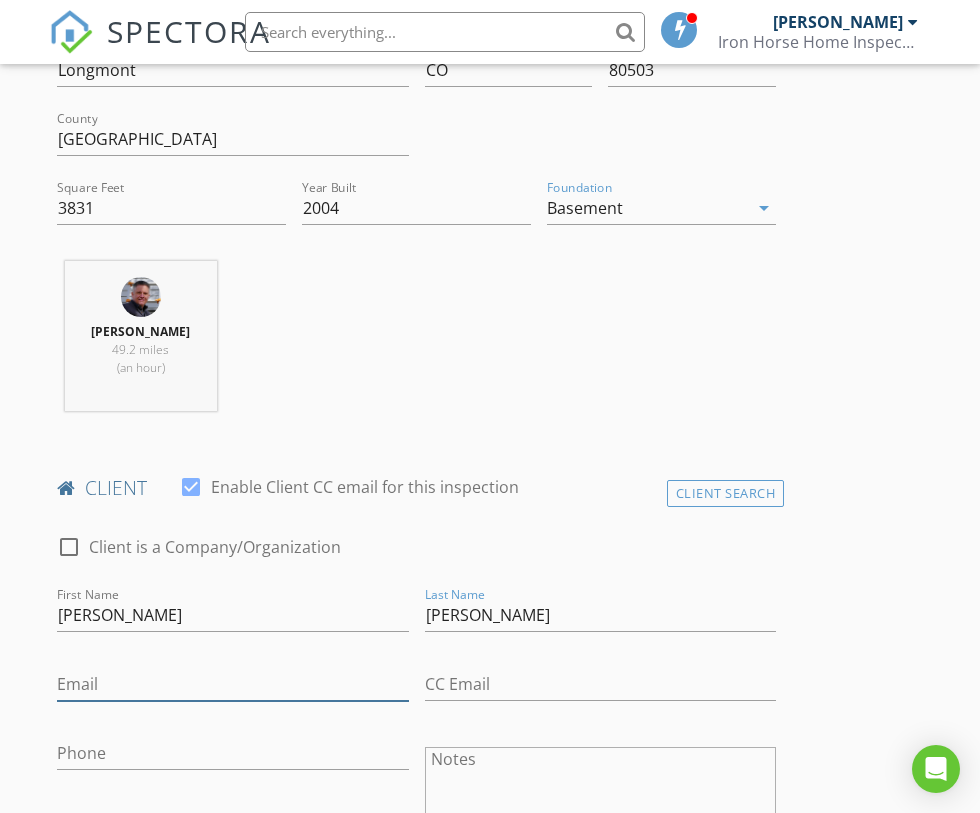 click on "Email" at bounding box center (233, 684) 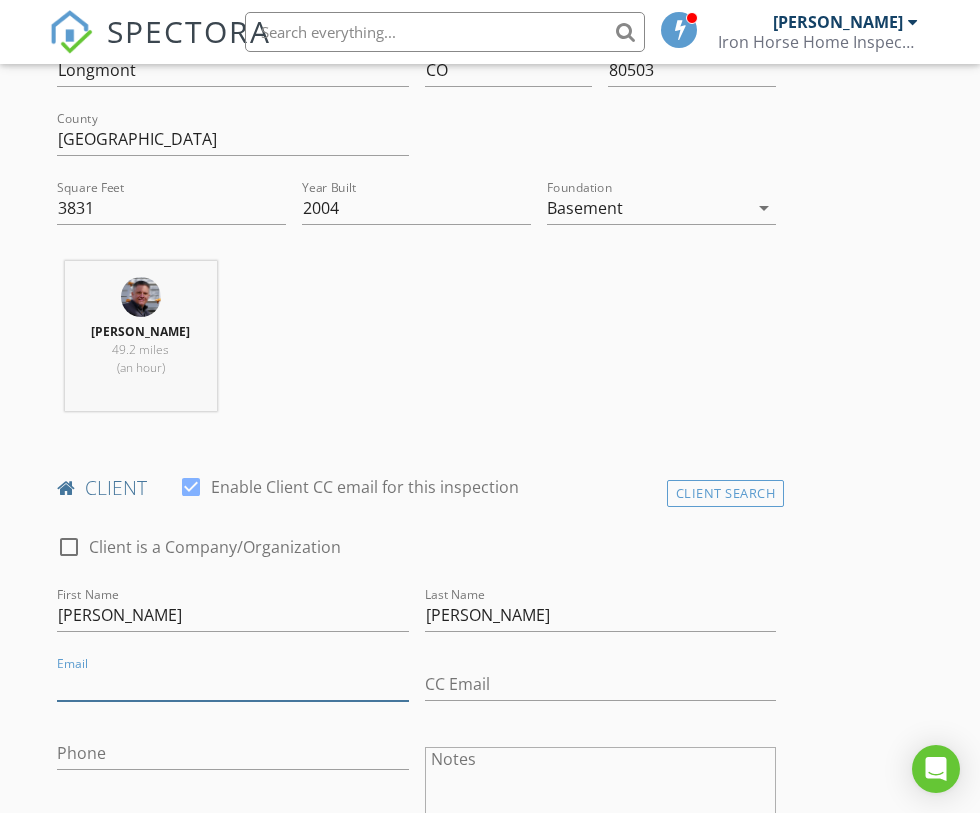 paste on "[PERSON_NAME][EMAIL_ADDRESS][PERSON_NAME][DOMAIN_NAME]" 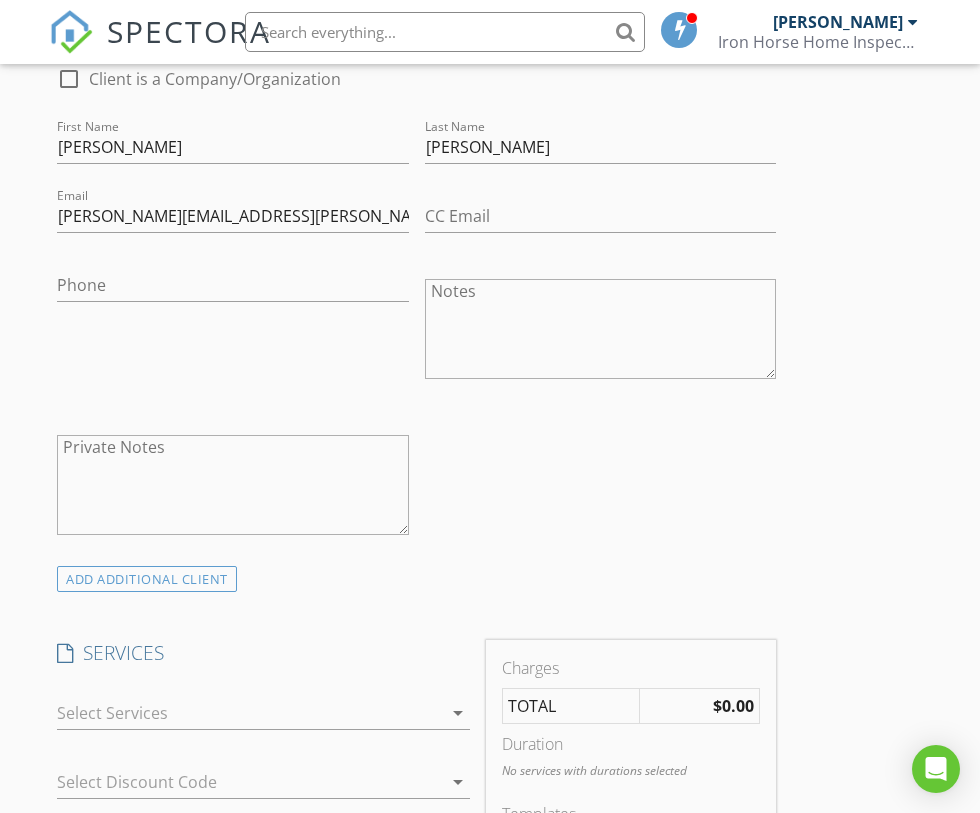 scroll, scrollTop: 1158, scrollLeft: 0, axis: vertical 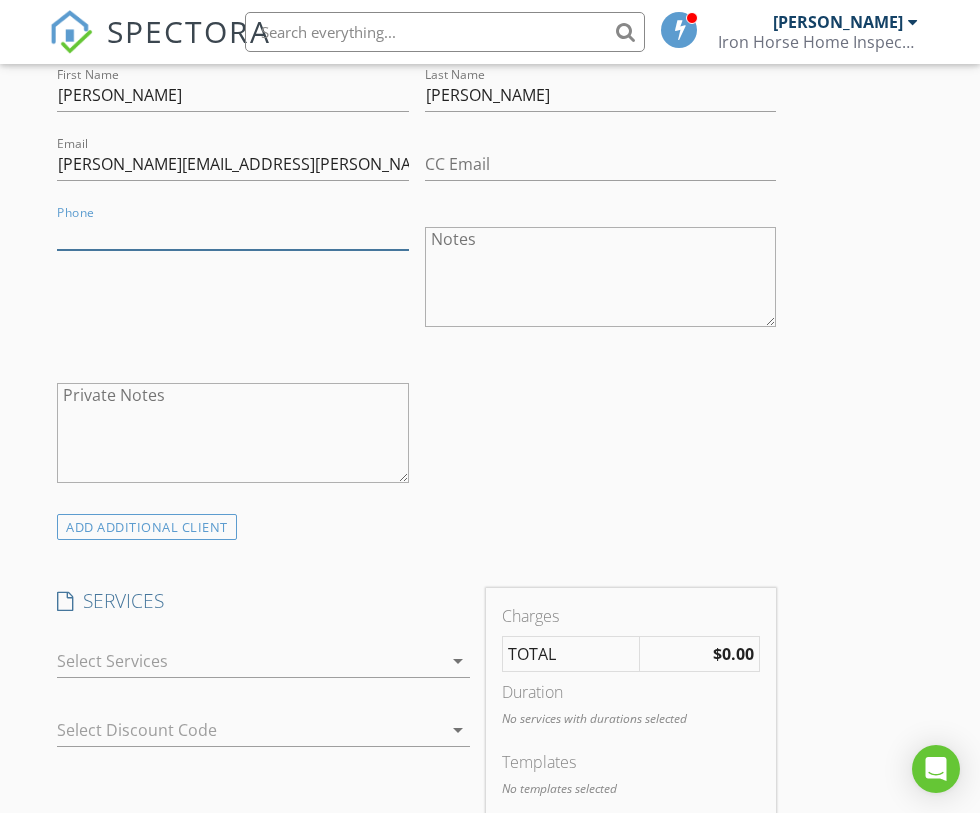paste on "[PHONE_NUMBER]" 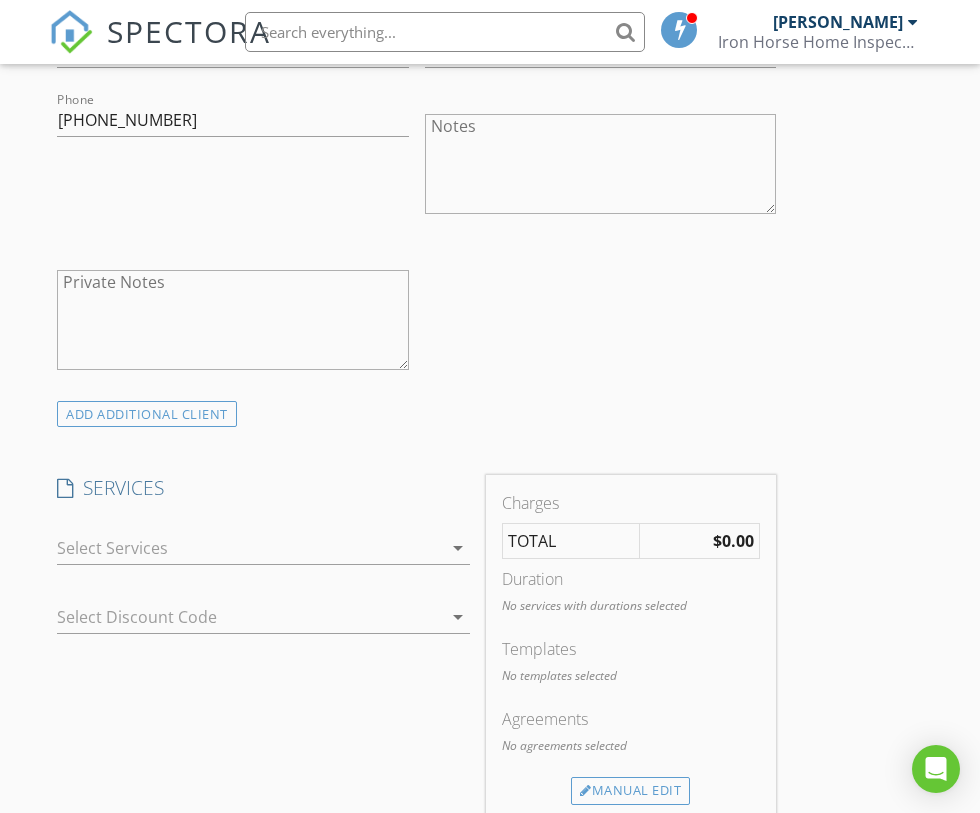 scroll, scrollTop: 1301, scrollLeft: 0, axis: vertical 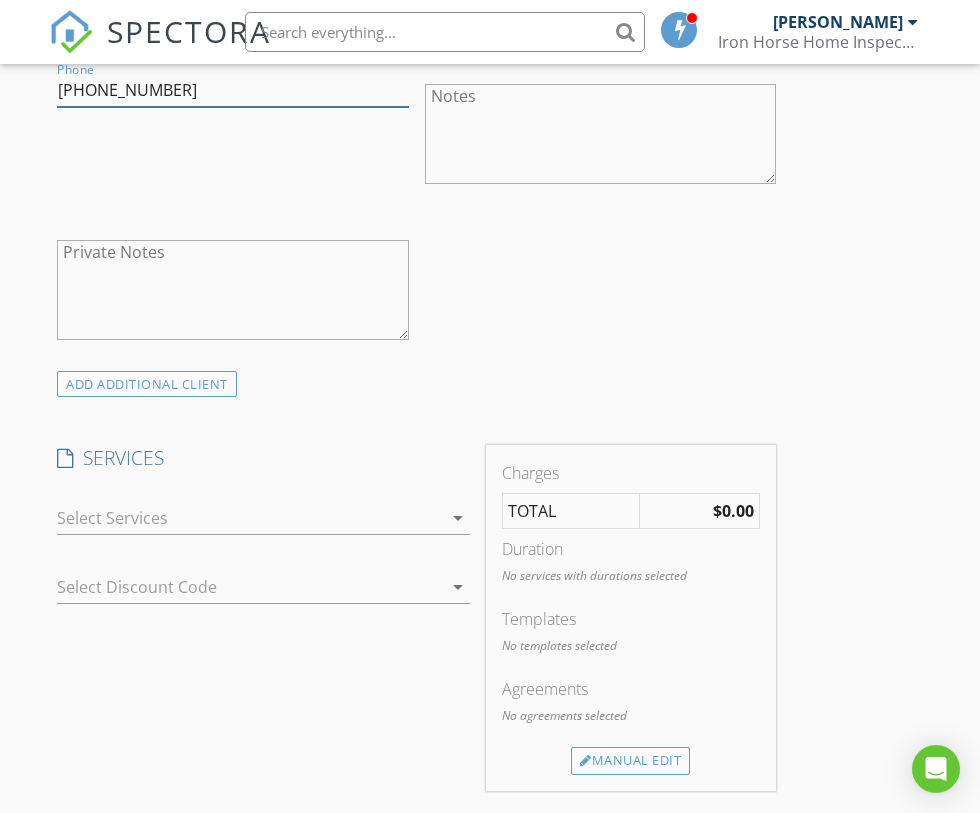 type on "[PHONE_NUMBER]" 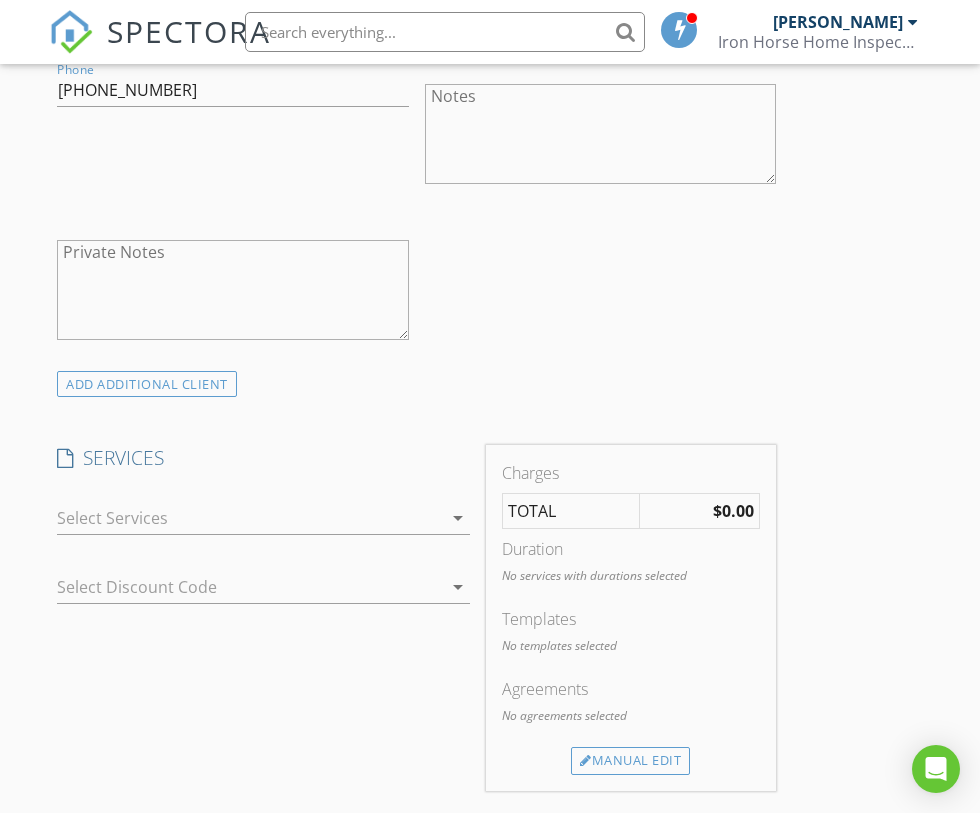 click at bounding box center [249, 518] 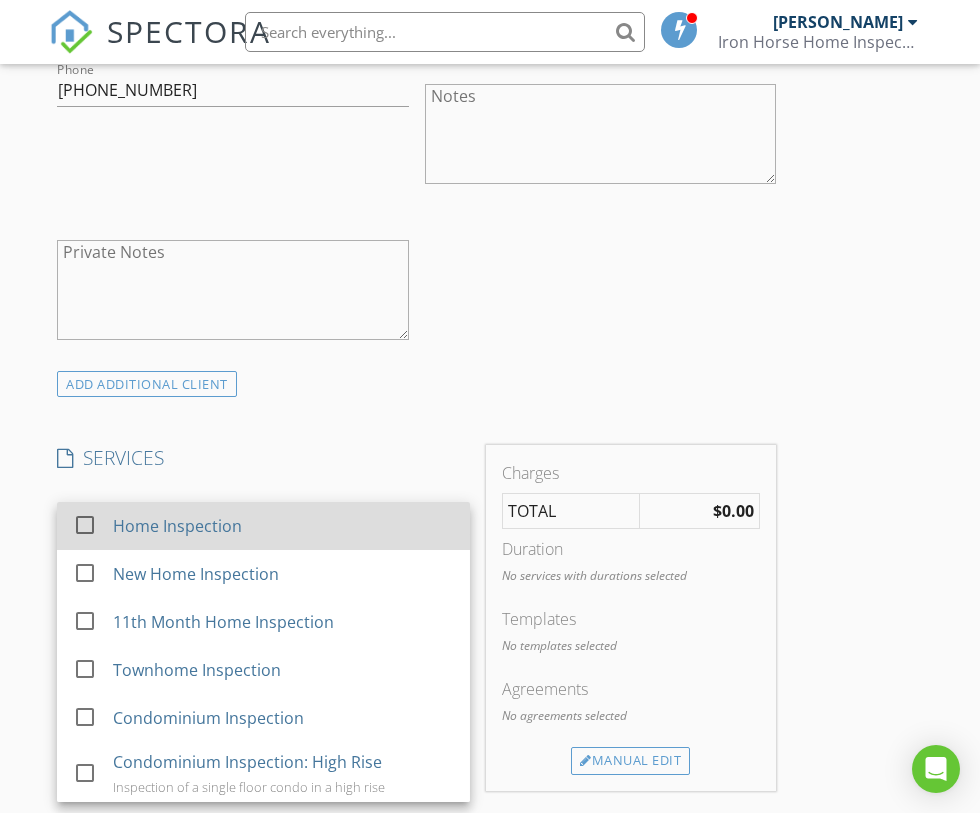 click on "Home Inspection" at bounding box center [283, 526] 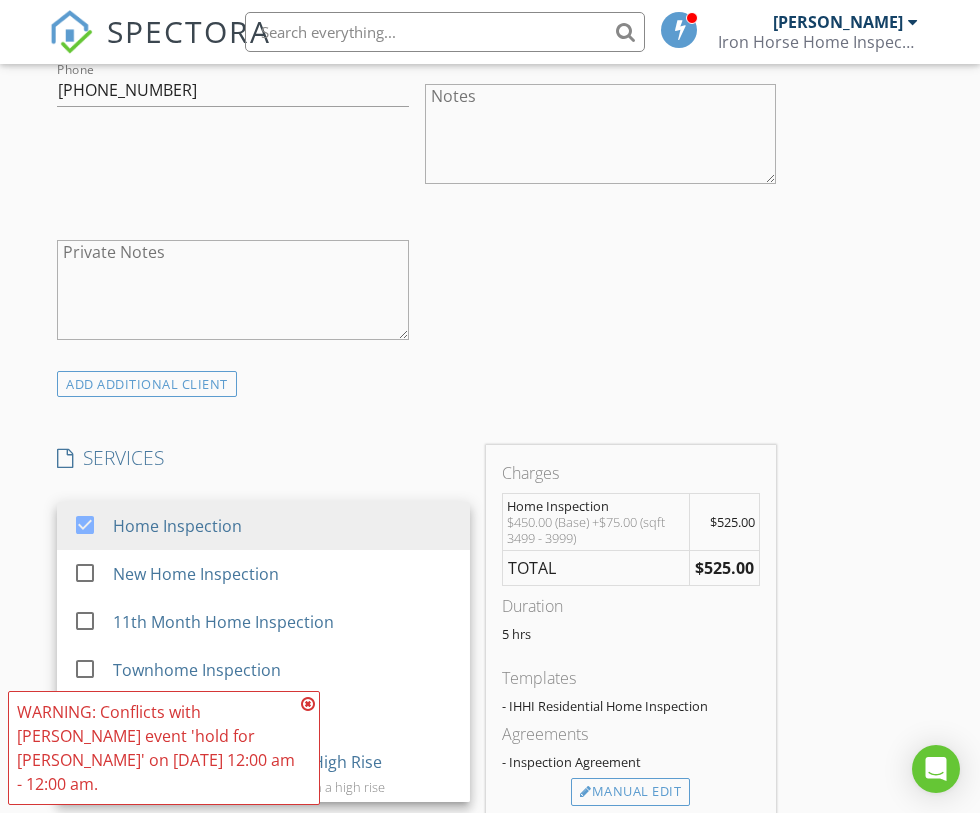 click at bounding box center [308, 704] 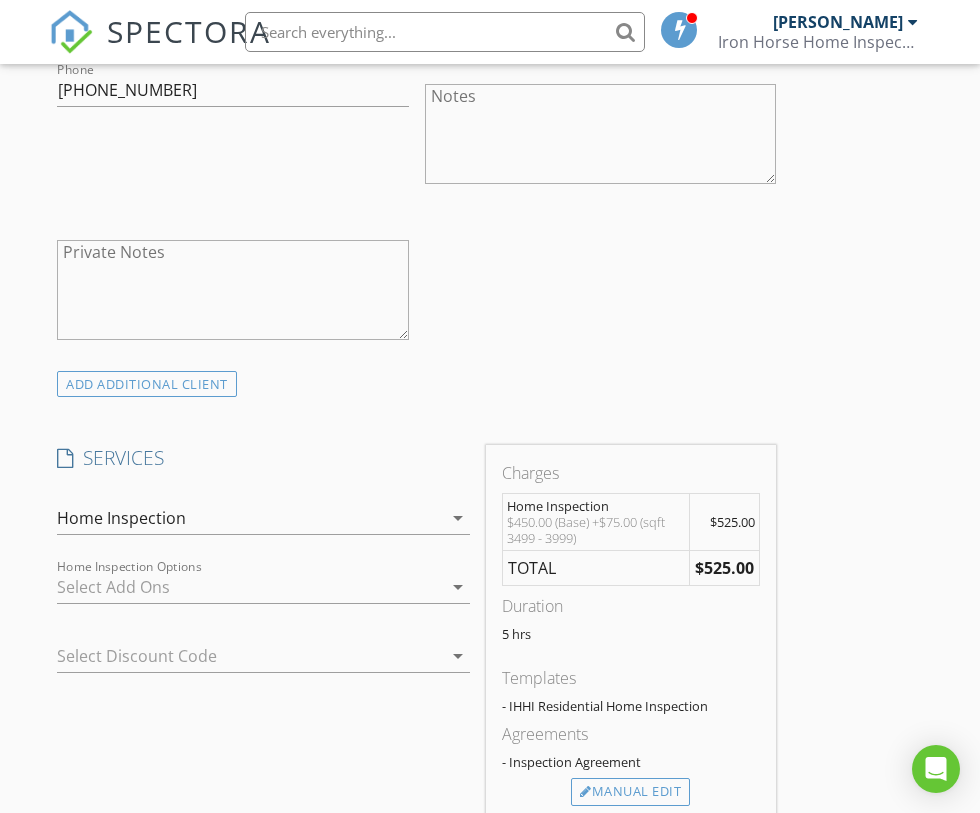 click at bounding box center (249, 587) 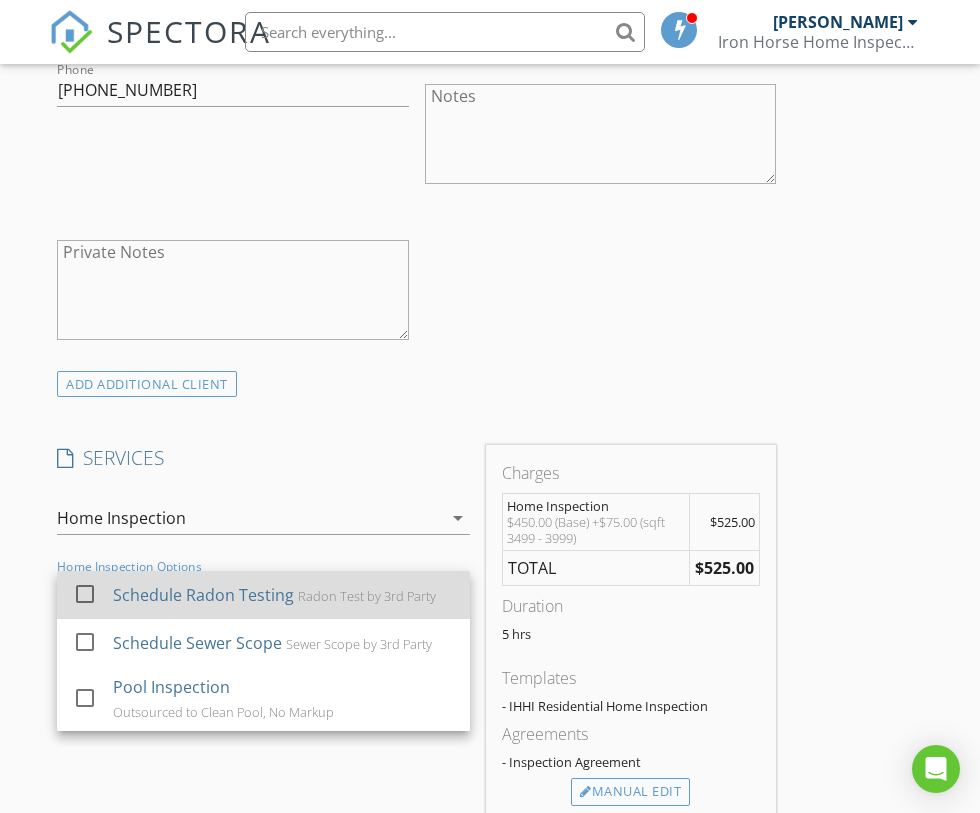 click on "Schedule Radon Testing   Radon Test by 3rd Party" at bounding box center [283, 595] 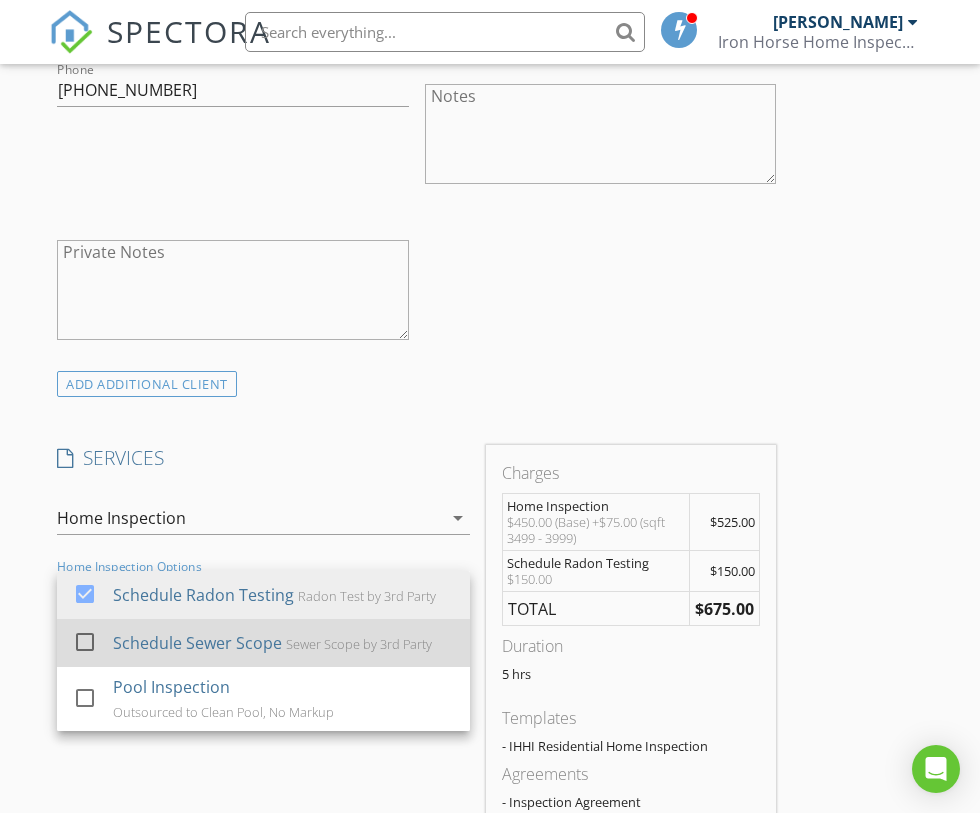 click on "Schedule Sewer Scope" at bounding box center (197, 643) 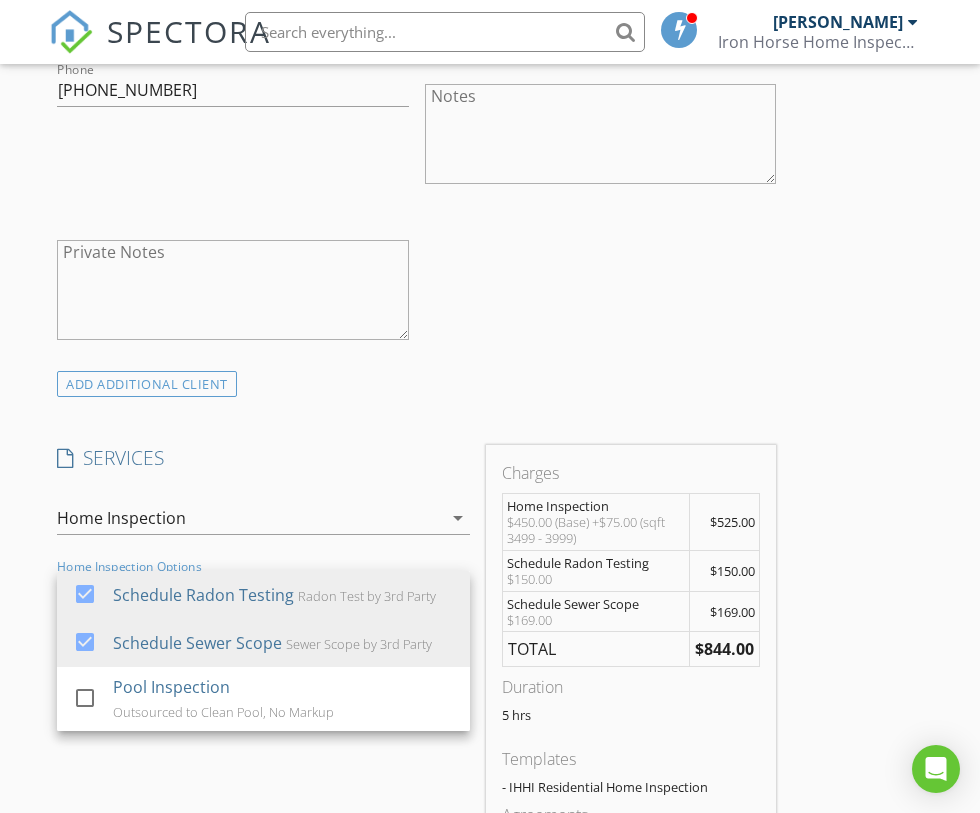 click on "INSPECTOR(S)
check_box   John Phillips   PRIMARY   John Phillips arrow_drop_down   check_box_outline_blank John Phillips specifically requested
Date/Time
07/15/2025 9:00 AM
Location
Address Search       Address 5603 Pierson Mountain Ave   Unit   City Longmont   State CO   Zip 80503   County Boulder     Square Feet 3831   Year Built 2004   Foundation Basement arrow_drop_down     John Phillips     49.2 miles     (an hour)
client
check_box Enable Client CC email for this inspection   Client Search     check_box_outline_blank Client is a Company/Organization     First Name Karl   Last Name Schroll   Email Karl@stowe.net   CC Email   Phone 802-522-3819           Notes   Private Notes
ADD ADDITIONAL client
SERVICES
check_box   Home Inspection   check_box_outline_blank" at bounding box center (490, 667) 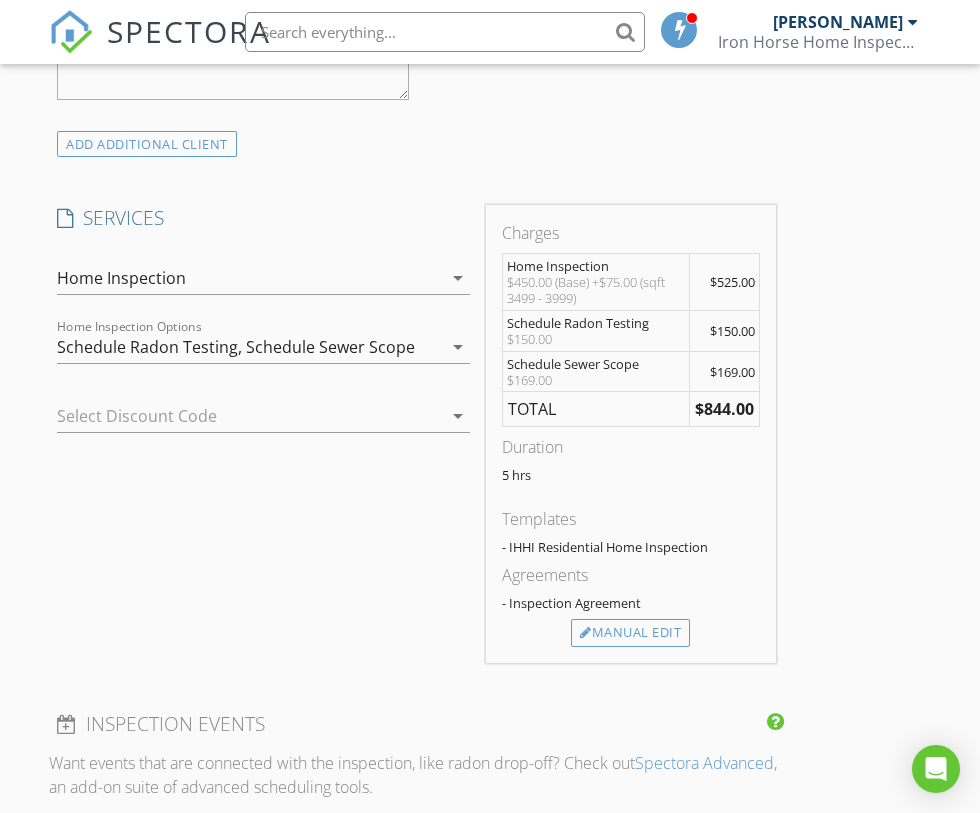 scroll, scrollTop: 1572, scrollLeft: 0, axis: vertical 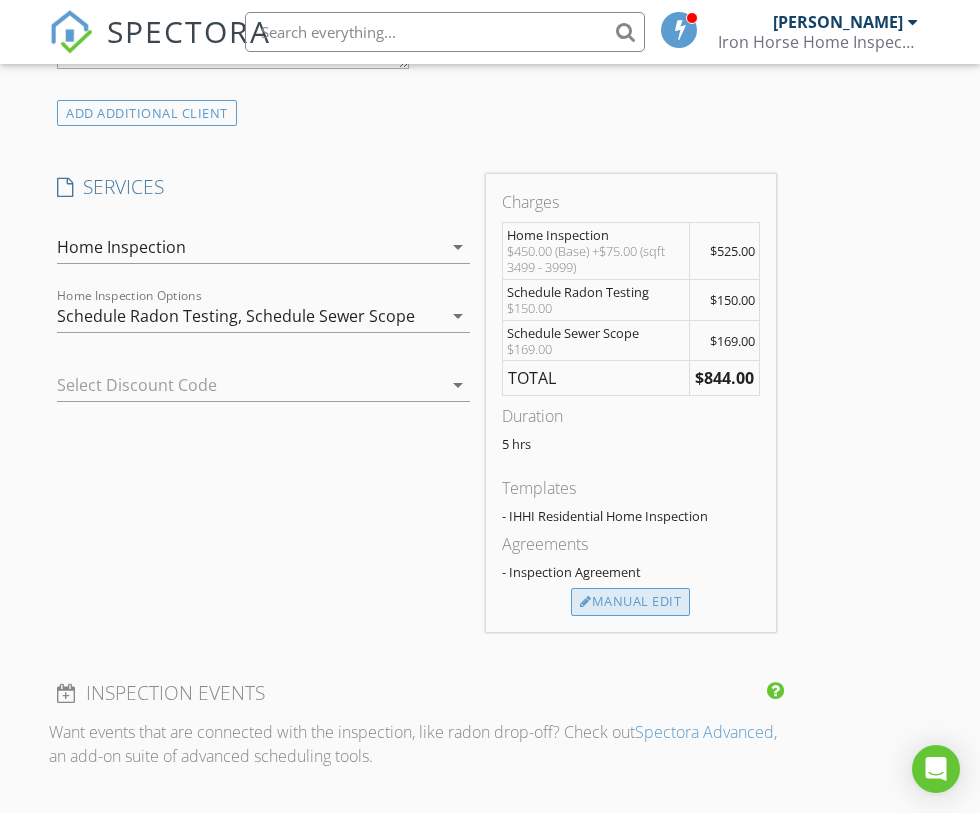 click on "Manual Edit" at bounding box center [630, 602] 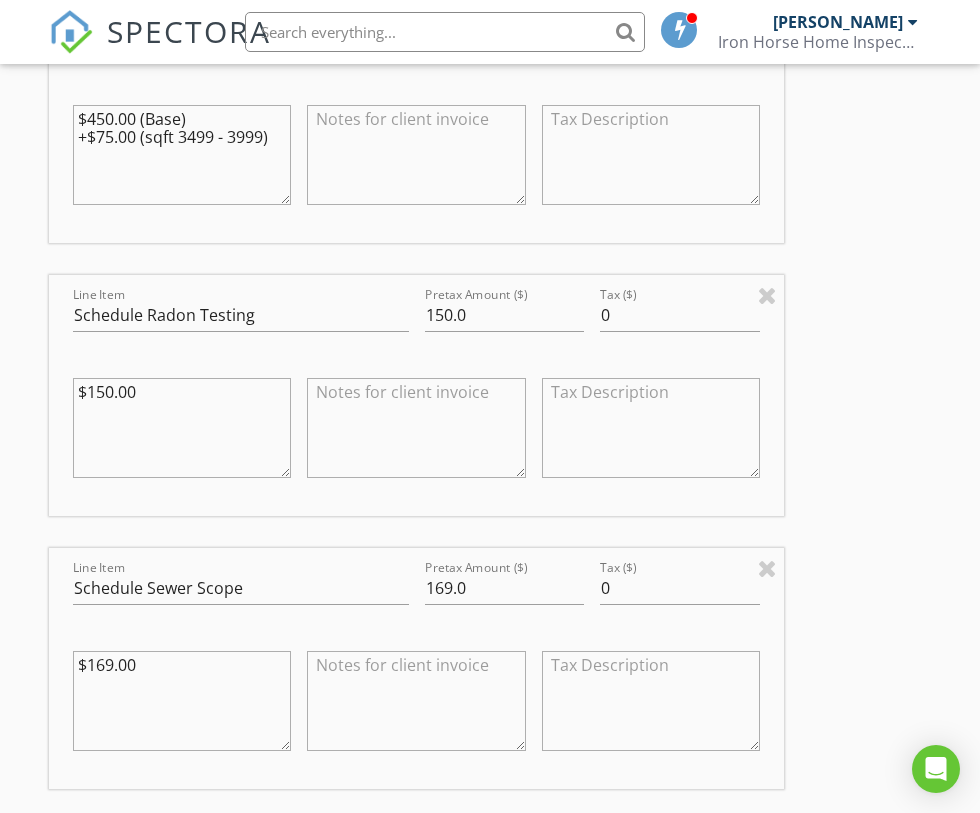 scroll, scrollTop: 1962, scrollLeft: 0, axis: vertical 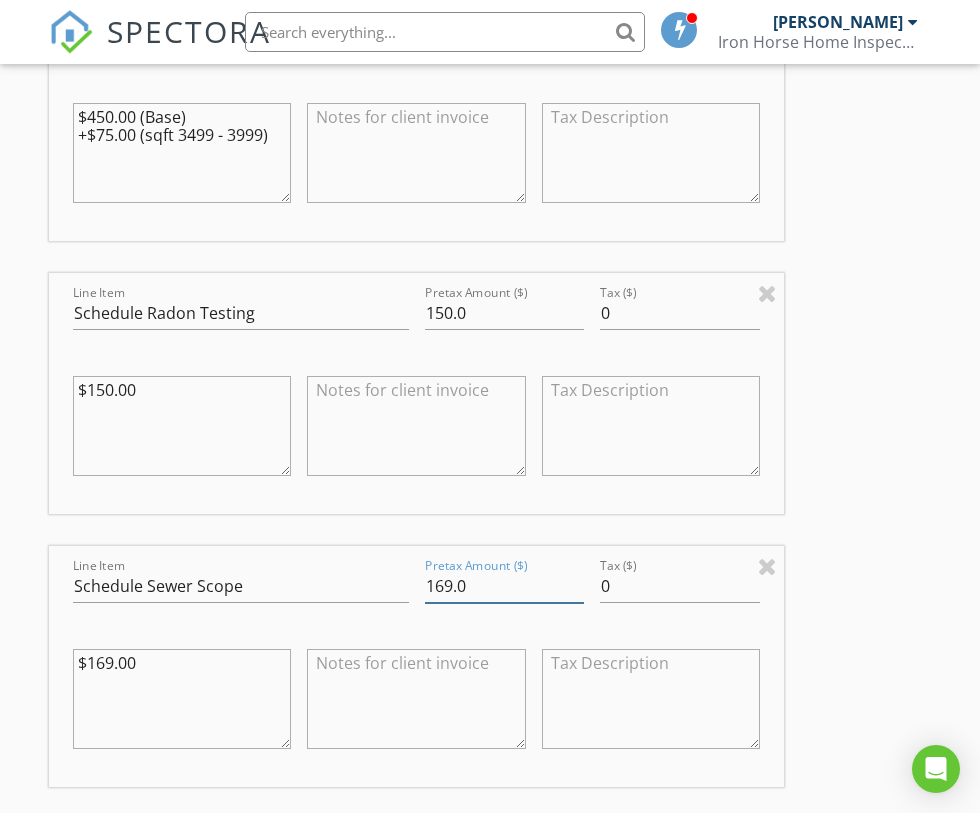 drag, startPoint x: 451, startPoint y: 576, endPoint x: 438, endPoint y: 576, distance: 13 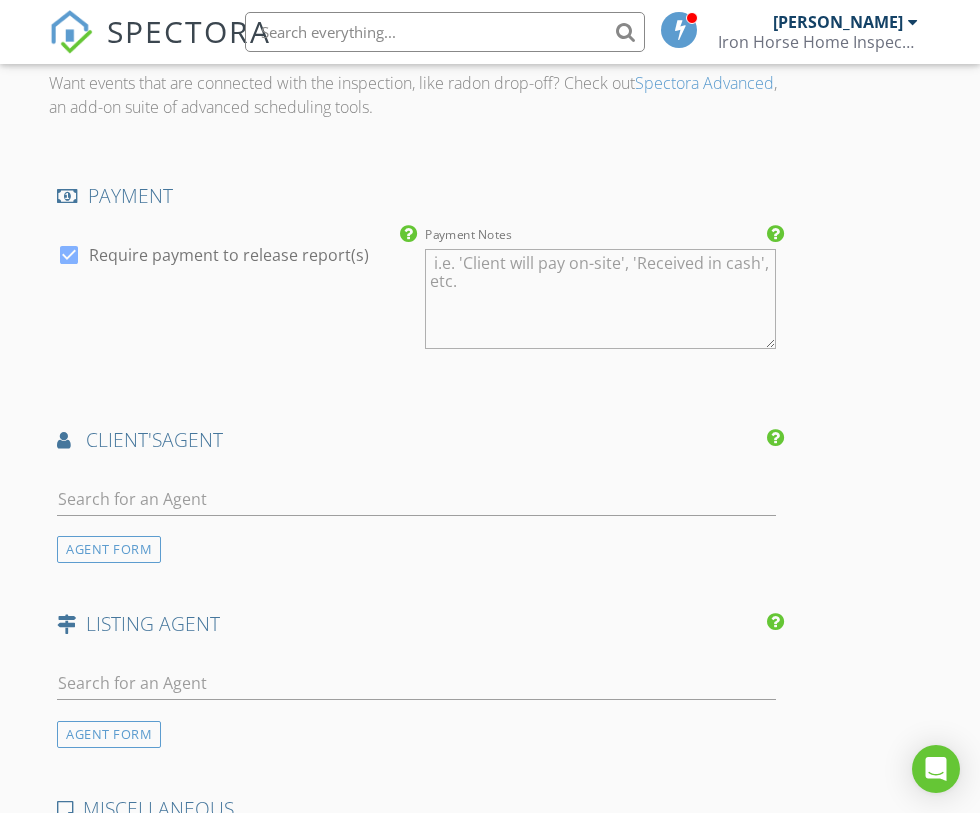 scroll, scrollTop: 2910, scrollLeft: 0, axis: vertical 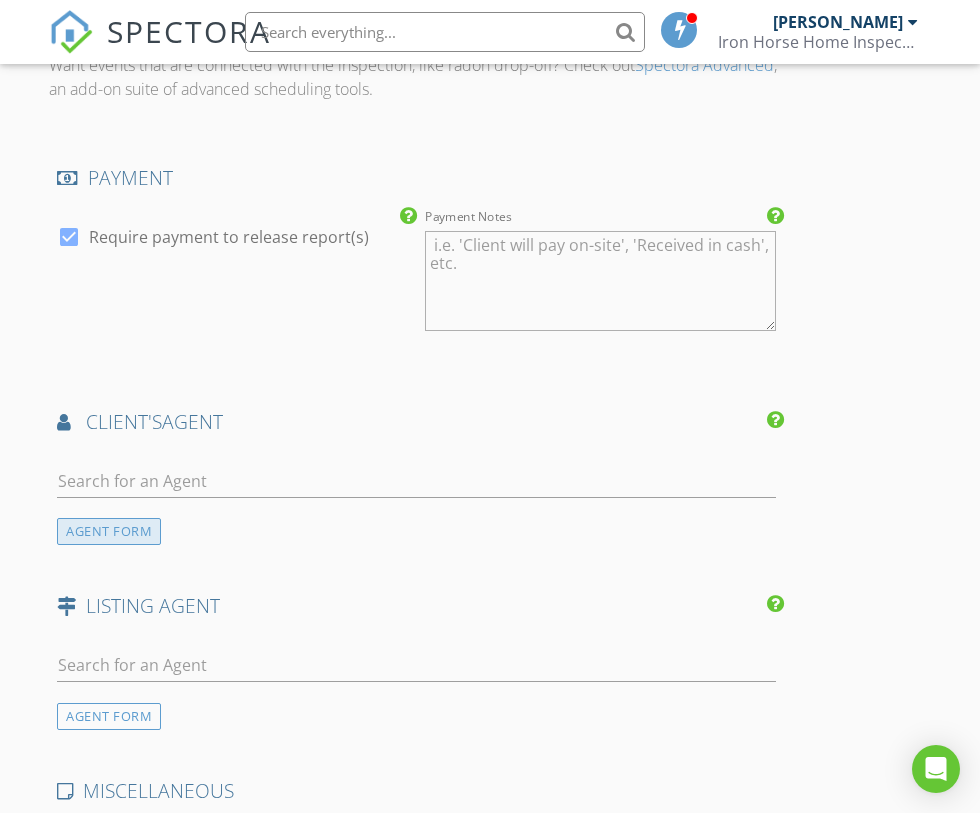type on "150.0" 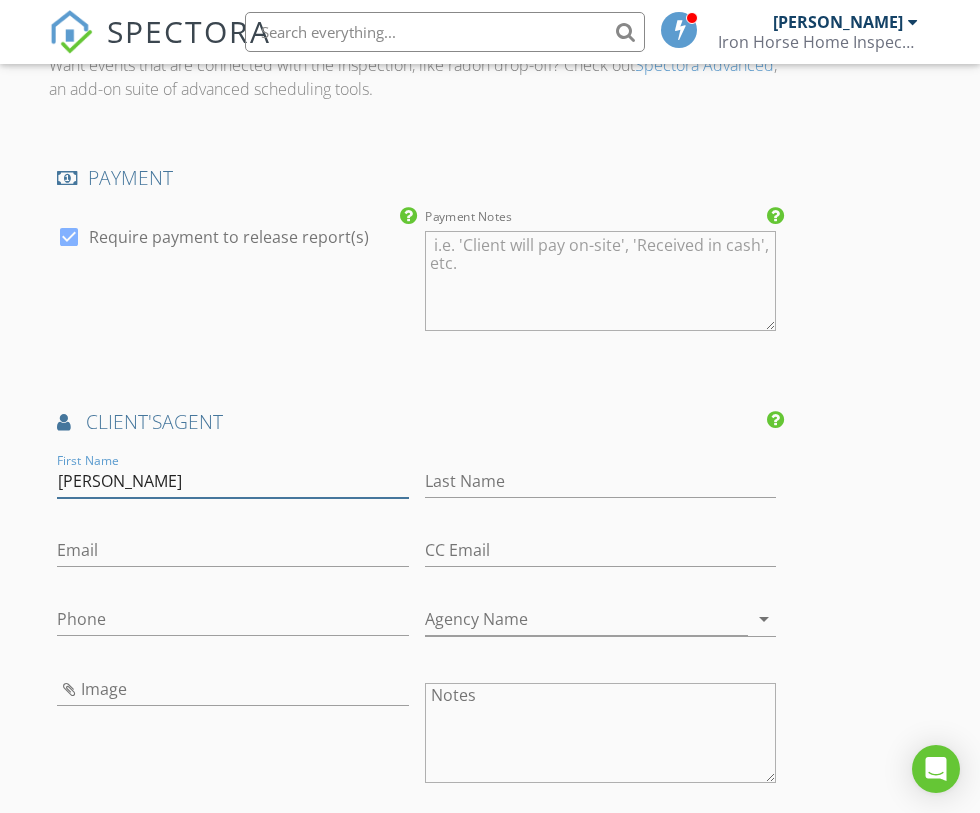 type on "[PERSON_NAME]" 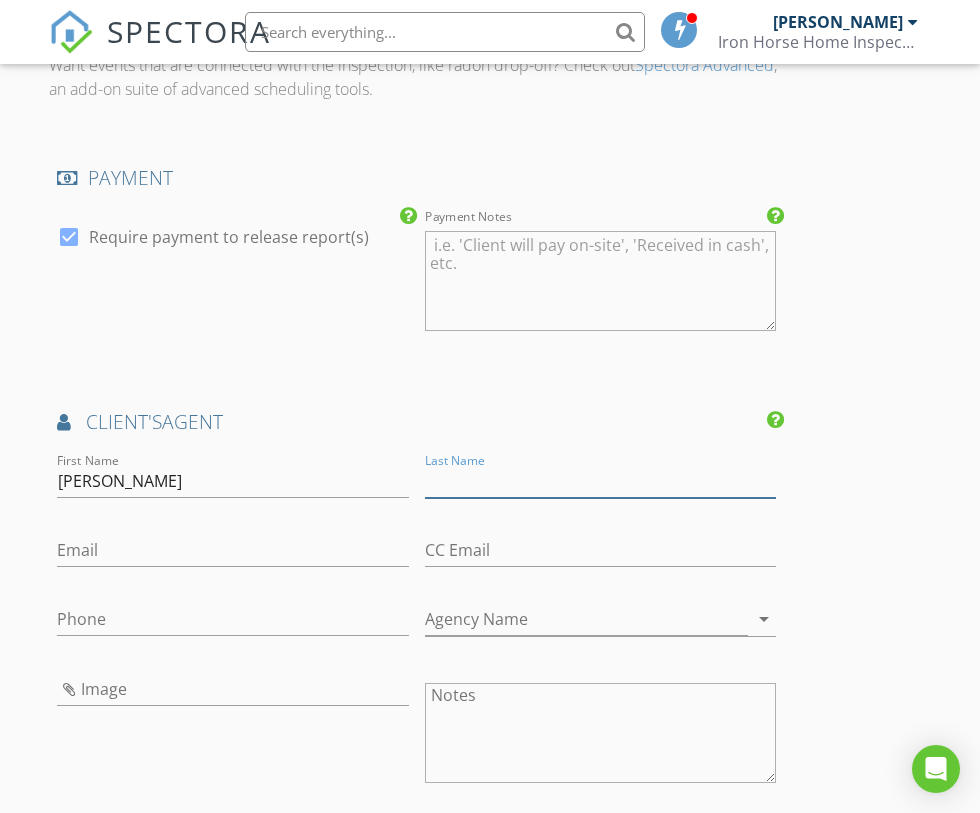 paste on "[PERSON_NAME]" 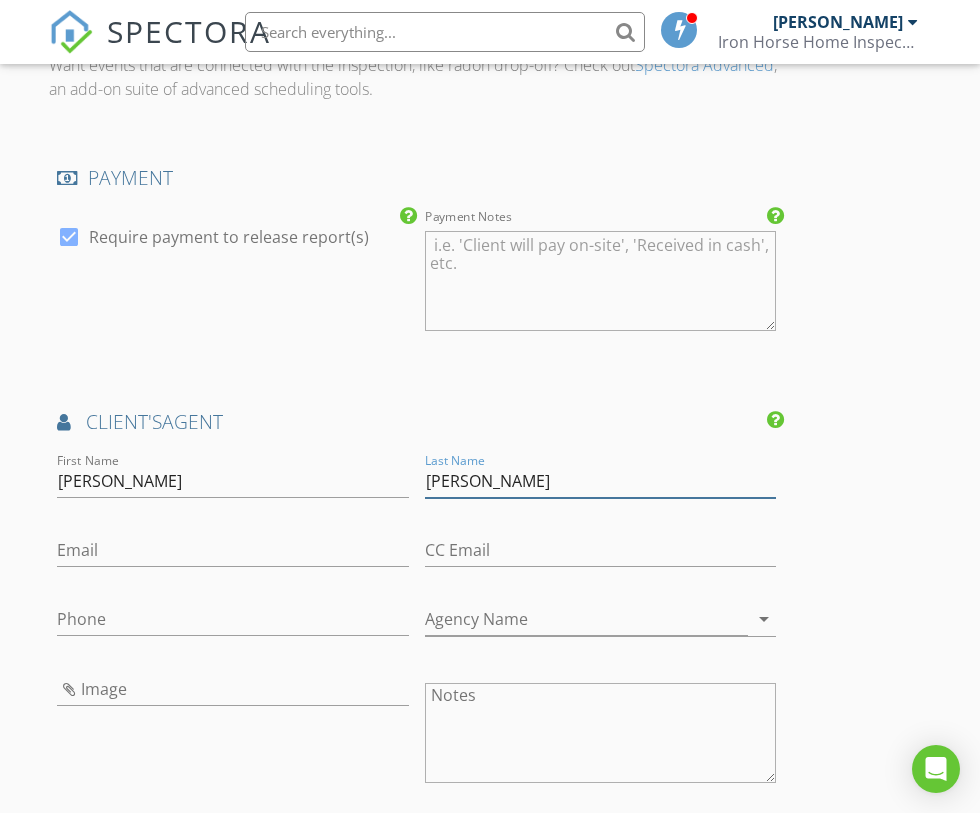 type on "[PERSON_NAME]" 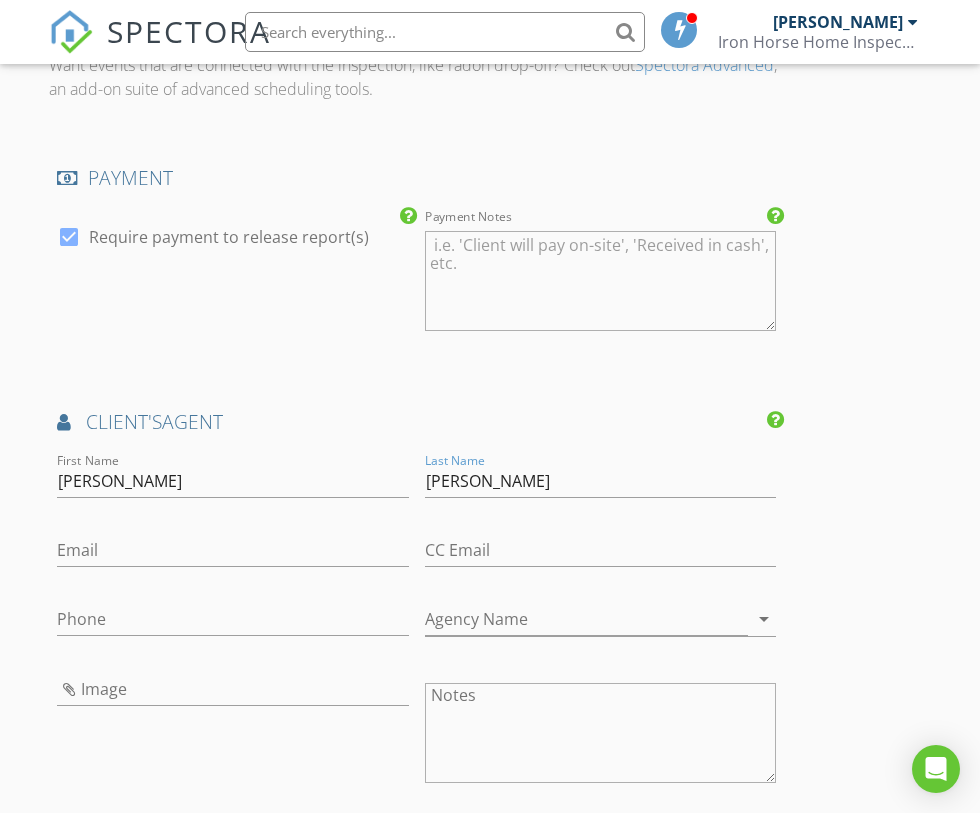 click on "Email" at bounding box center (233, 560) 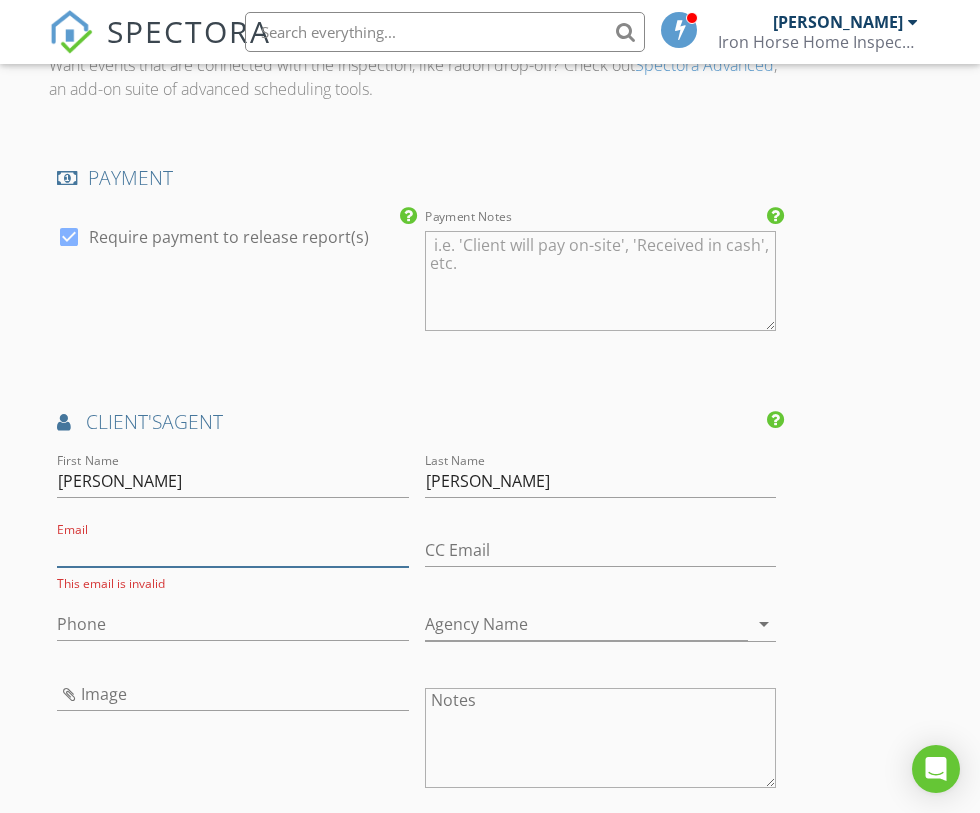 paste on "[EMAIL_ADDRESS][DOMAIN_NAME]" 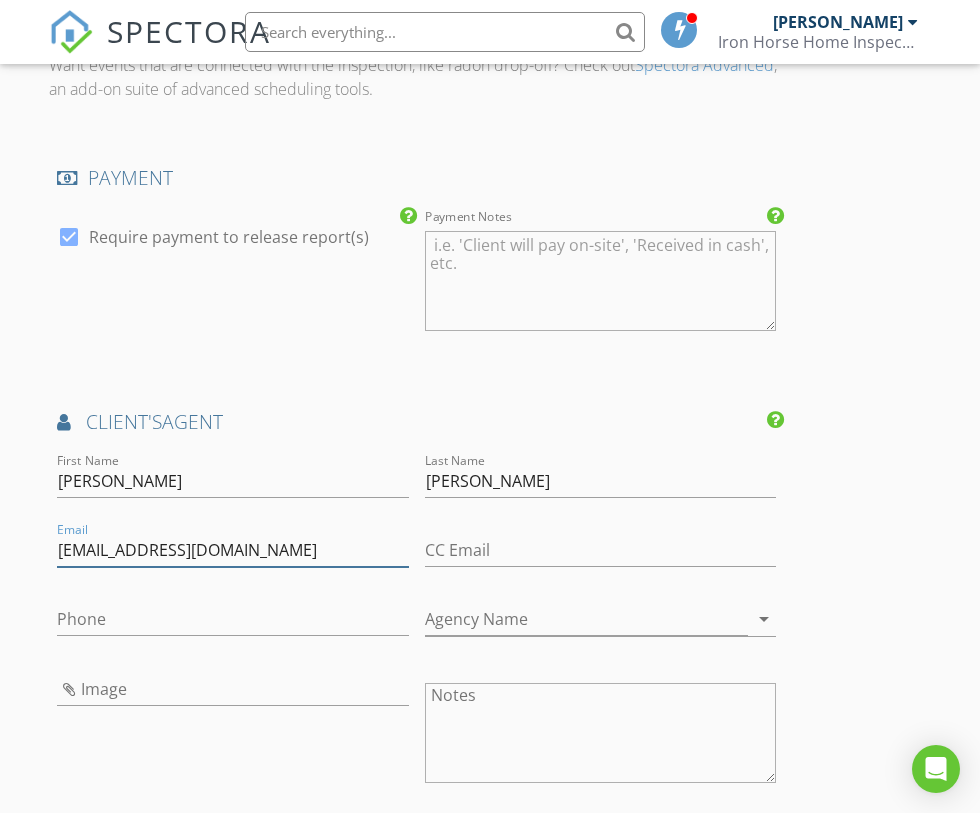 type on "[EMAIL_ADDRESS][DOMAIN_NAME]" 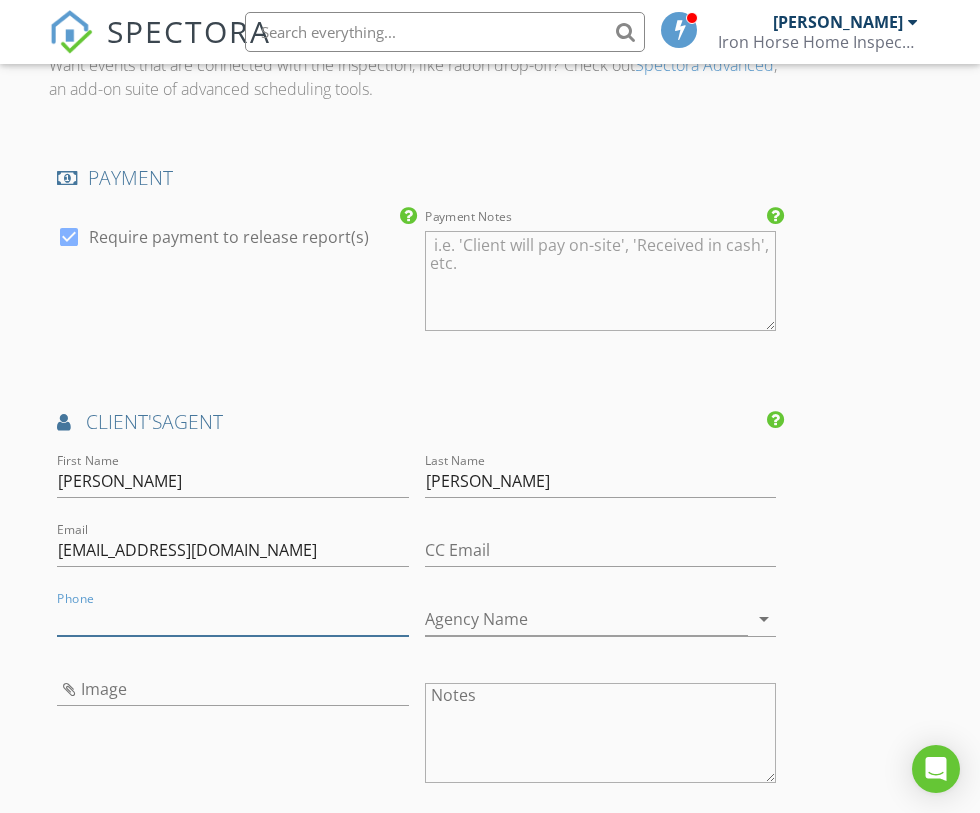 paste on "[PHONE_NUMBER]" 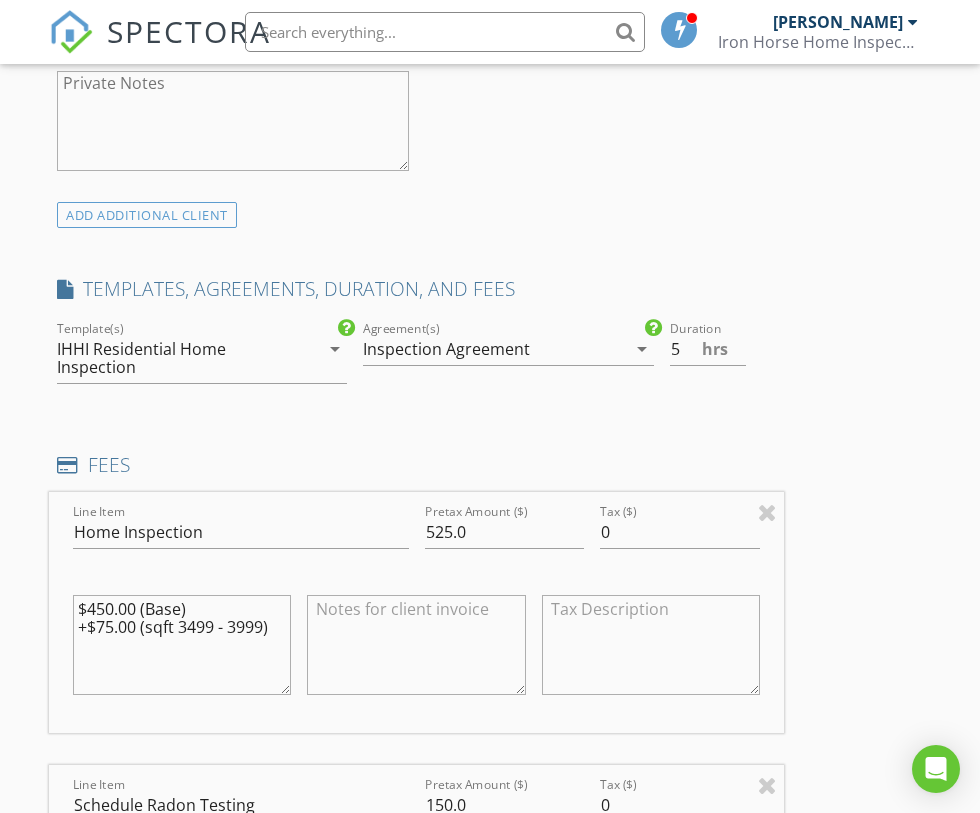 scroll, scrollTop: 1479, scrollLeft: 0, axis: vertical 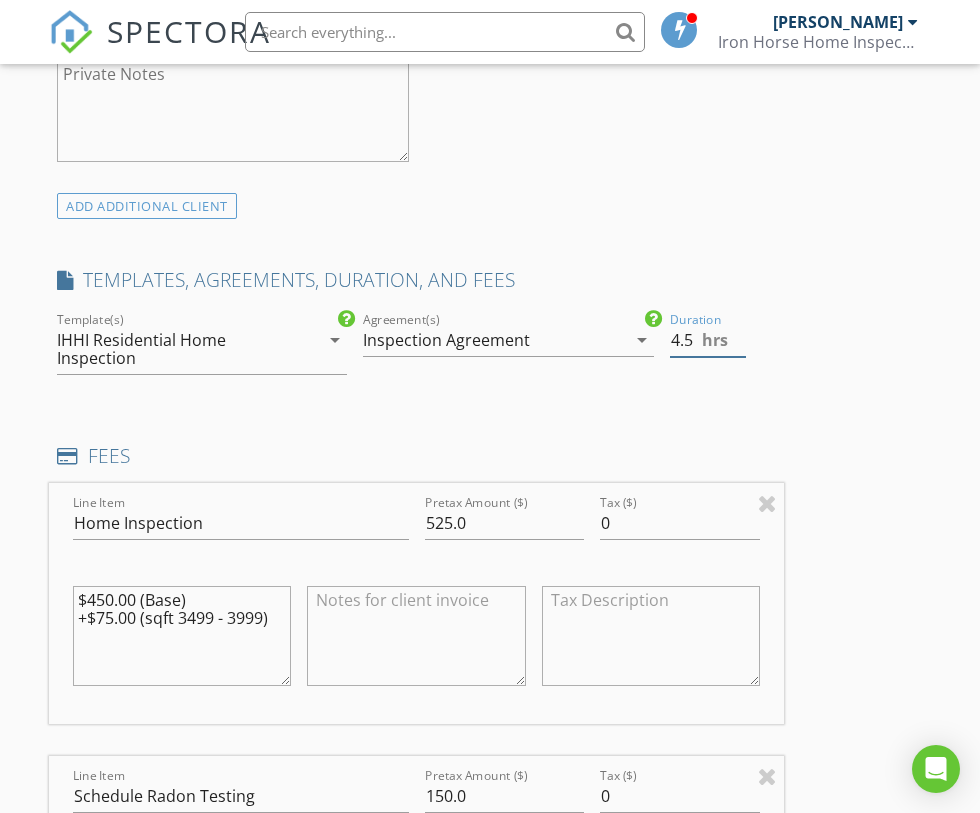 click on "4.5" at bounding box center [708, 340] 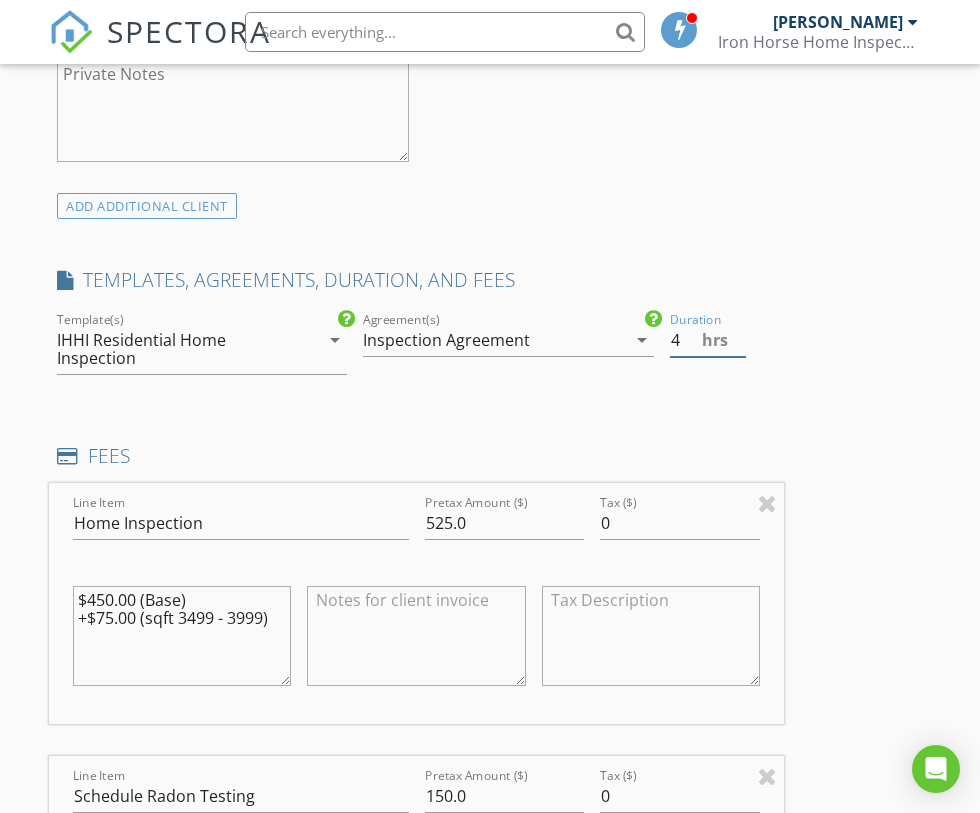 click on "4" at bounding box center [708, 340] 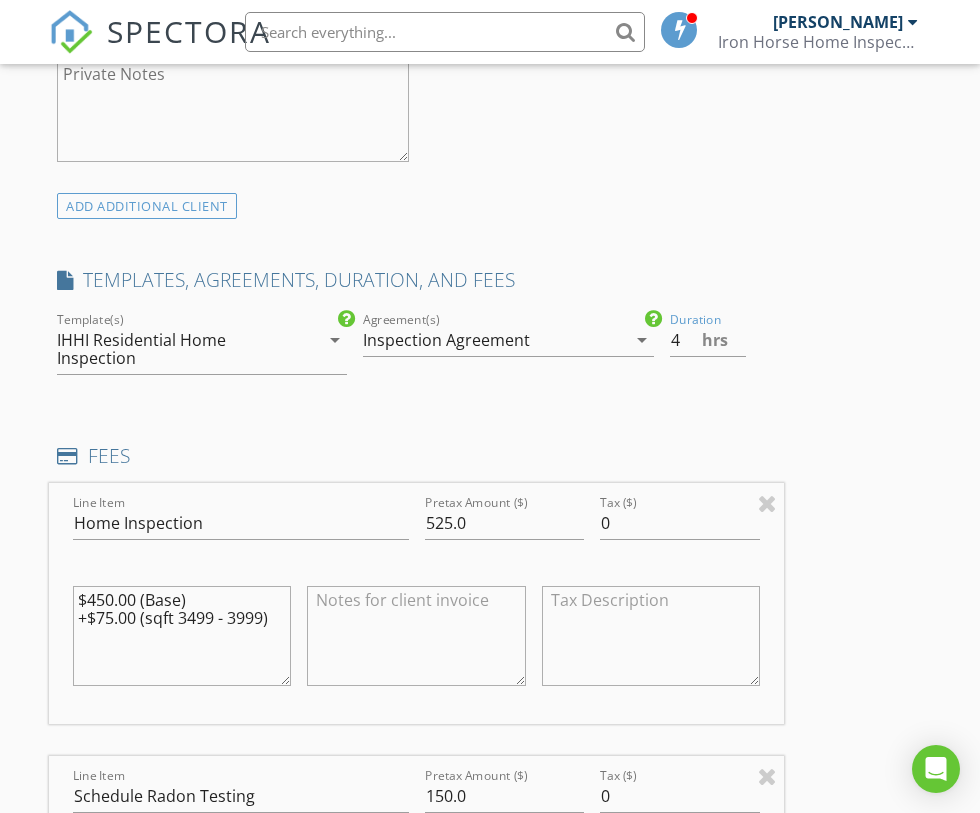 click on "INSPECTOR(S)
check_box   John Phillips   PRIMARY   John Phillips arrow_drop_down   check_box_outline_blank John Phillips specifically requested
Date/Time
07/15/2025 9:00 AM
Location
Address Search       Address 5603 Pierson Mountain Ave   Unit   City Longmont   State CO   Zip 80503   County Boulder     Square Feet 3831   Year Built 2004   Foundation Basement arrow_drop_down     John Phillips     49.2 miles     (an hour)
client
check_box Enable Client CC email for this inspection   Client Search     check_box_outline_blank Client is a Company/Organization     First Name Karl   Last Name Schroll   Email Karl@stowe.net   CC Email   Phone 802-522-3819           Notes   Private Notes
ADD ADDITIONAL client
SERVICES
check_box   Home Inspection   check_box_outline_blank" at bounding box center (490, 1050) 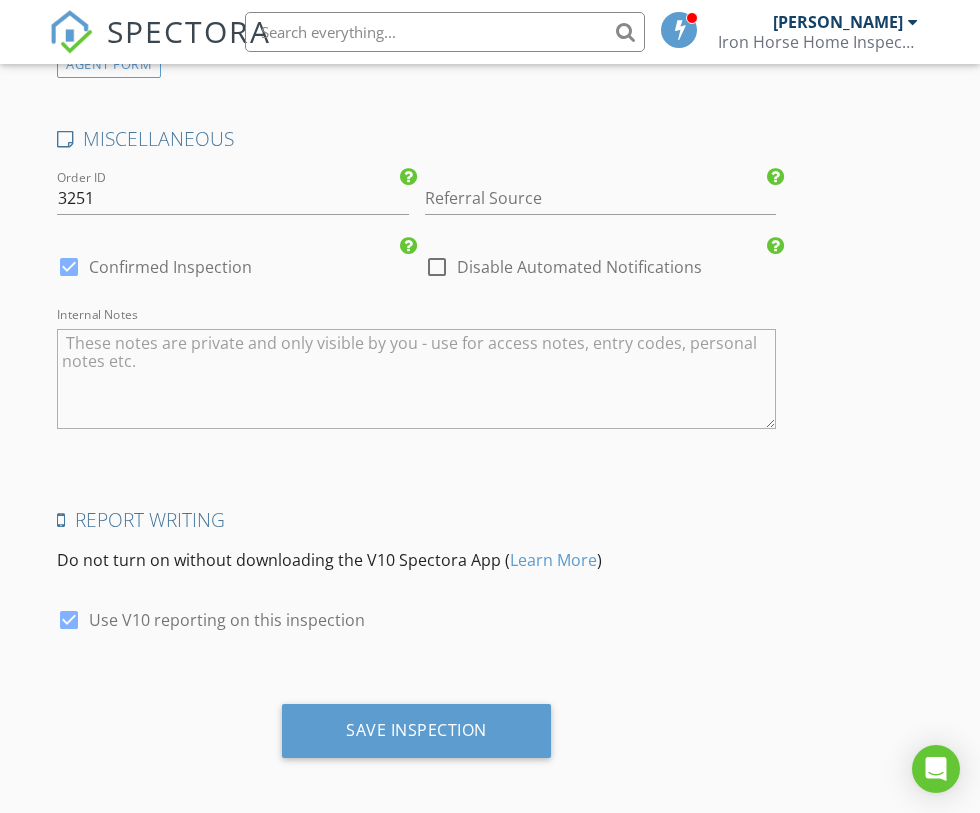 scroll, scrollTop: 4011, scrollLeft: 0, axis: vertical 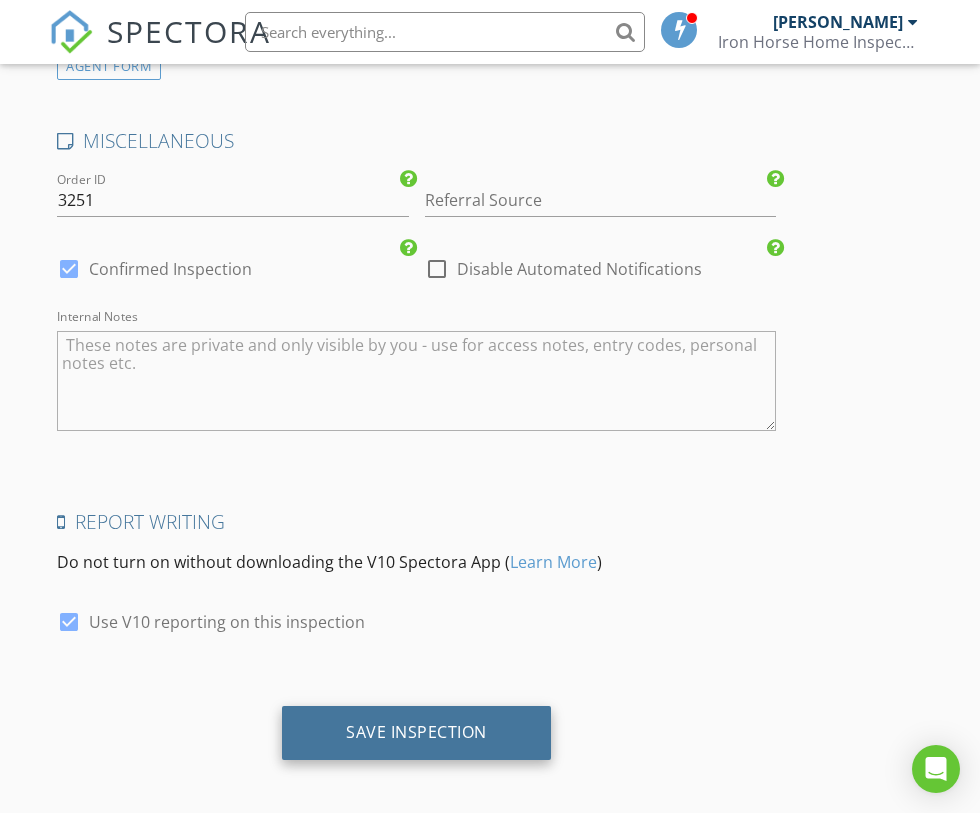 click on "Save Inspection" at bounding box center (416, 733) 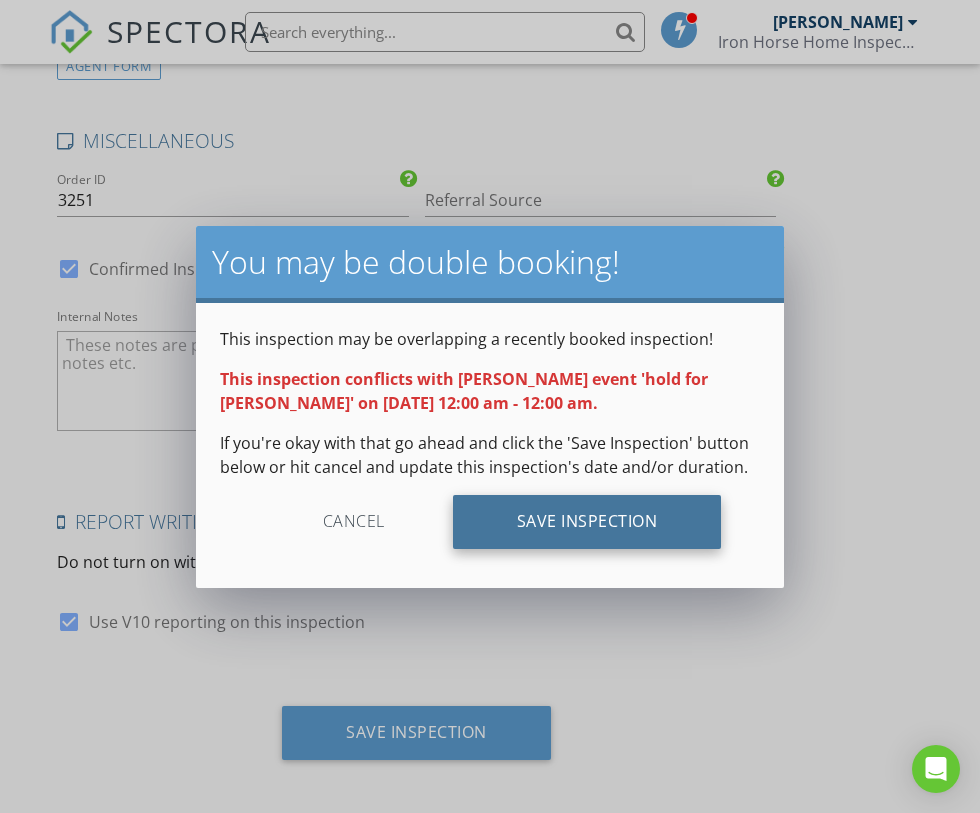 click on "Save Inspection" at bounding box center (587, 522) 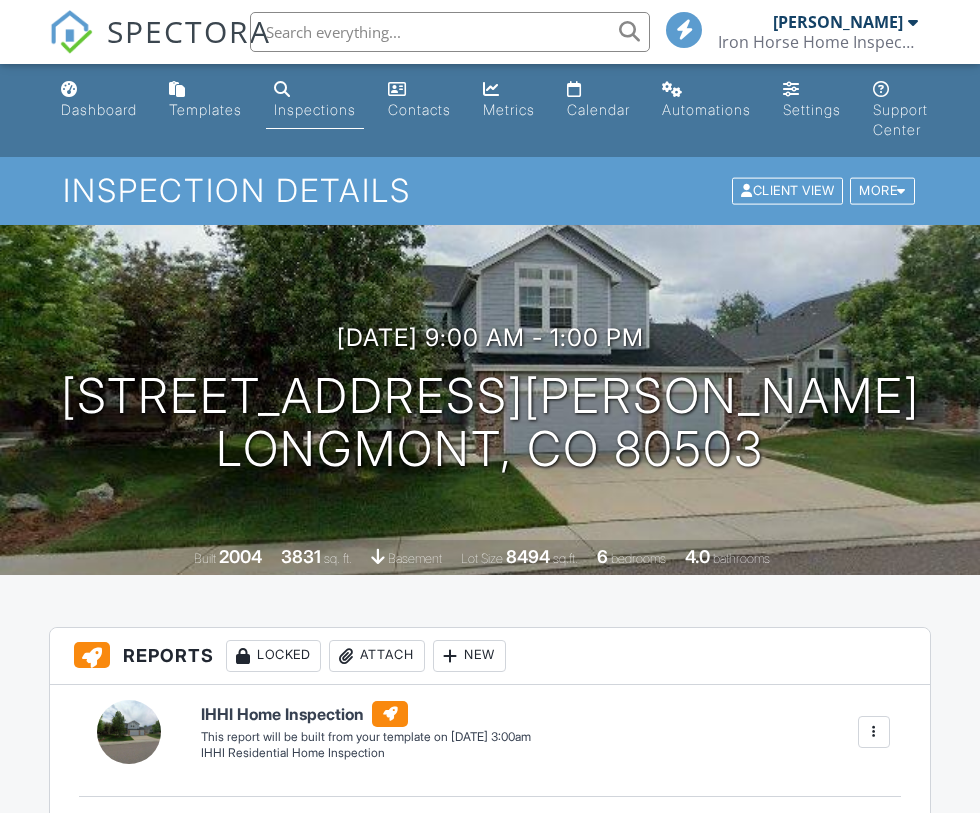 scroll, scrollTop: 0, scrollLeft: 0, axis: both 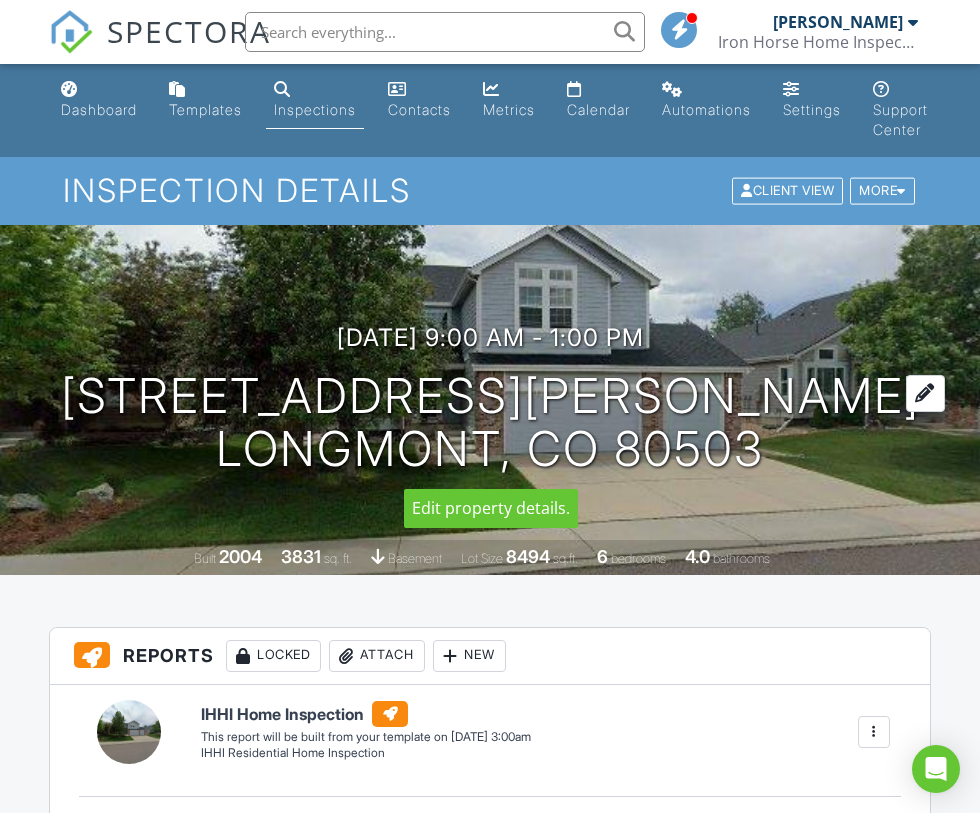 drag, startPoint x: 54, startPoint y: 324, endPoint x: 753, endPoint y: 450, distance: 710.26544 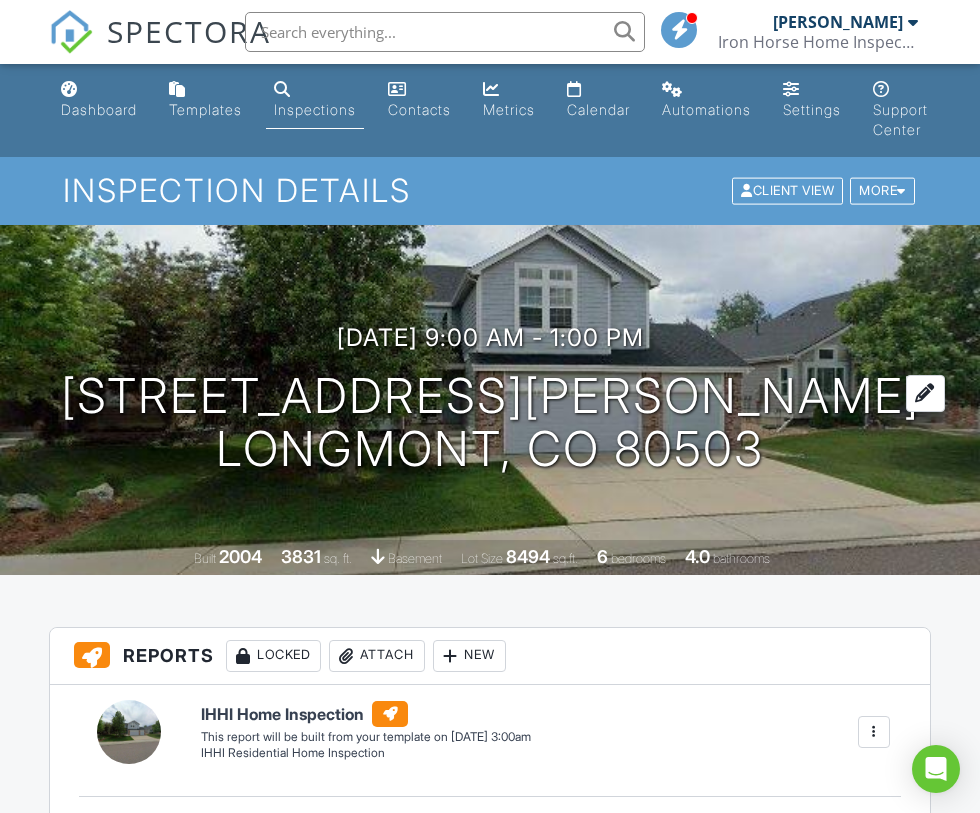 copy on "07/15/2025  9:00 am
- 1:00 pm
5603 Pierson Mountain Ave
Longmont, CO 80503" 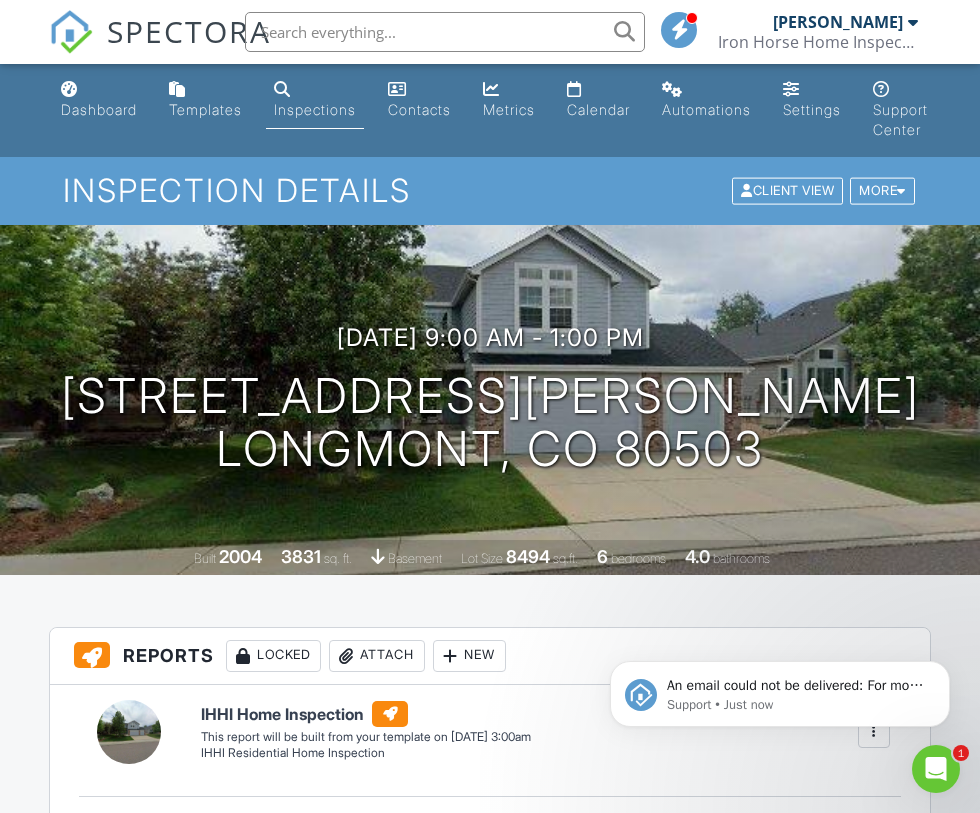 scroll, scrollTop: 0, scrollLeft: 0, axis: both 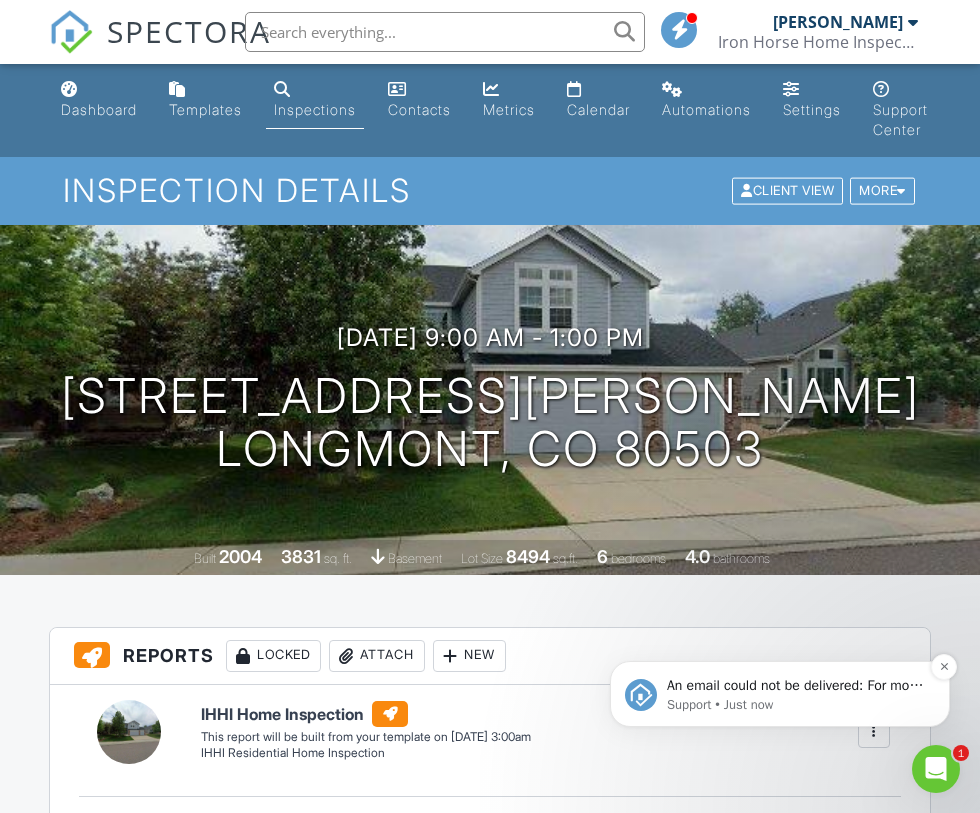 click on "An email could not be delivered:  For more information, view Why emails don't get delivered (Support Article)" at bounding box center (796, 686) 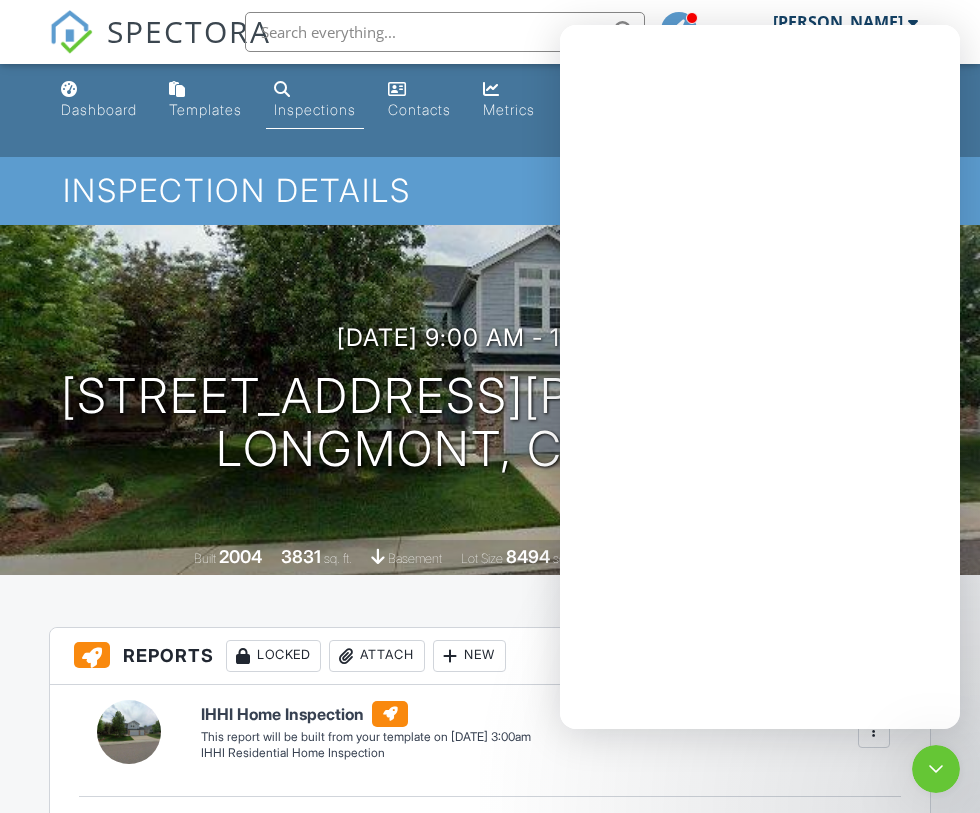 scroll, scrollTop: 0, scrollLeft: 0, axis: both 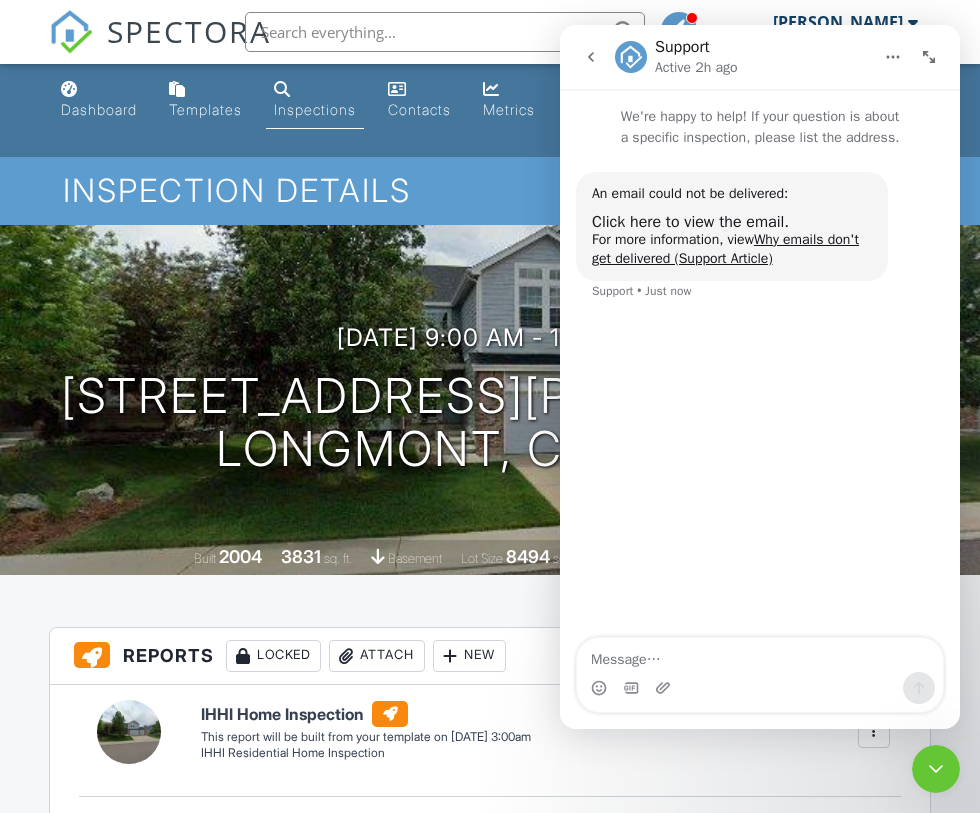 click 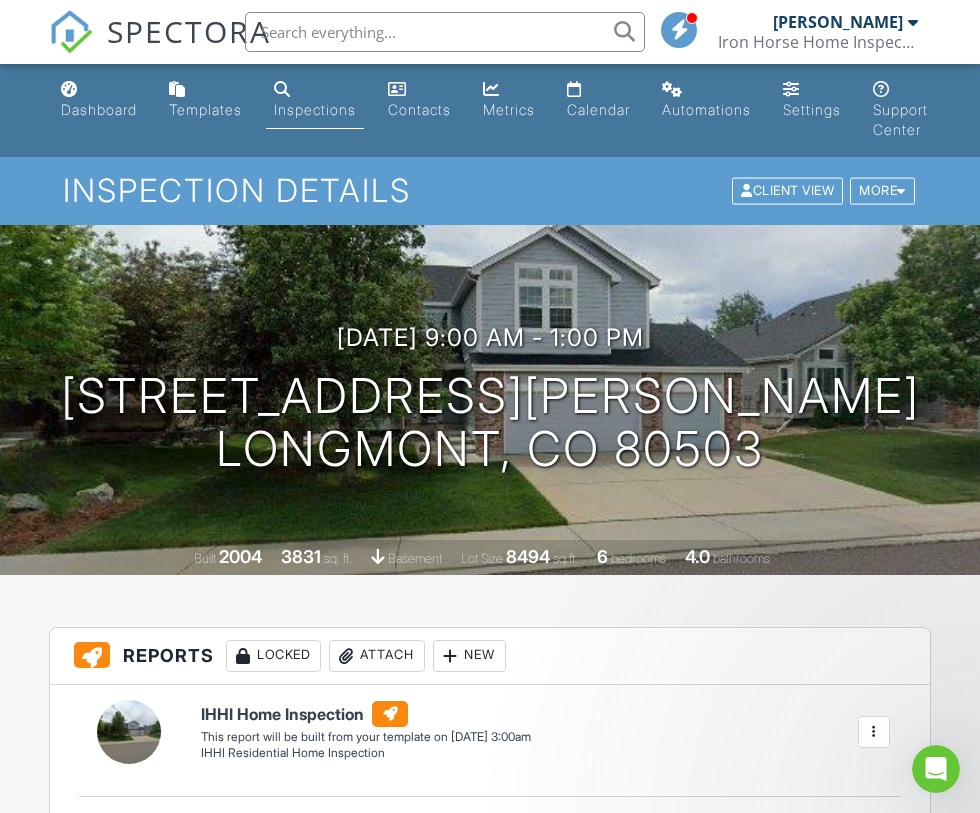 scroll, scrollTop: 0, scrollLeft: 0, axis: both 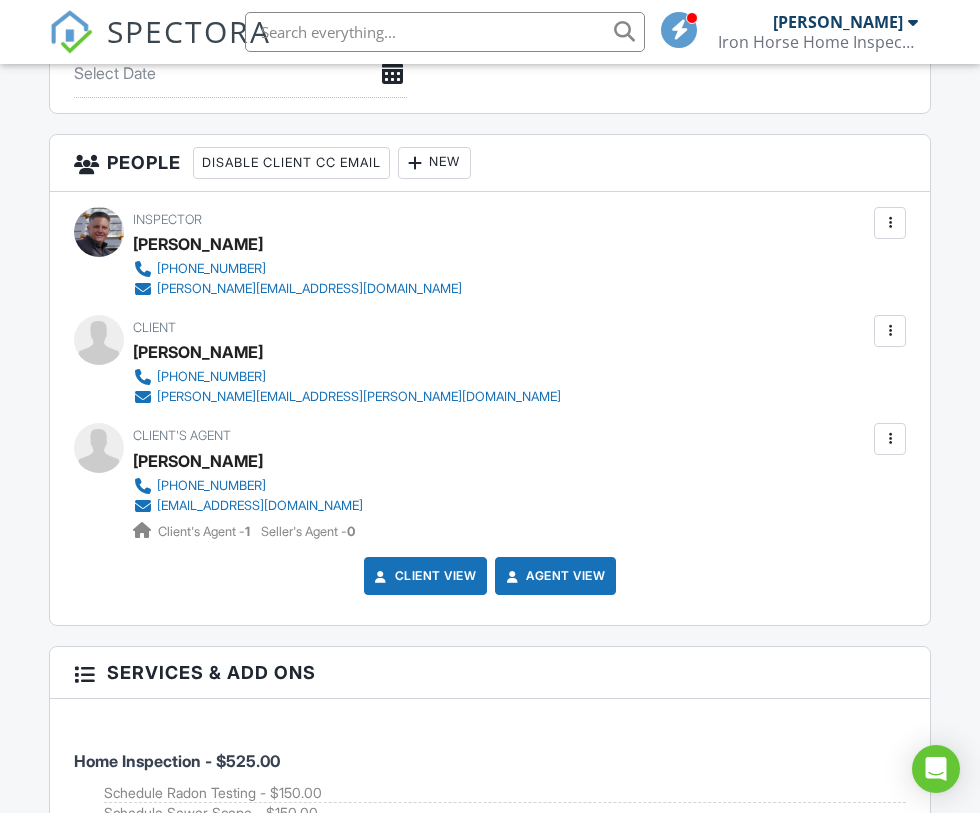 click at bounding box center [890, 439] 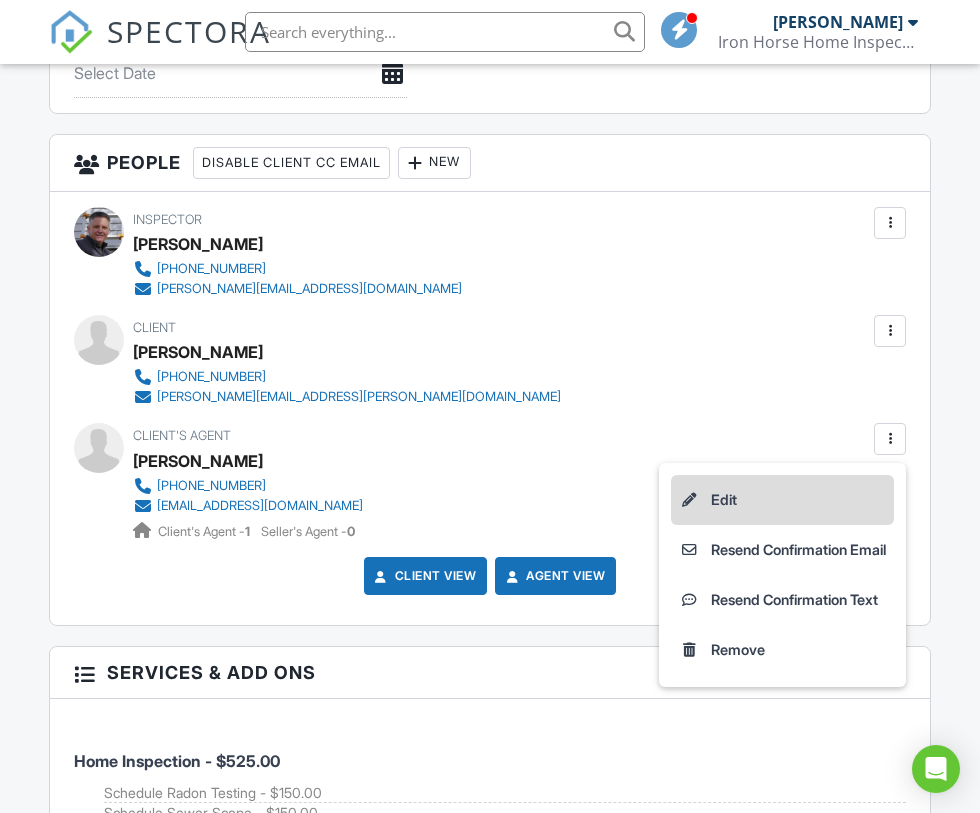 click on "Edit" at bounding box center [782, 500] 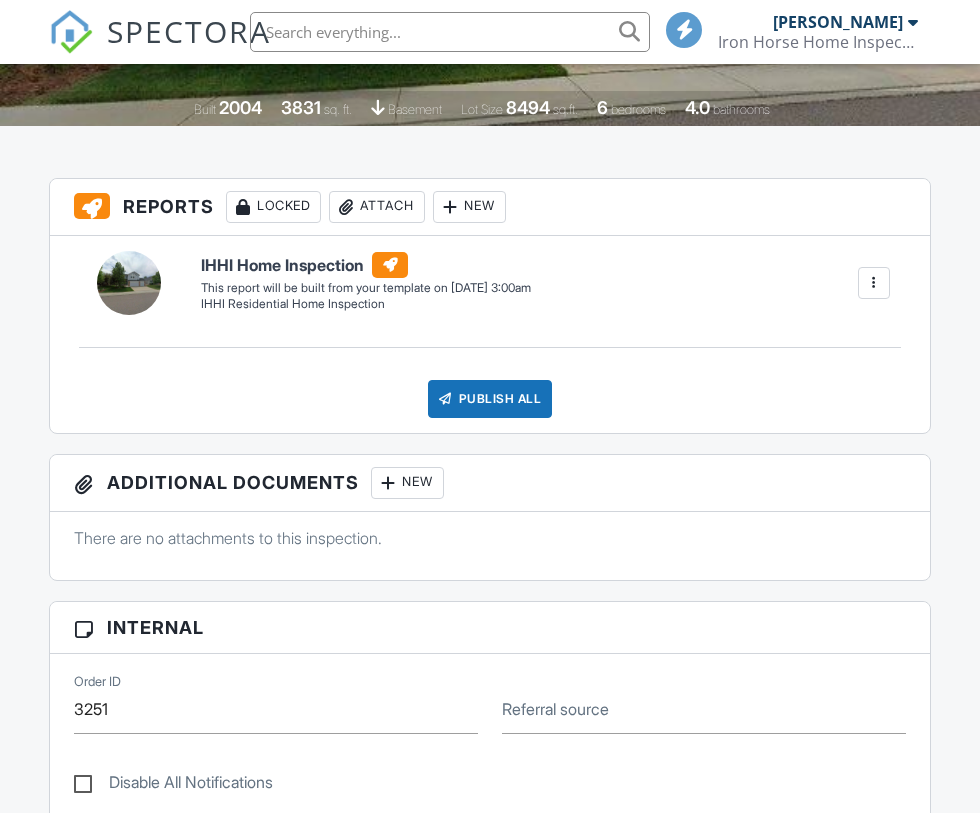 scroll, scrollTop: 556, scrollLeft: 0, axis: vertical 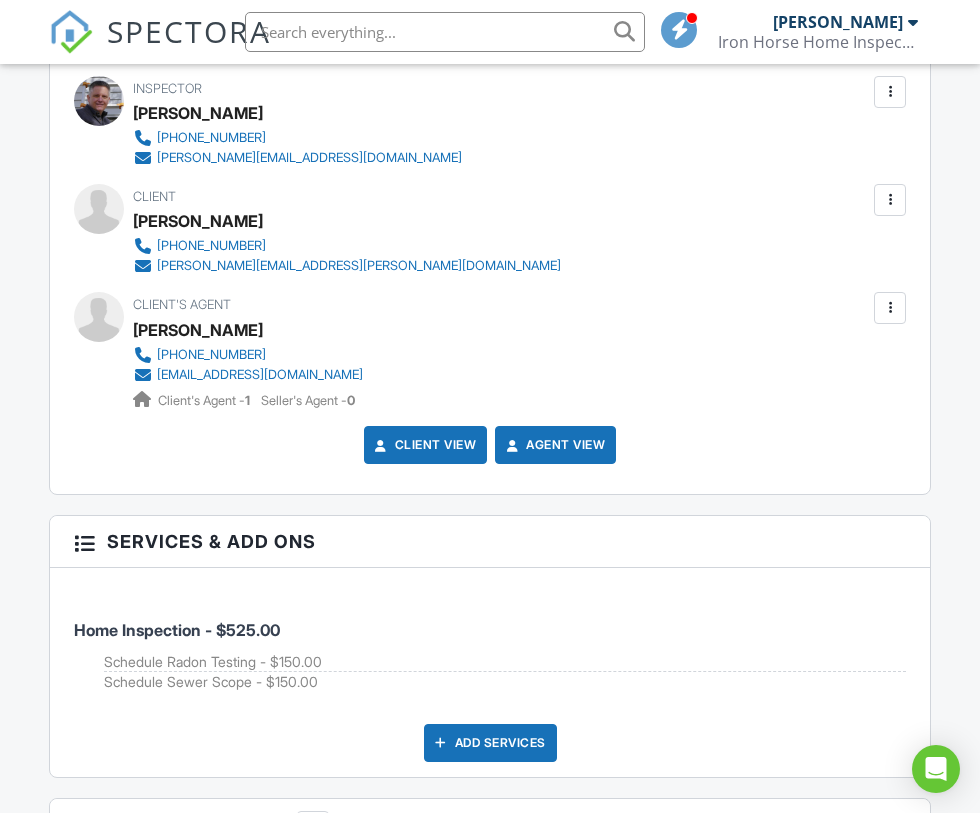 click at bounding box center [890, 308] 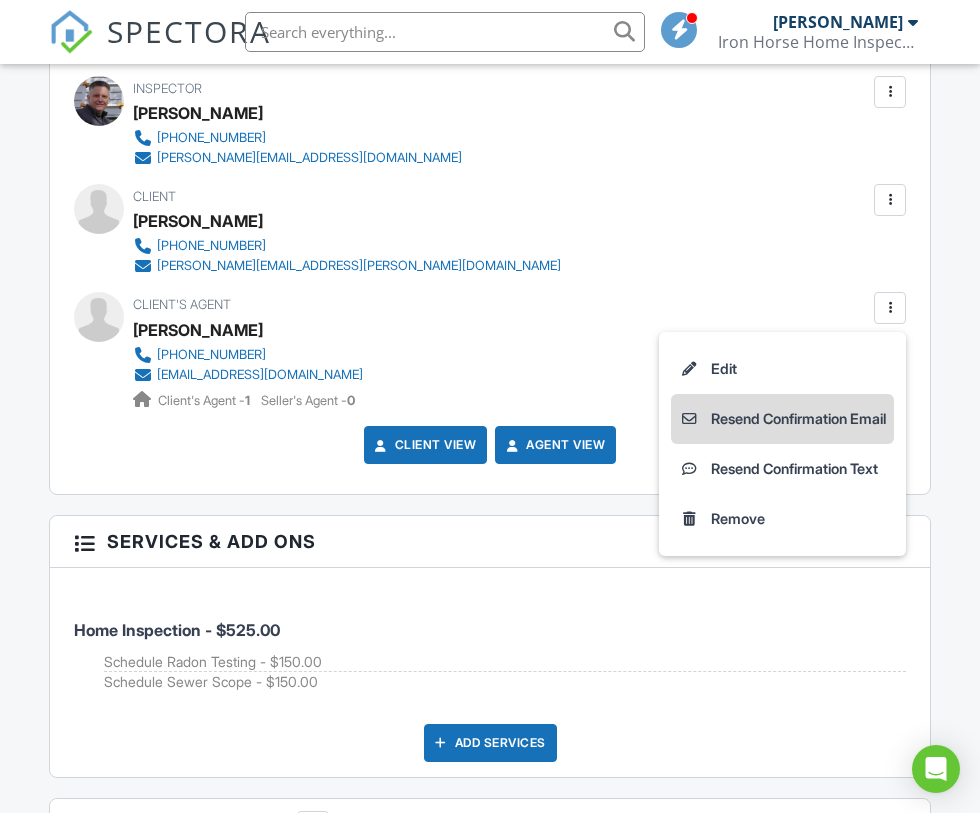 click on "Resend Confirmation Email" at bounding box center [782, 419] 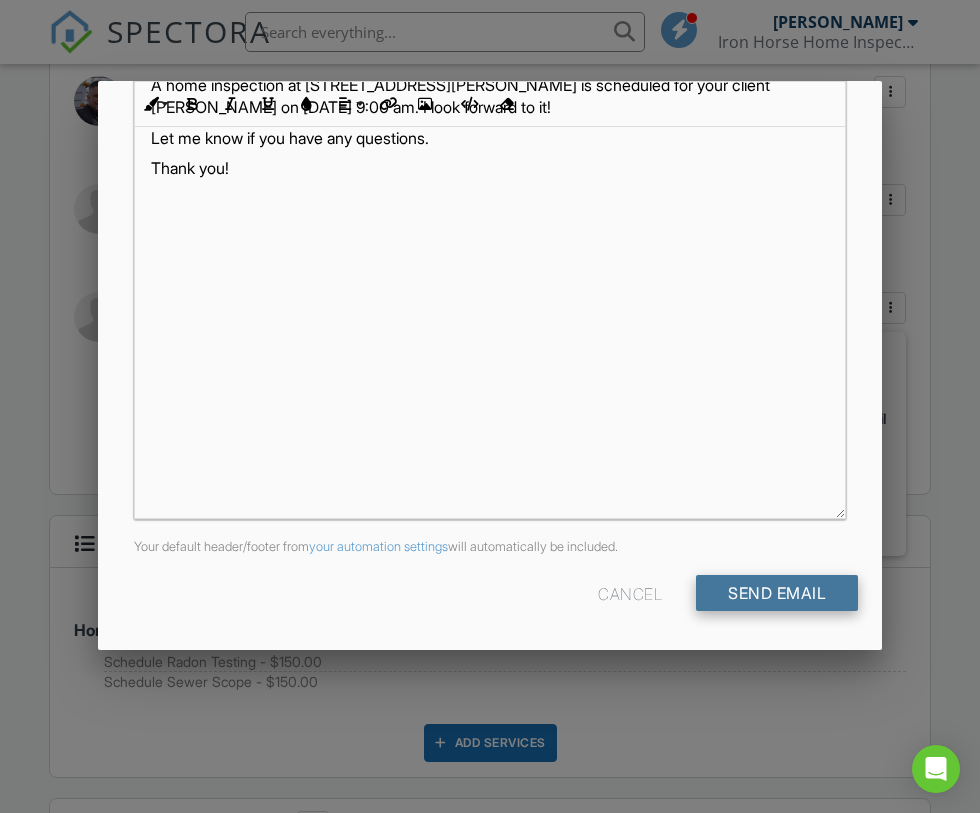 scroll, scrollTop: 413, scrollLeft: 0, axis: vertical 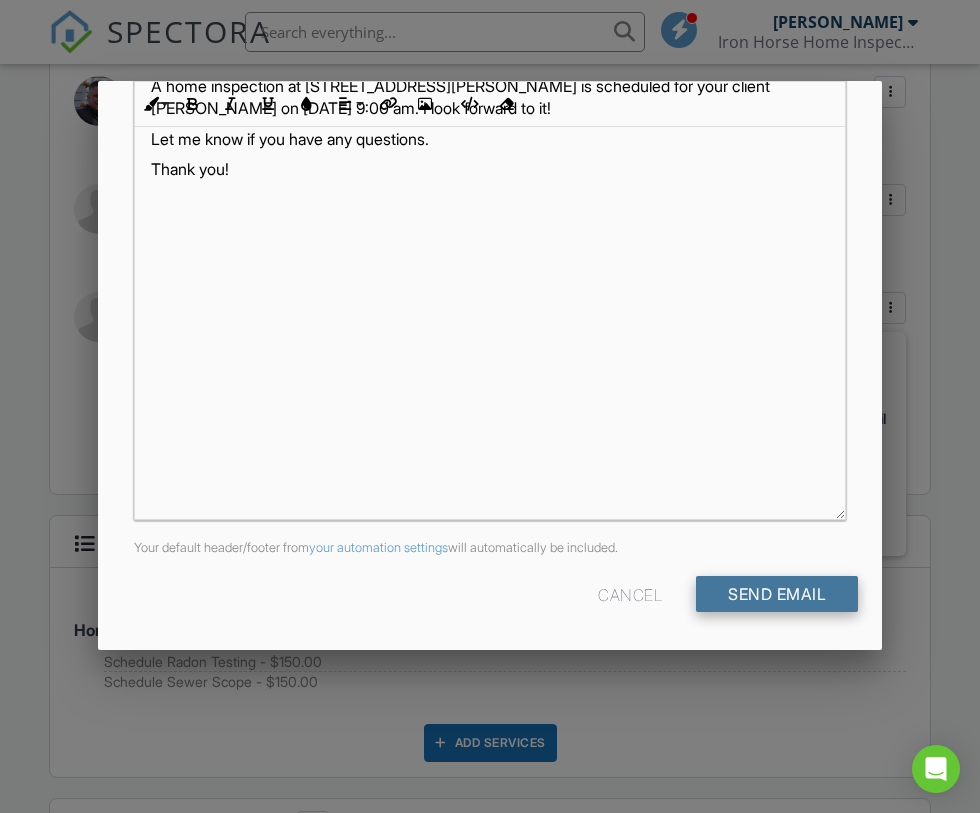 click on "Send Email" at bounding box center [777, 594] 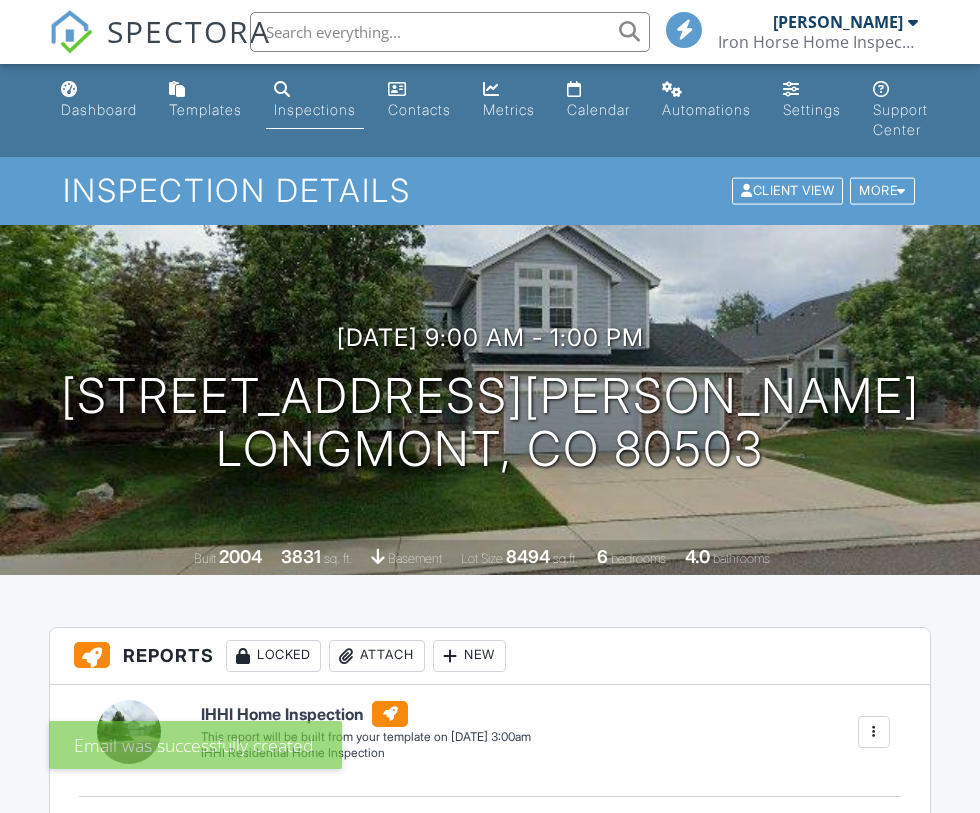 scroll, scrollTop: 0, scrollLeft: 0, axis: both 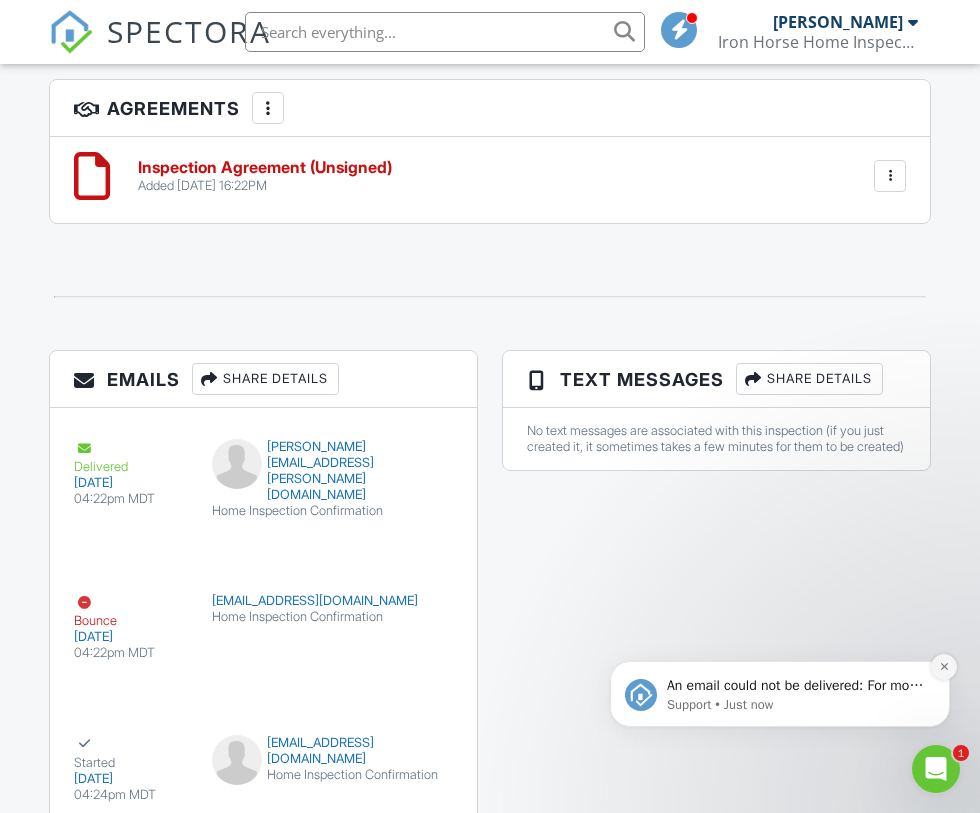 click 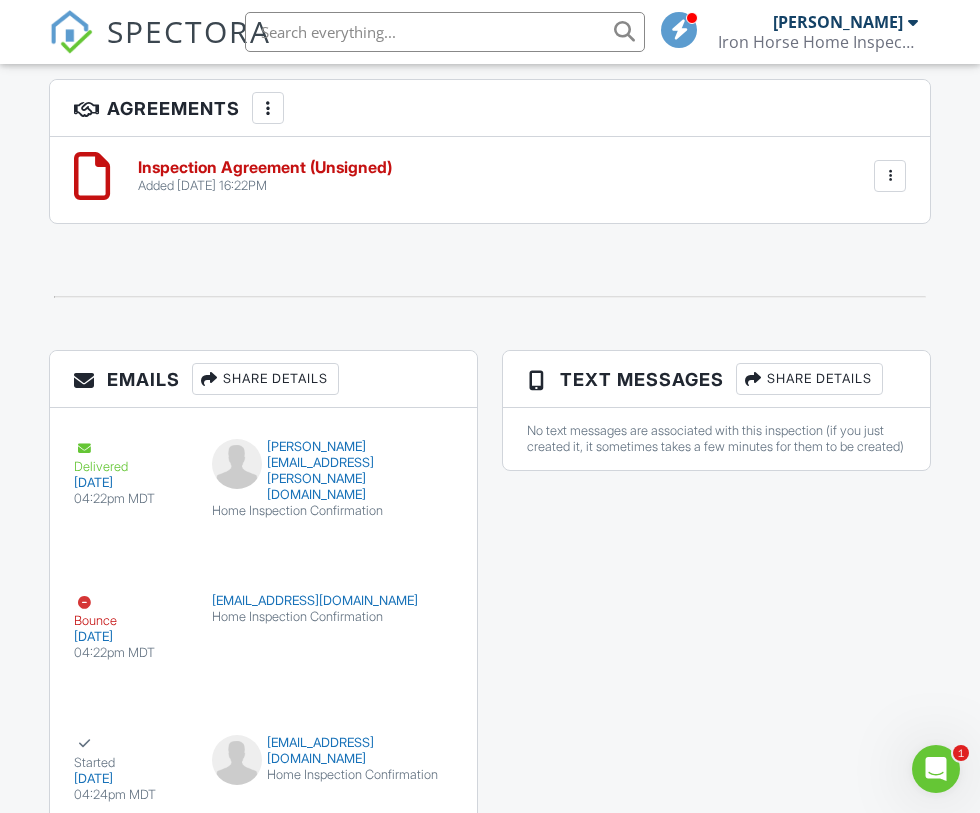 click 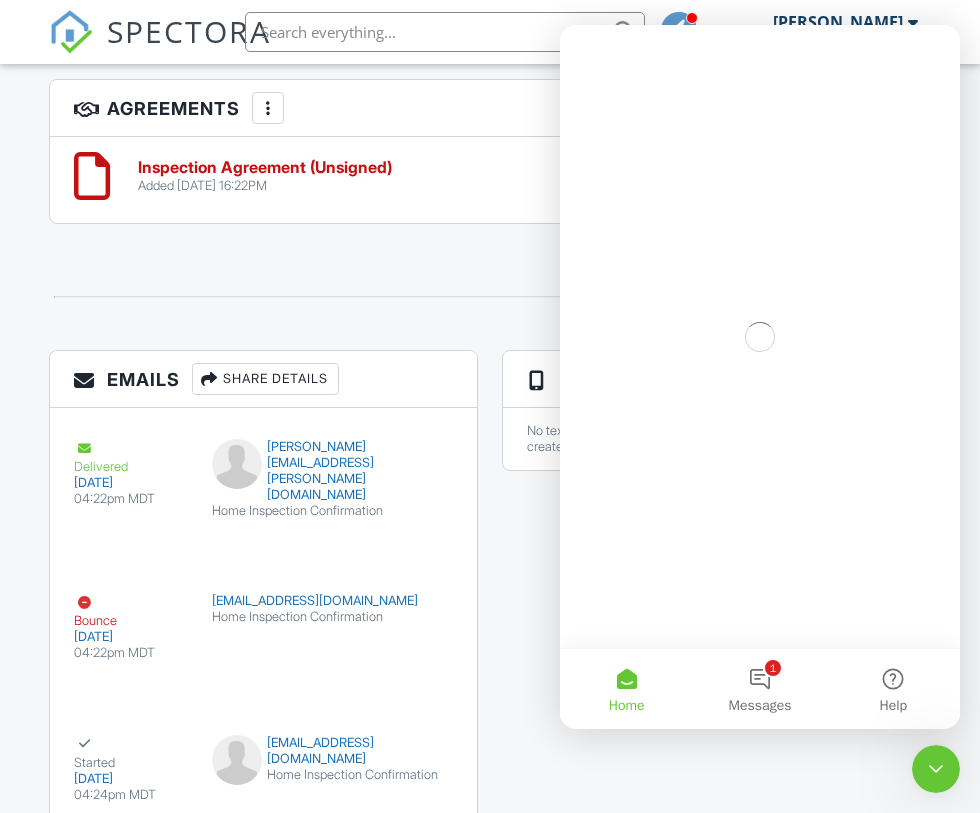 scroll, scrollTop: 0, scrollLeft: 0, axis: both 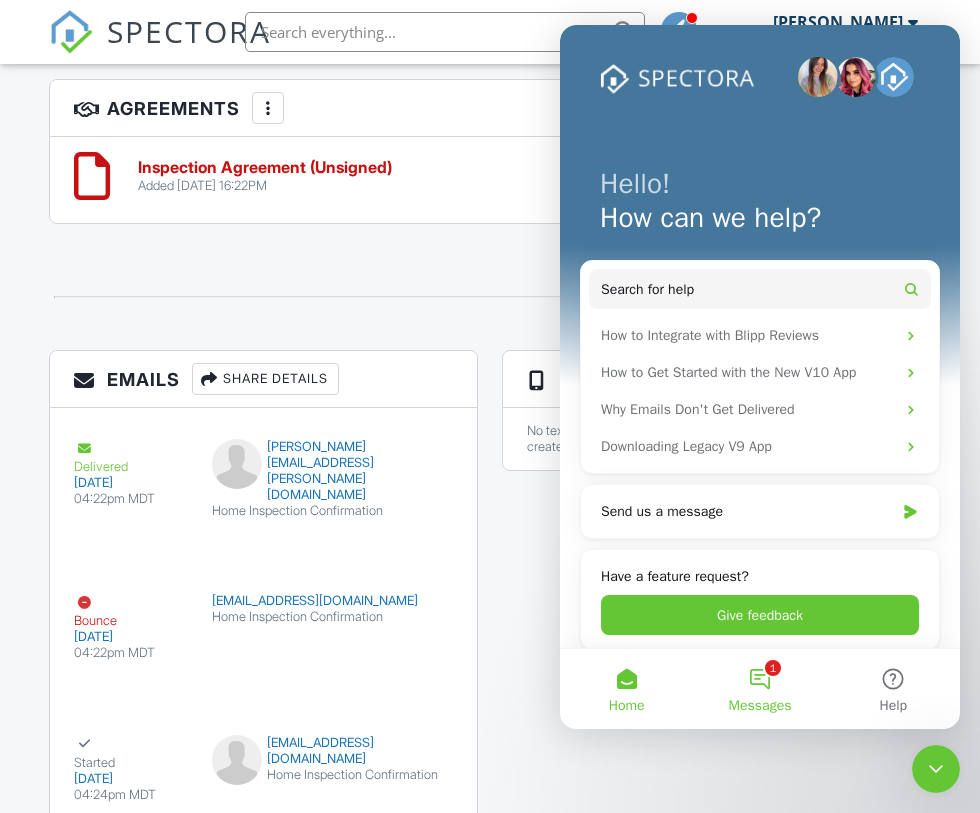 click on "1 Messages" at bounding box center [759, 689] 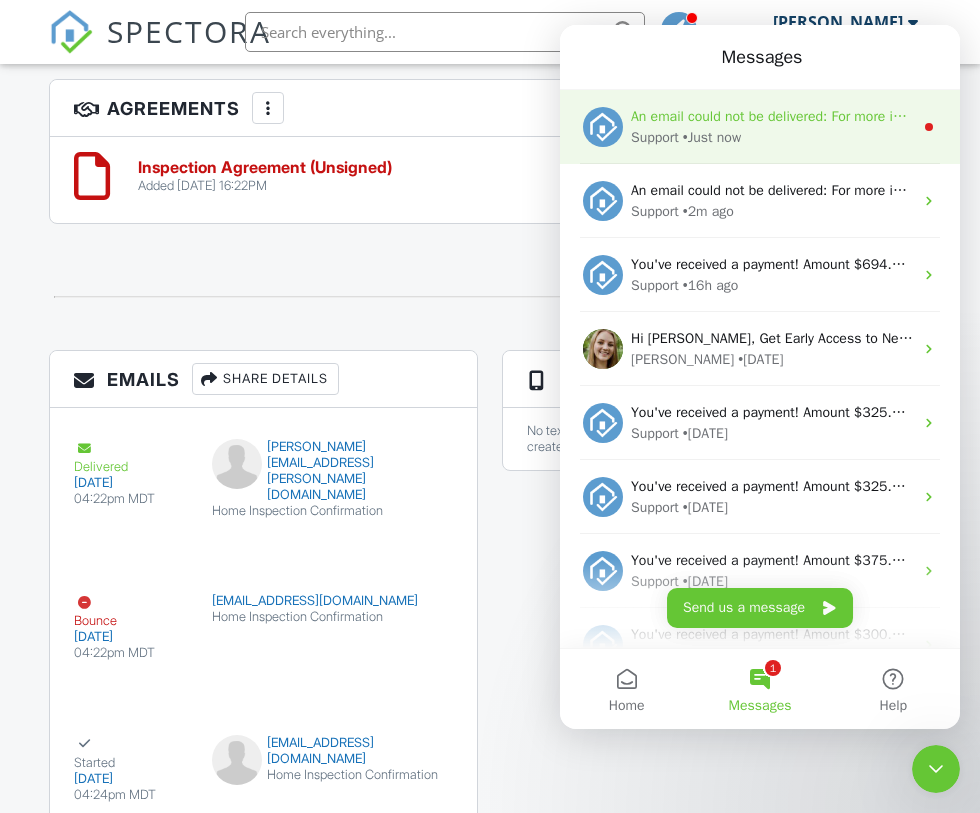 click on "•  Just now" at bounding box center (712, 137) 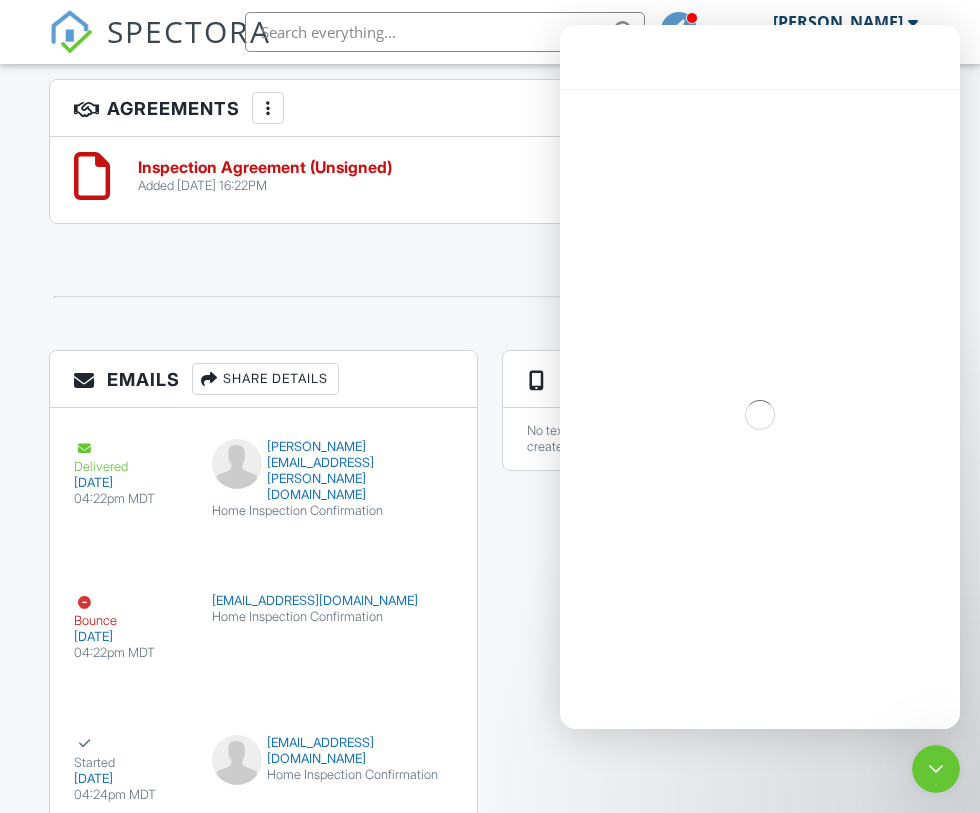 scroll, scrollTop: 2986, scrollLeft: 0, axis: vertical 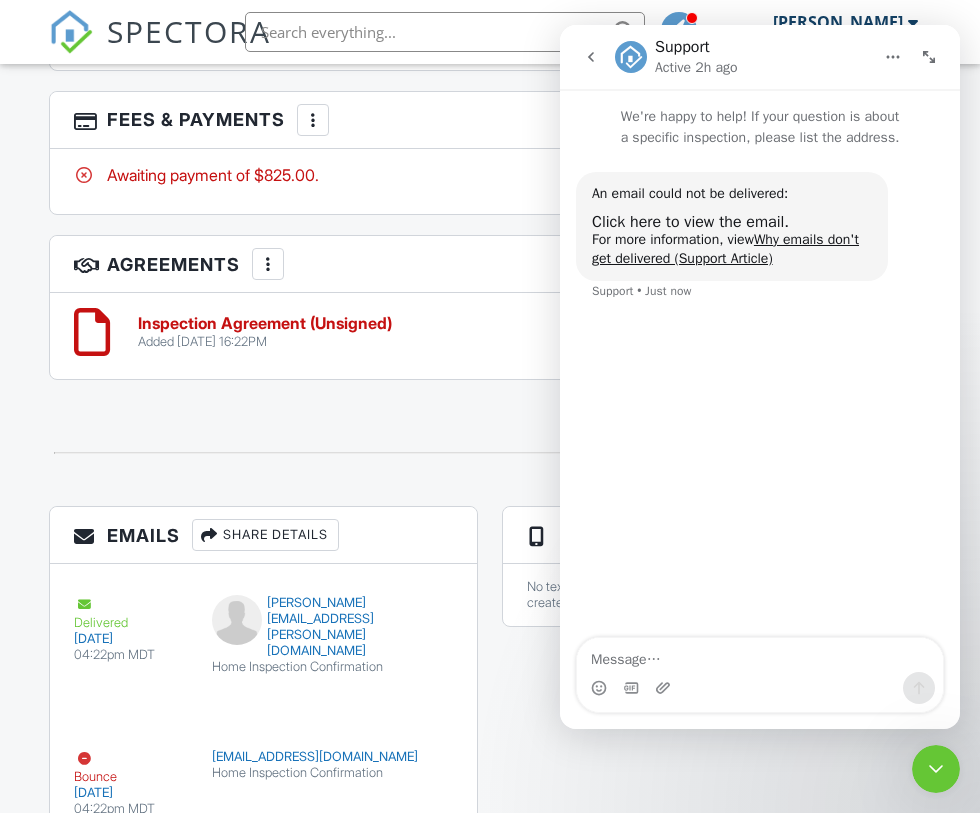 click on "Emails
Share Details
Delivered
07/13/2025
04:22pm MDT
karl@stowe.net
Home Inspection Confirmation
Resend
Bounce
07/13/2025
04:22pm MDT
magiefschroll@gmail.com
Home Inspection Confirmation
Resend
Started
07/13/2025
04:24pm MDT
magiefschroll@gmail.com
Home Inspection Confirmation
Resend
Text Messages
Share Details
No text messages are associated with this inspection (if you just created it, it sometimes takes a few minutes for them to be created)" at bounding box center (490, 779) 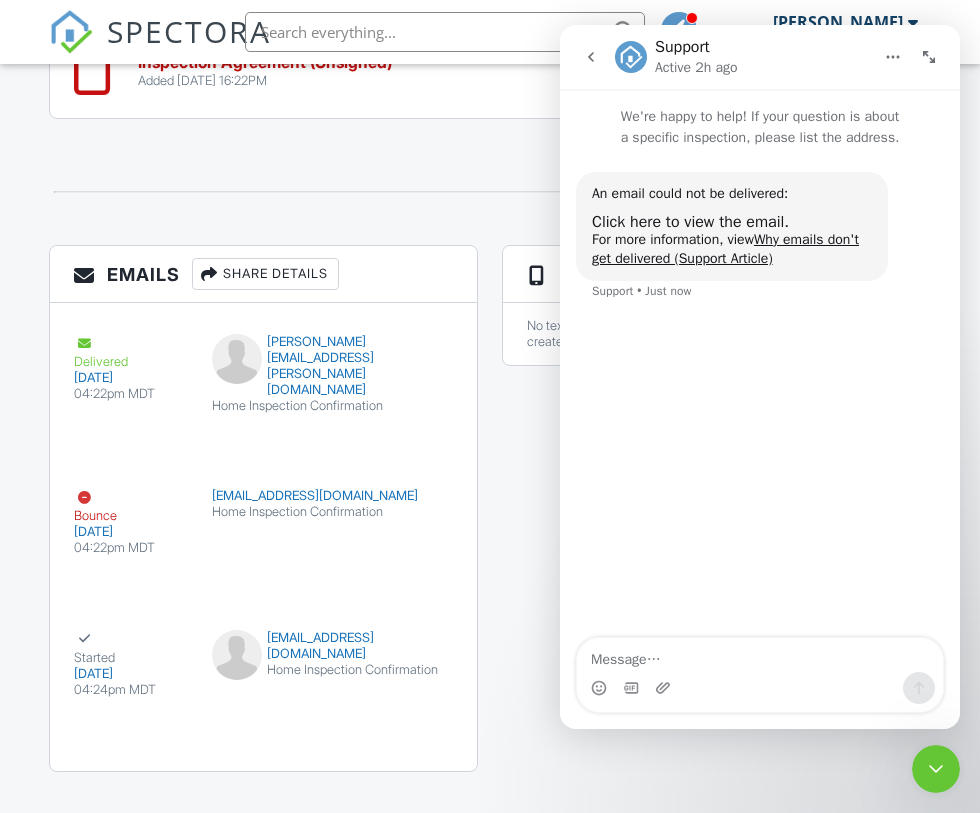 scroll, scrollTop: 3247, scrollLeft: 0, axis: vertical 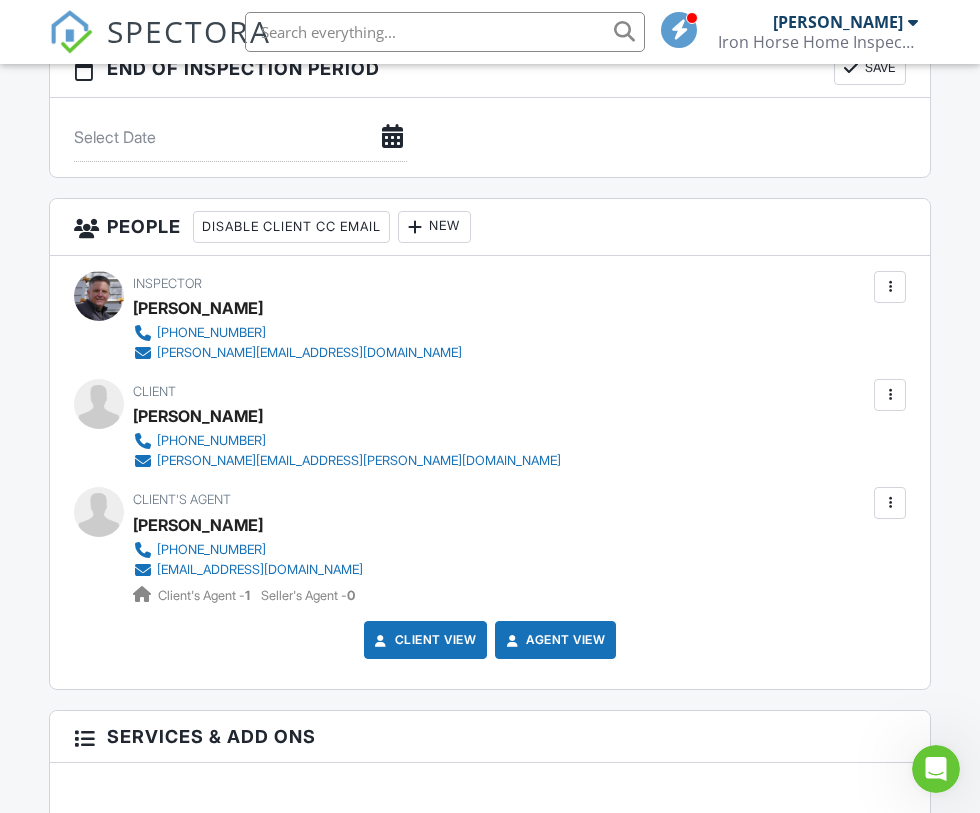 click at bounding box center [890, 503] 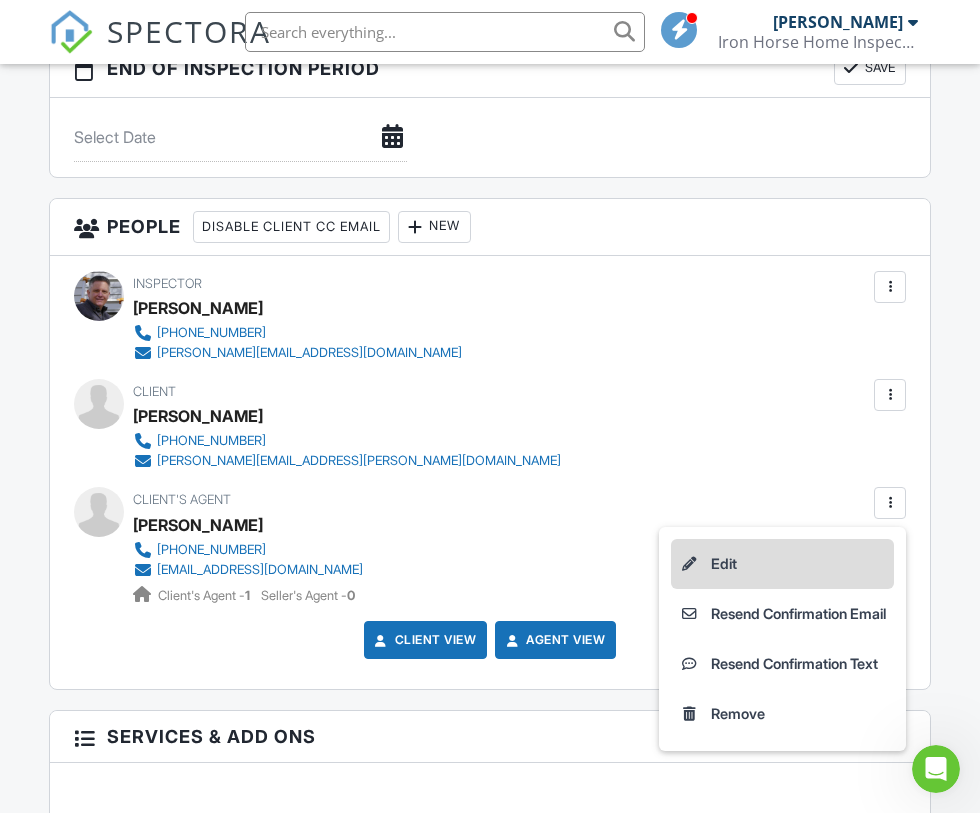 click on "Edit" at bounding box center [782, 564] 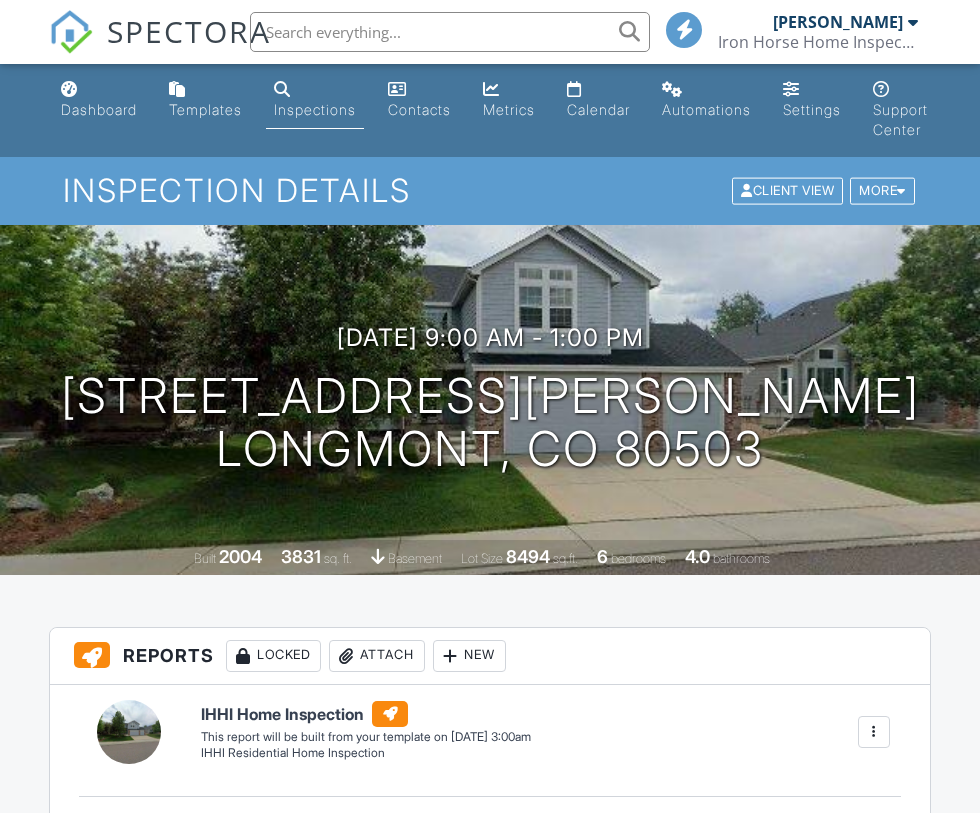 scroll, scrollTop: 0, scrollLeft: 0, axis: both 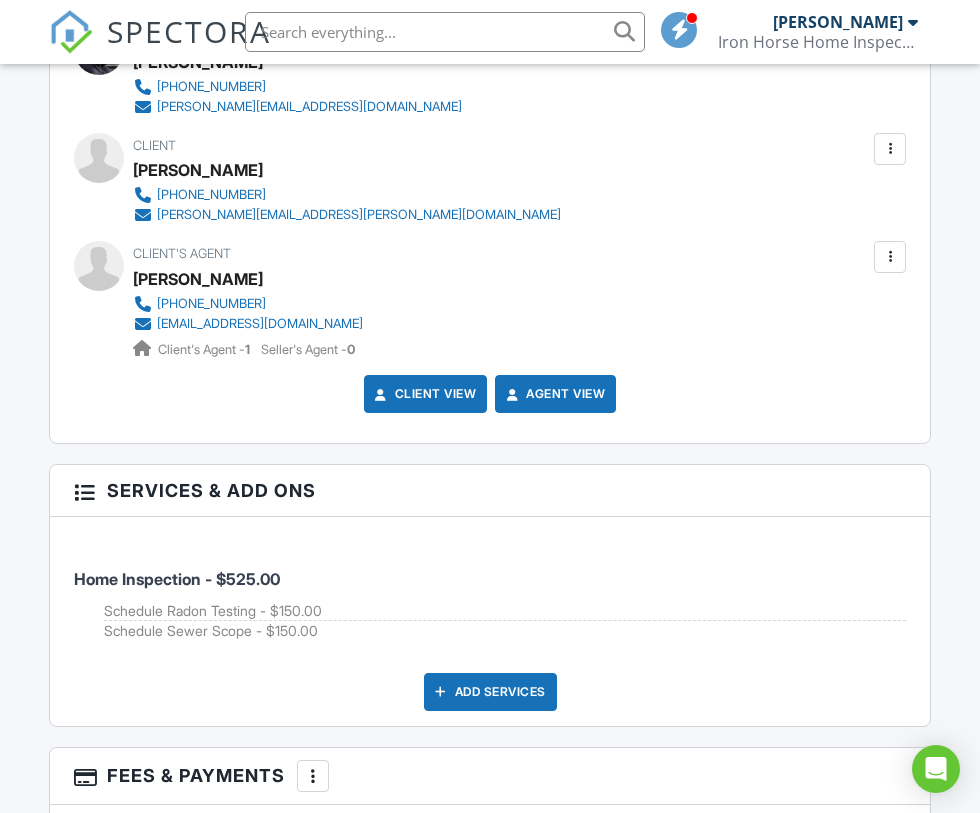 click at bounding box center (890, 257) 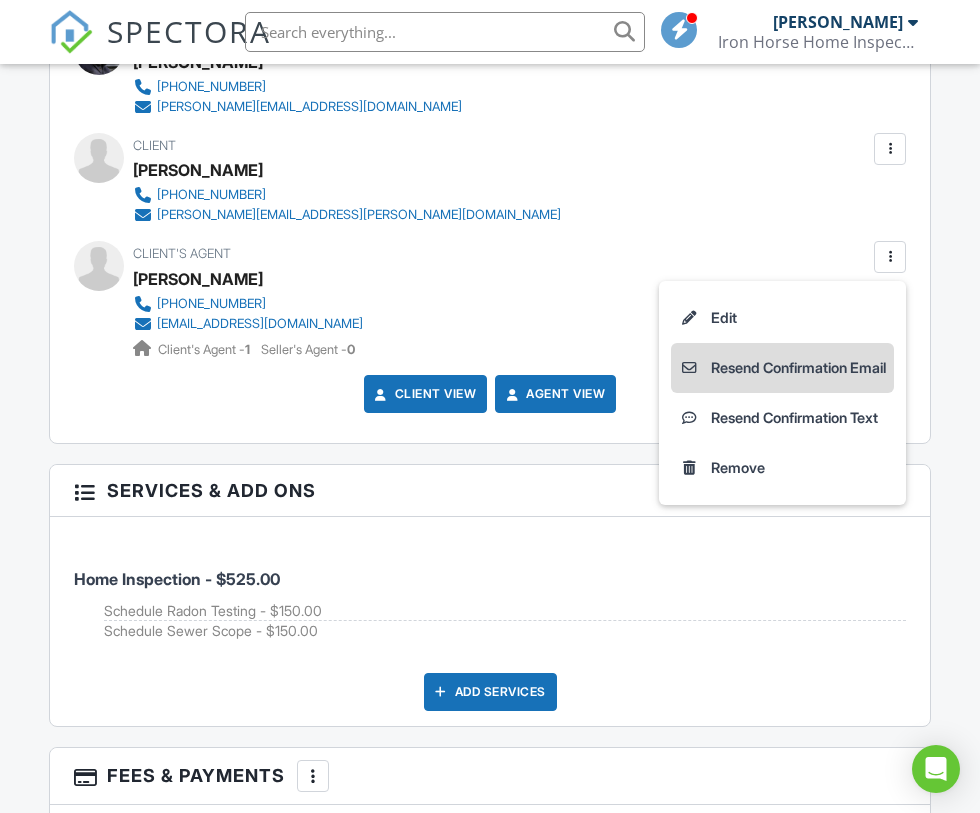 click on "Resend Confirmation Email" at bounding box center (782, 368) 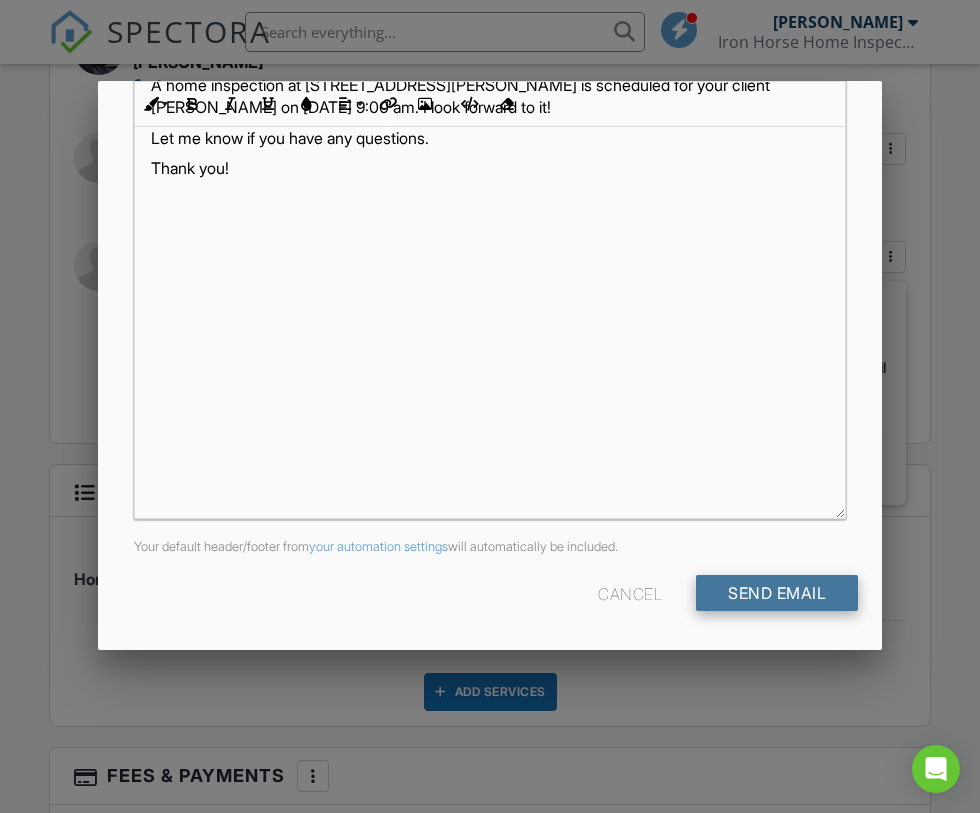 scroll, scrollTop: 413, scrollLeft: 0, axis: vertical 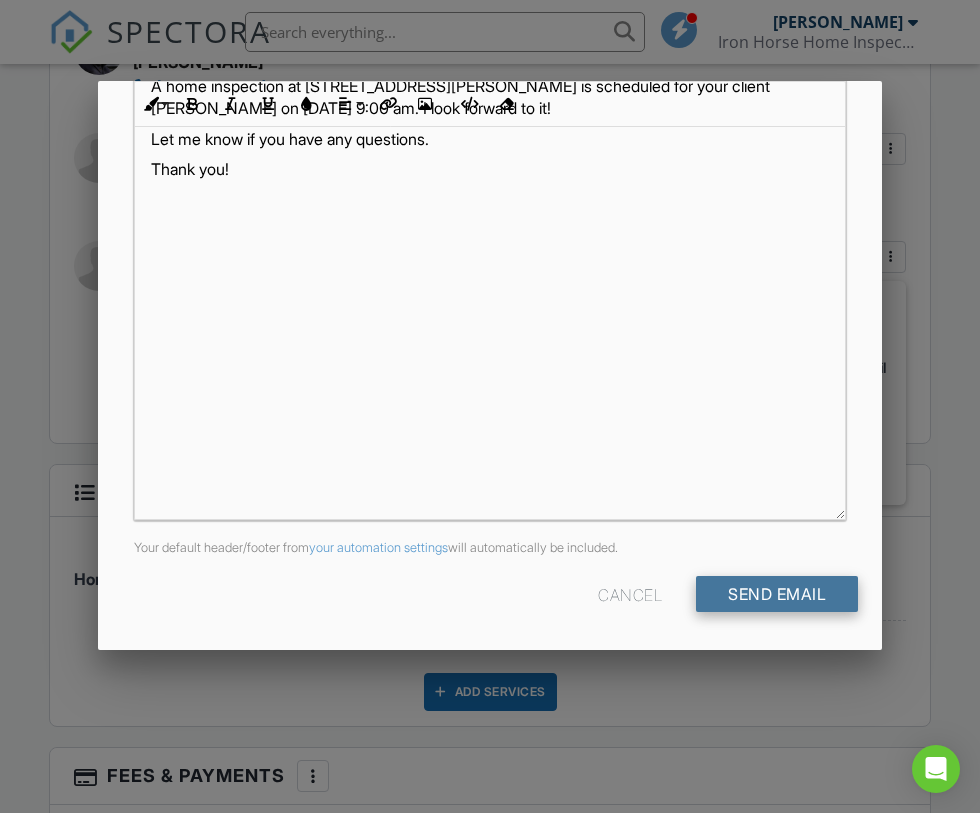 click on "Send Email" at bounding box center [777, 594] 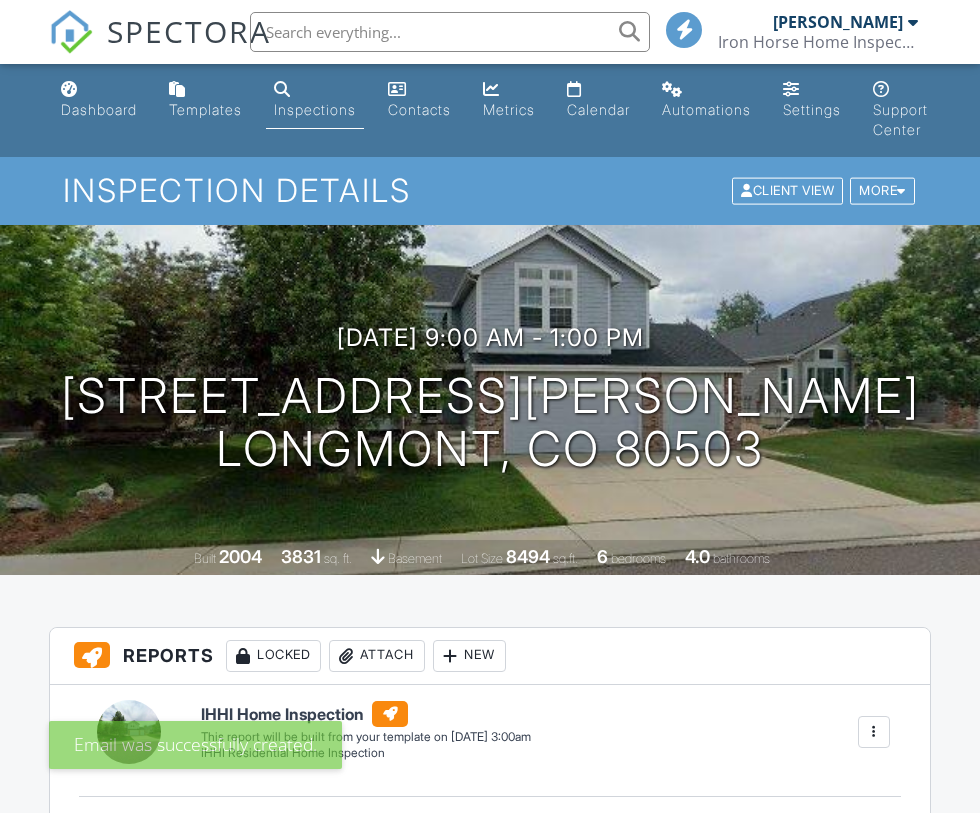 scroll, scrollTop: 0, scrollLeft: 0, axis: both 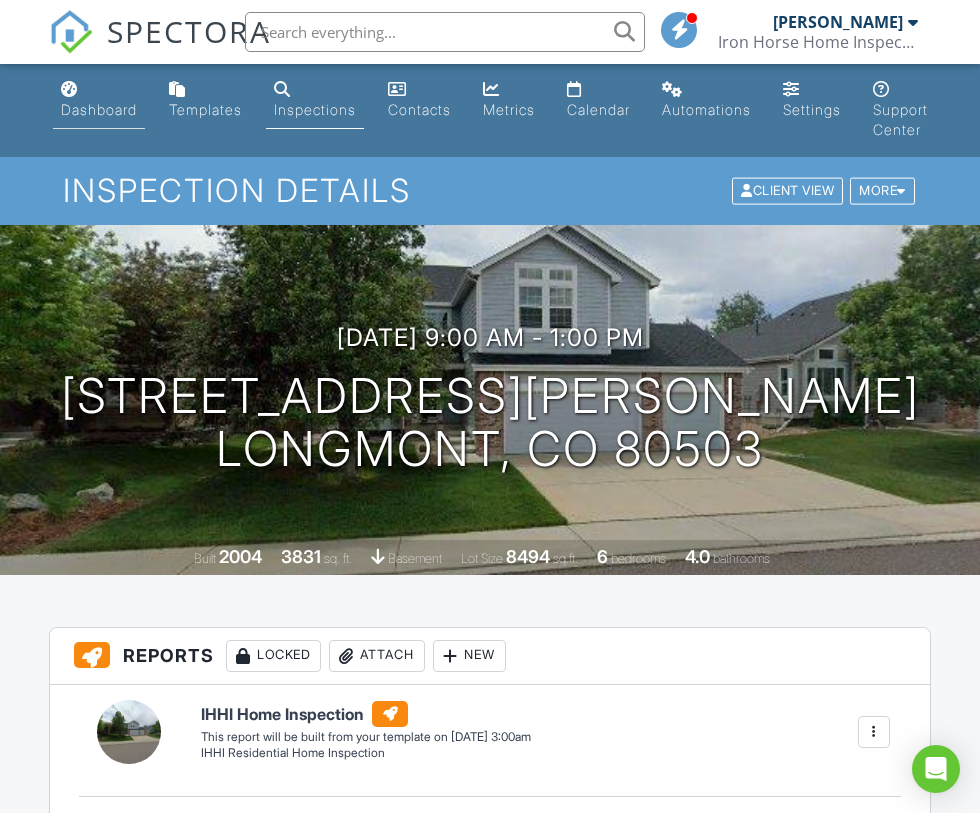 click on "Dashboard" at bounding box center (99, 100) 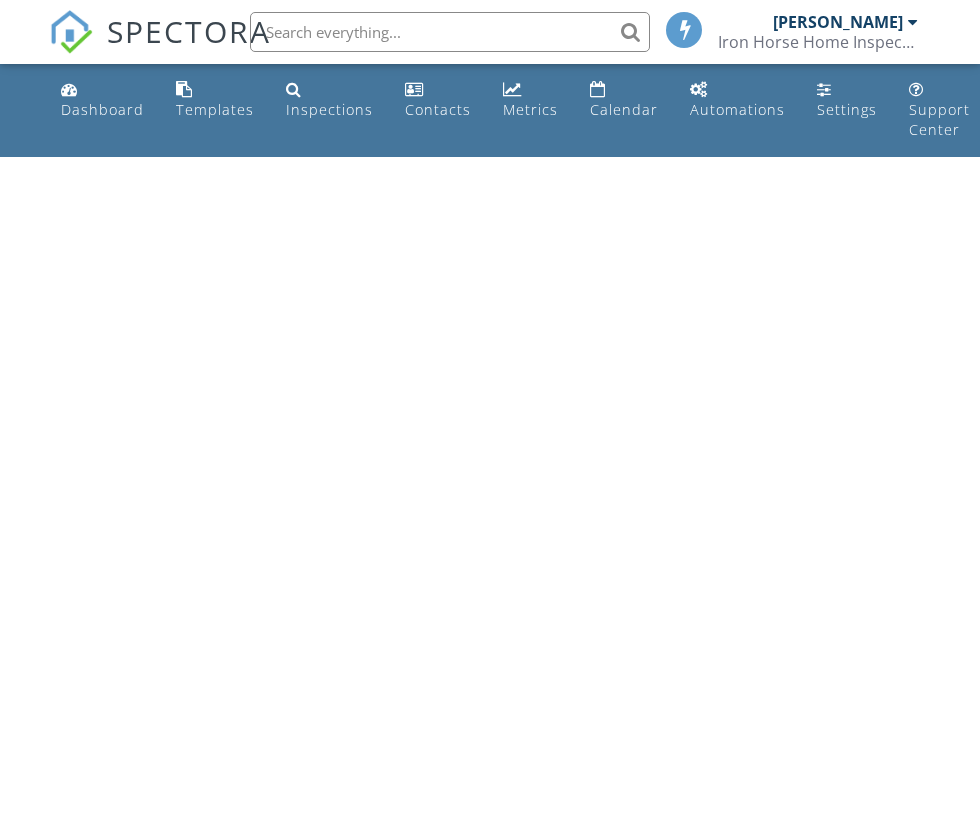 scroll, scrollTop: 0, scrollLeft: 0, axis: both 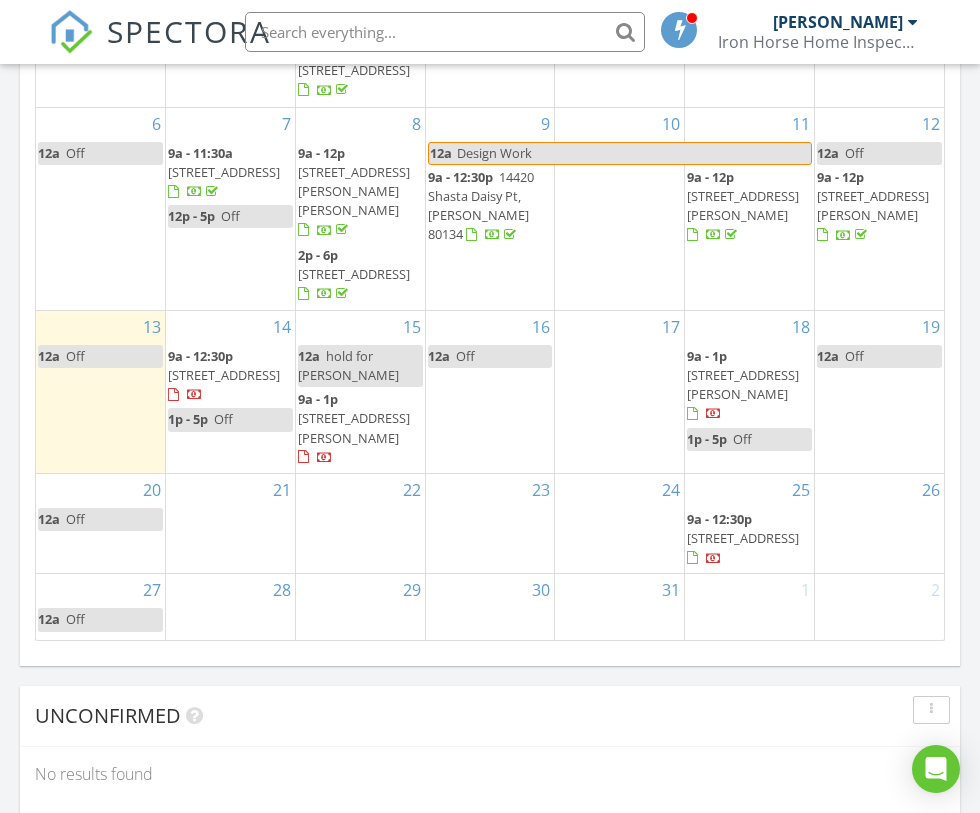 click on "12a
hold for [PERSON_NAME]" at bounding box center (360, 366) 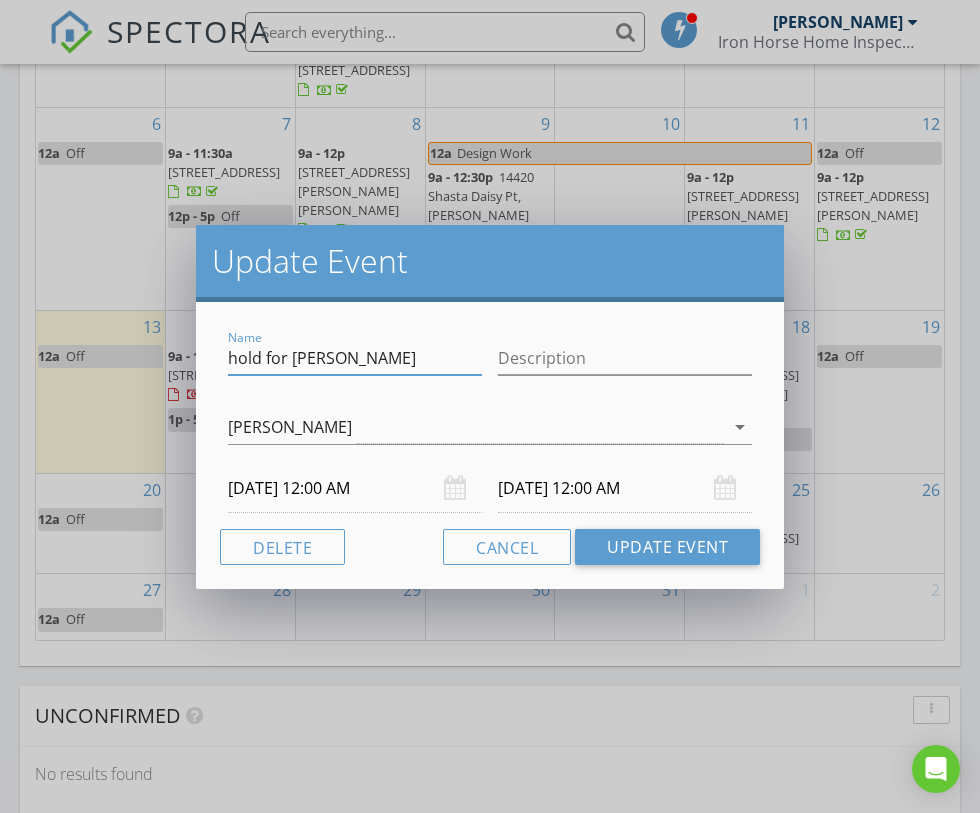 click on "hold for Karl" at bounding box center [355, 358] 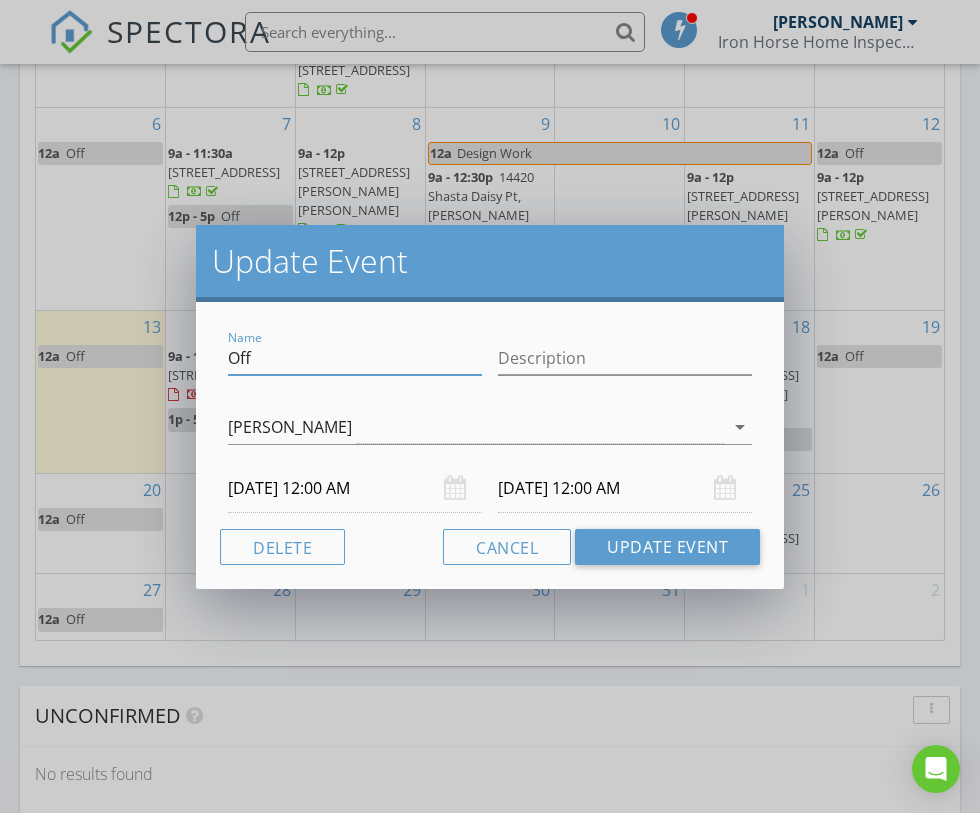 type on "Off" 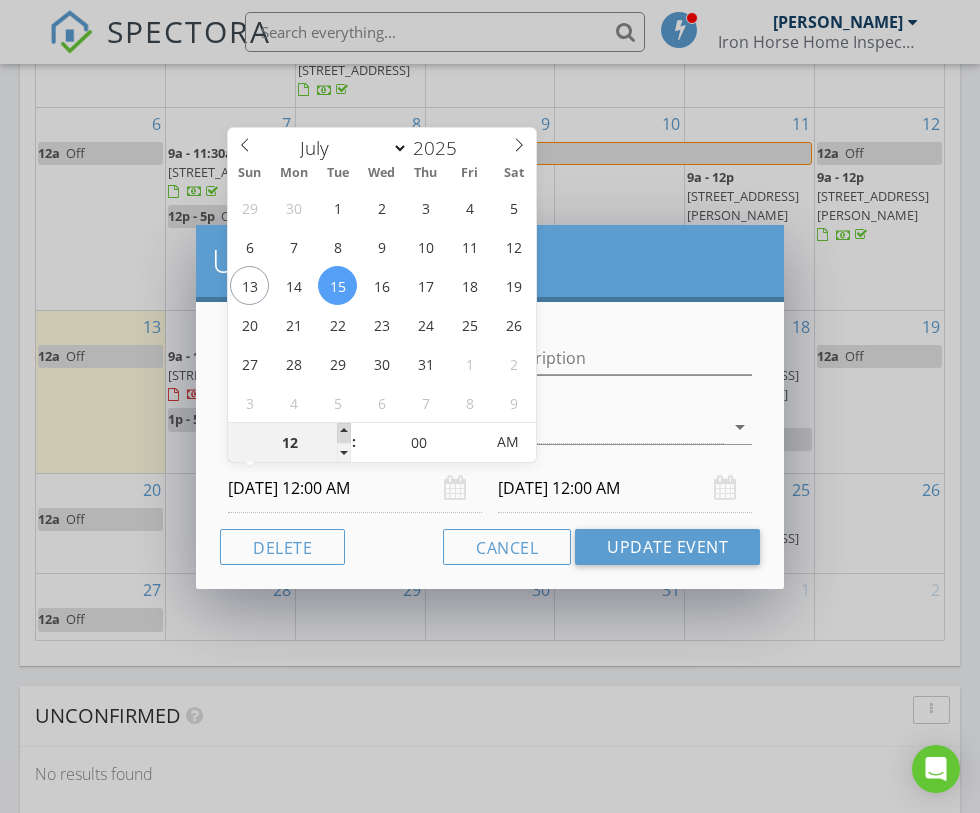 type on "01" 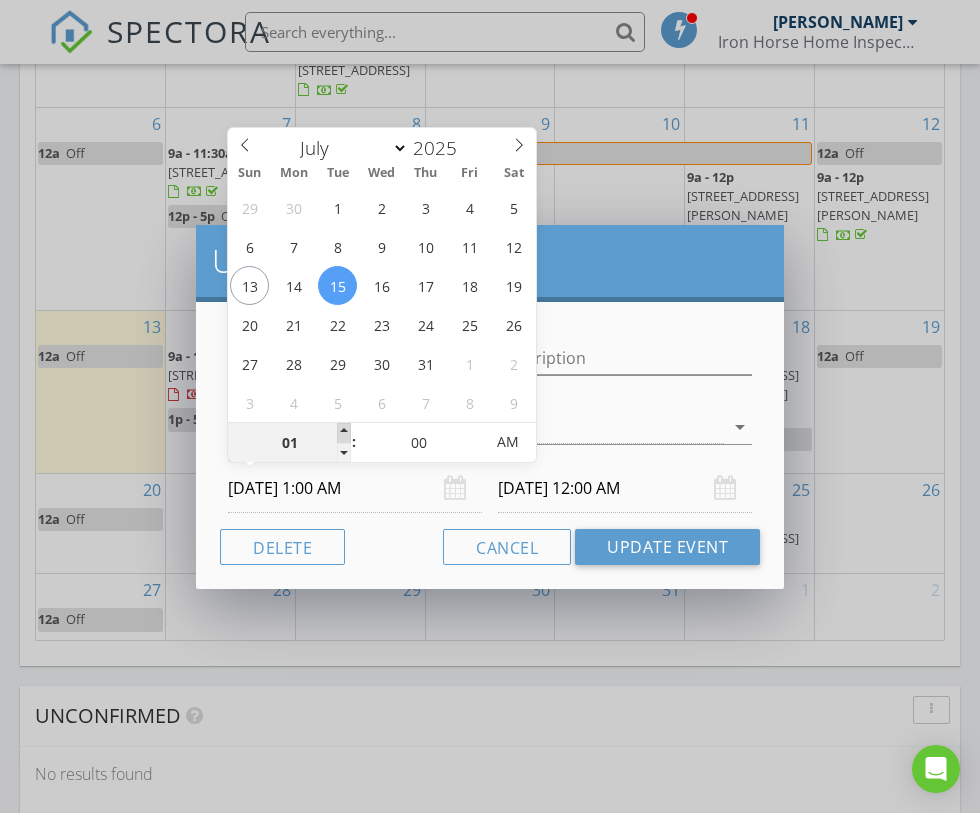 click at bounding box center [344, 433] 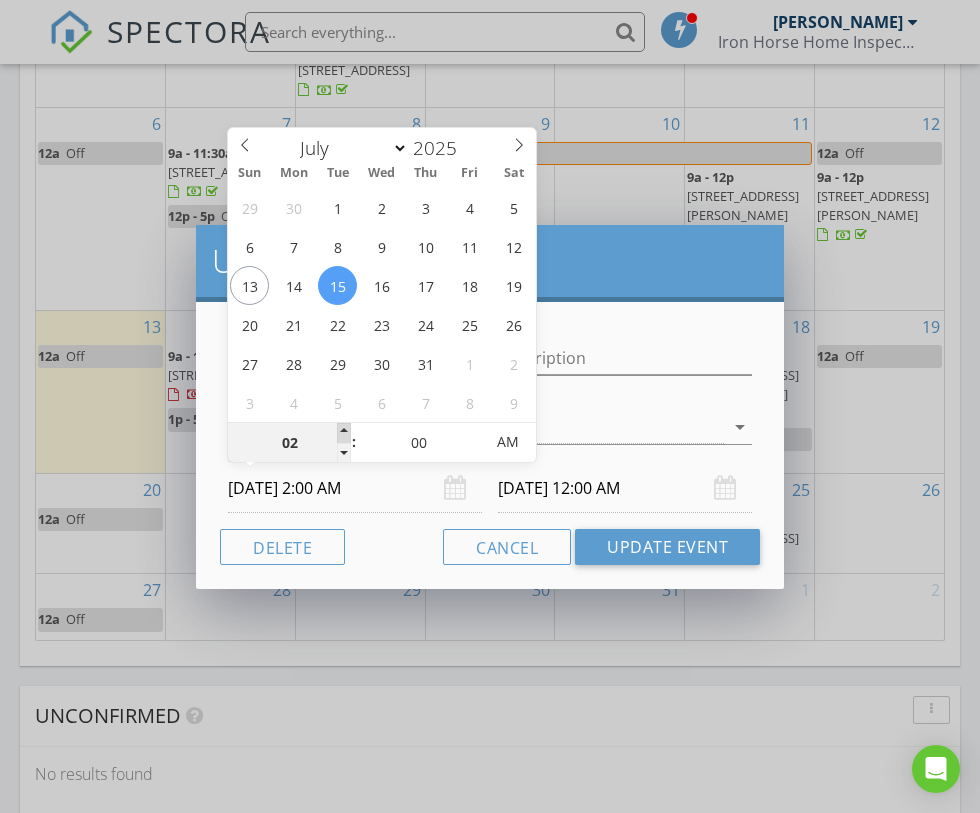click at bounding box center (344, 433) 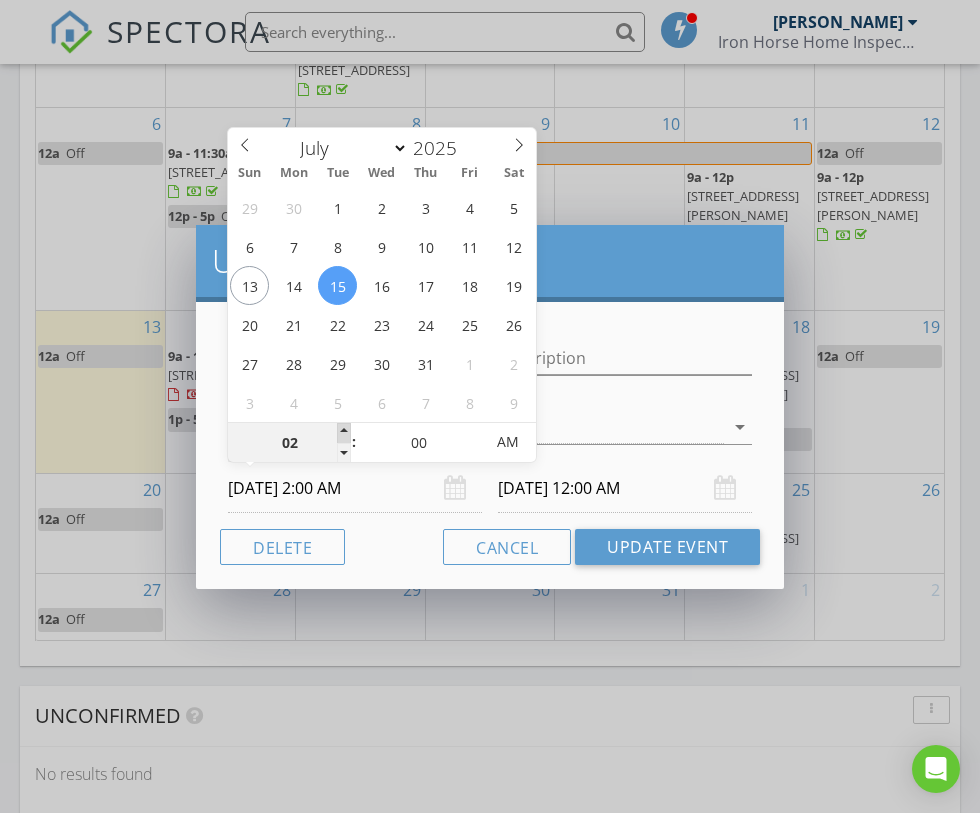 type on "07/16/2025 2:00 AM" 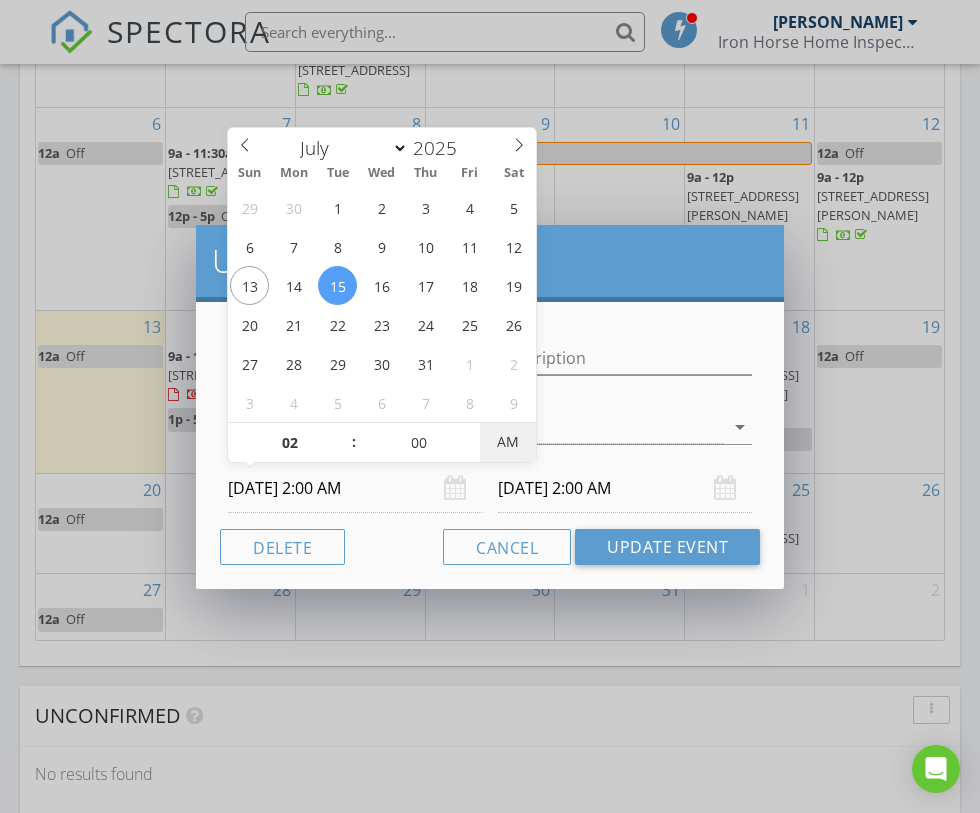 type on "07/15/2025 2:00 PM" 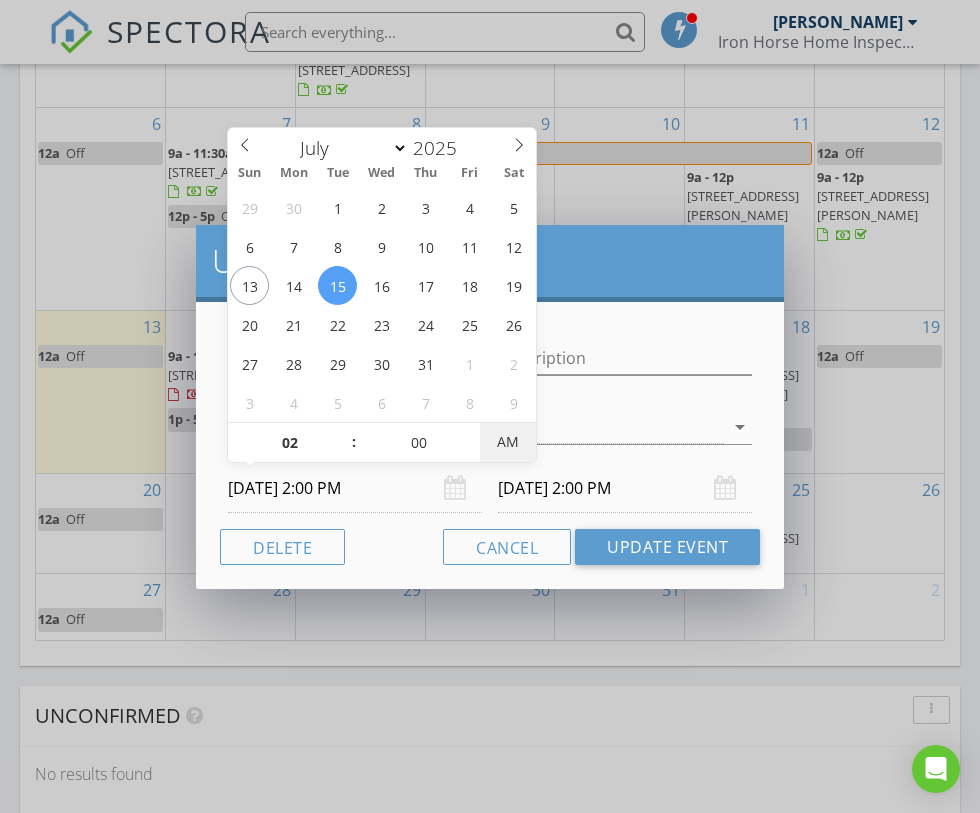 click on "AM" at bounding box center (507, 442) 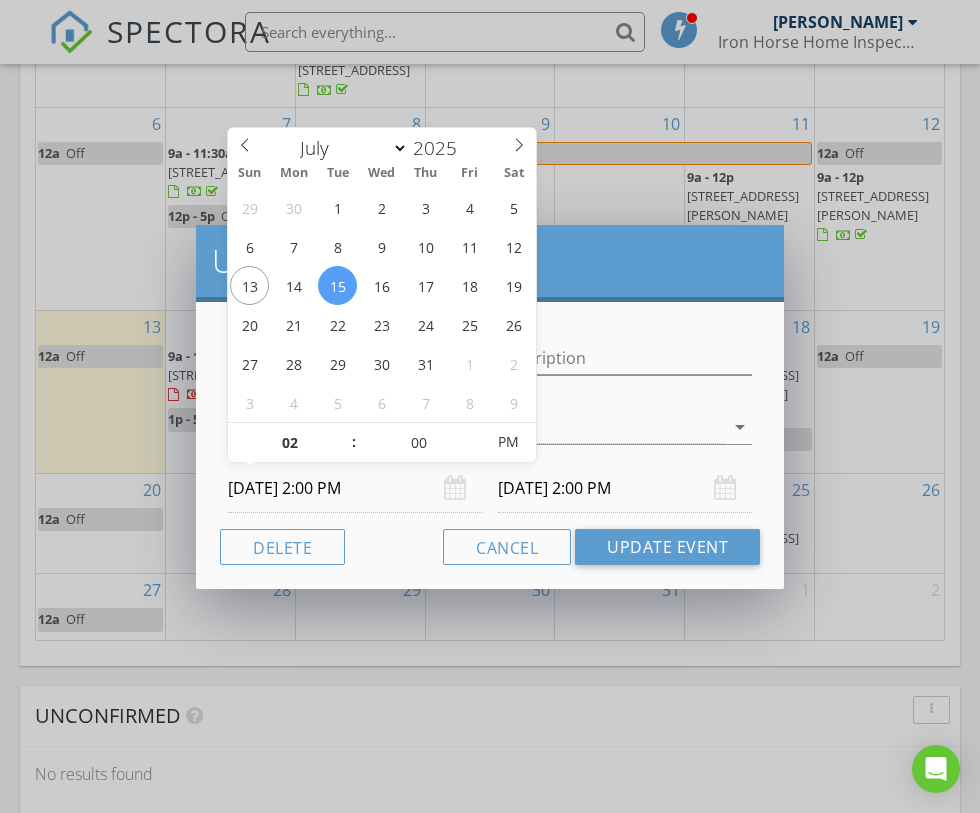 click on "Cancel   Update Event" at bounding box center [490, 547] 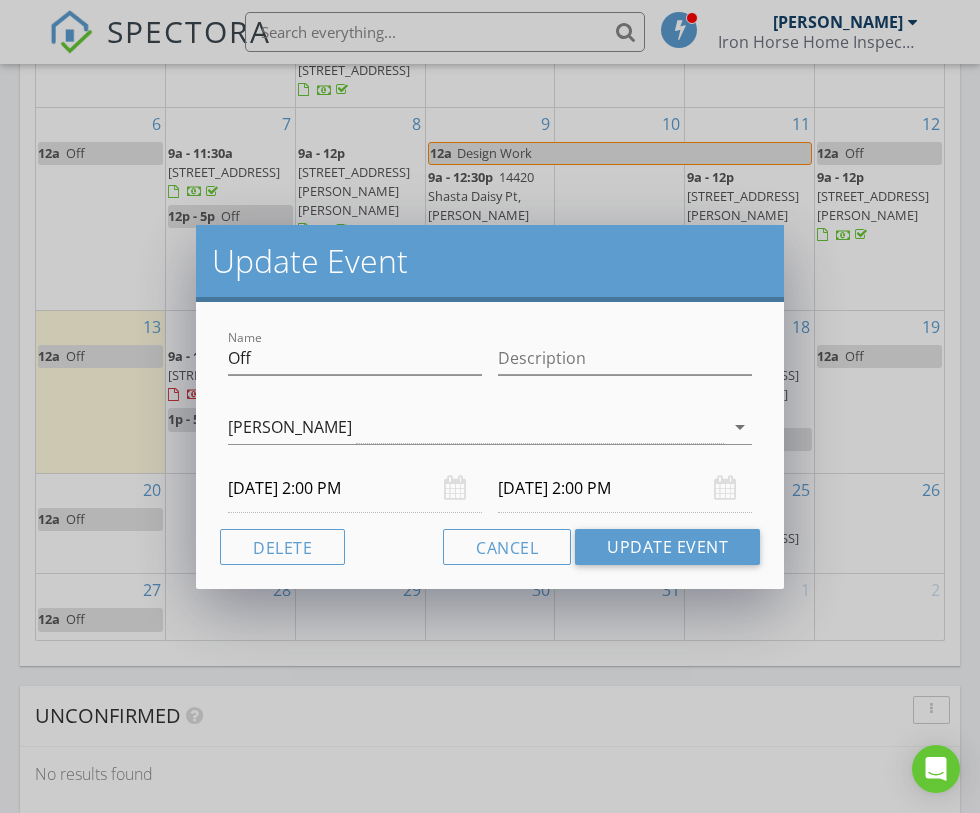 click on "07/16/2025 2:00 PM" at bounding box center (625, 488) 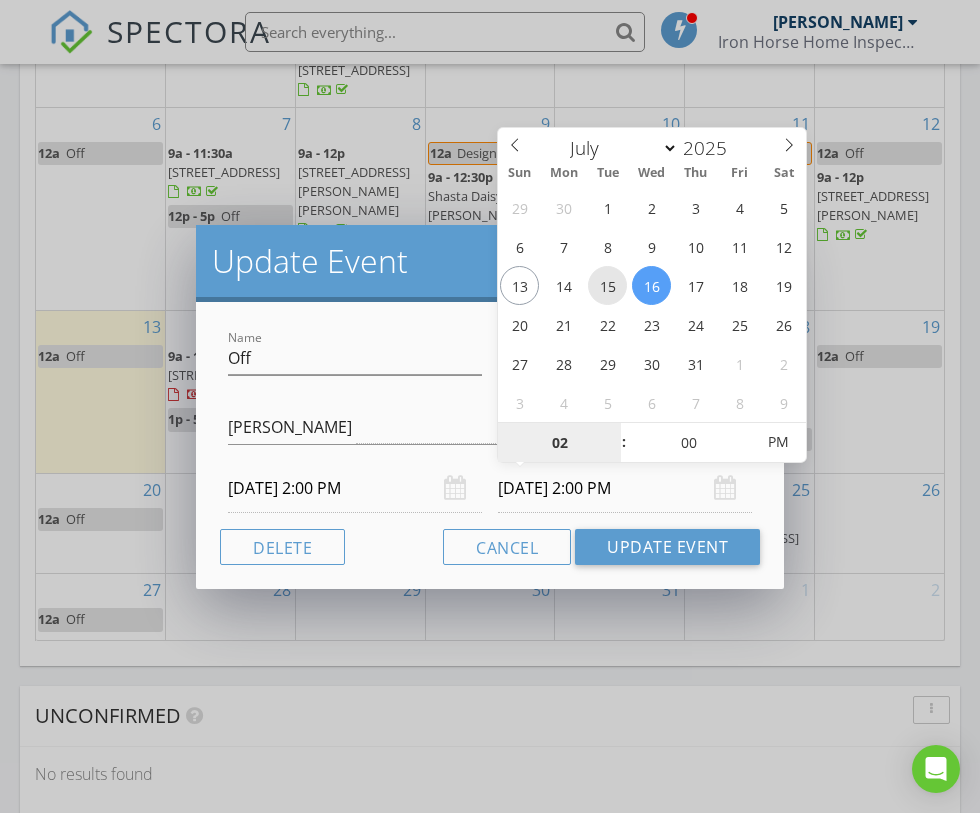 type on "07/15/2025 2:00 PM" 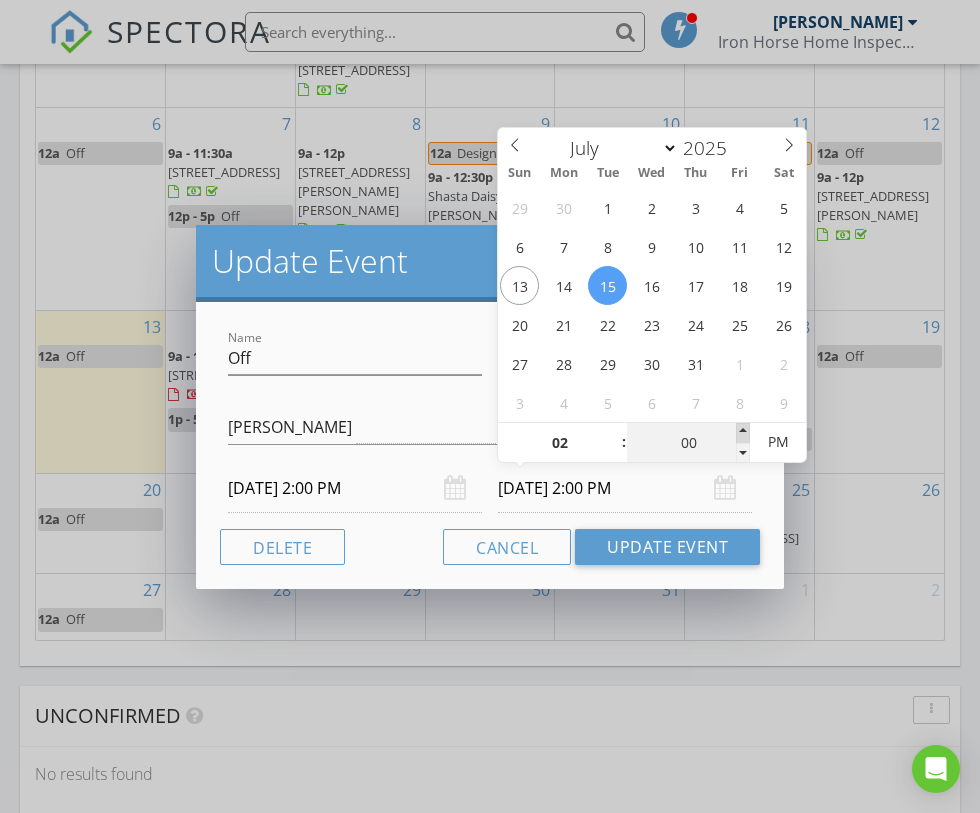 type on "05" 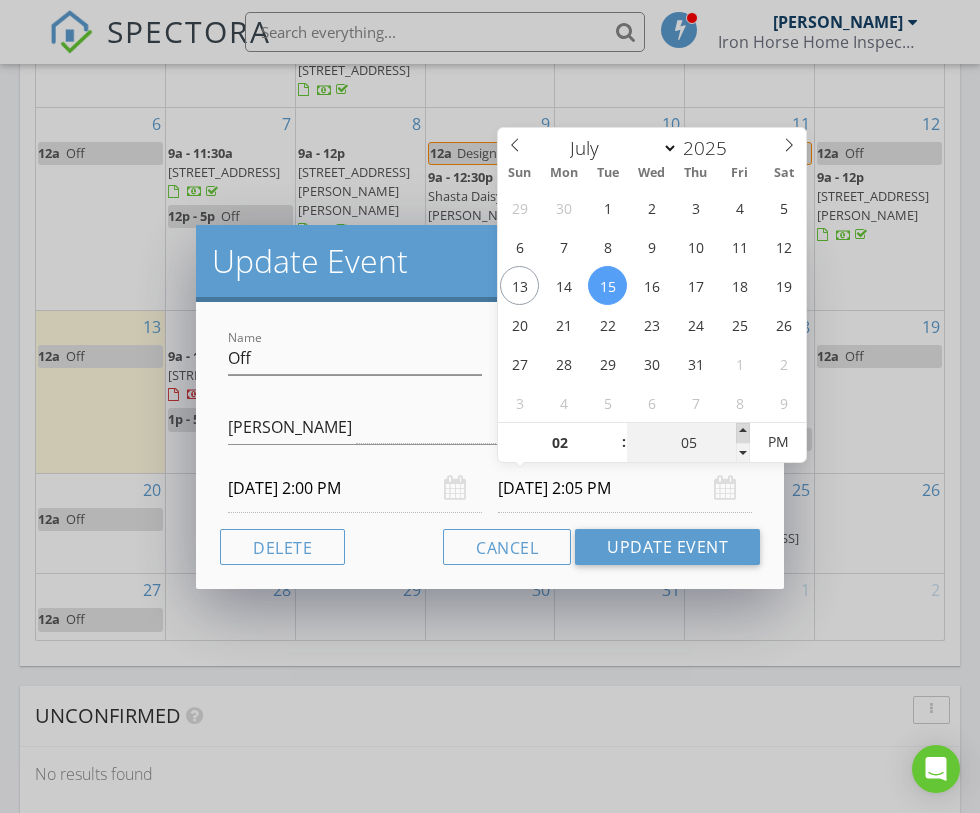 click at bounding box center (743, 433) 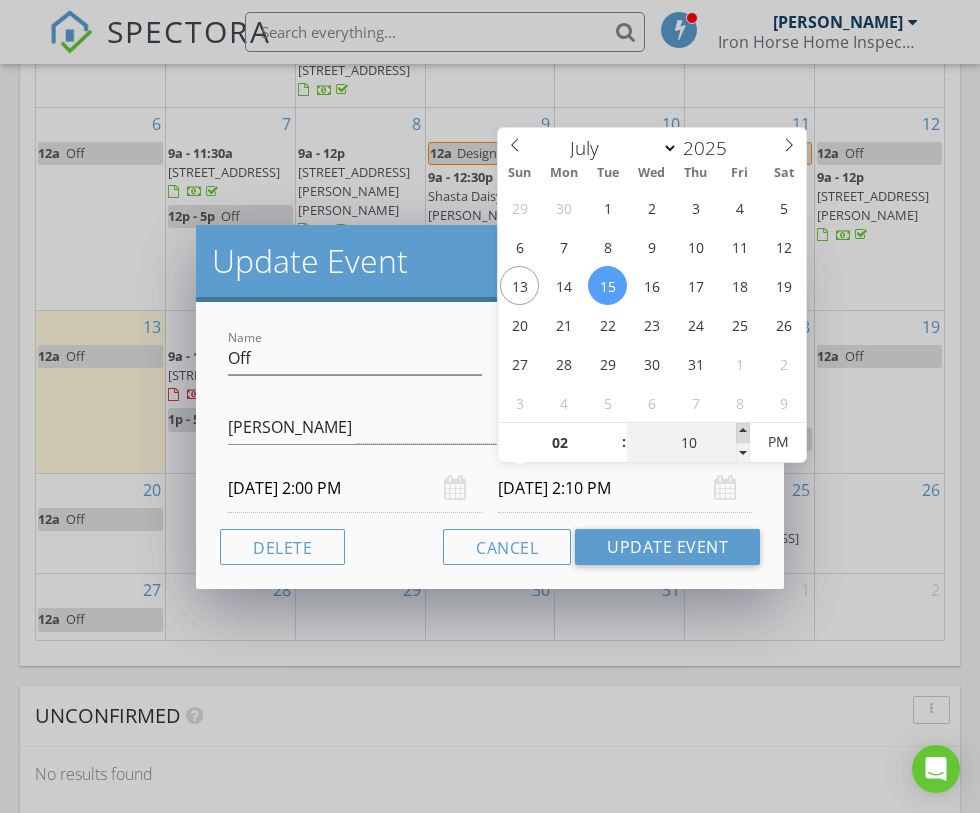 click at bounding box center (743, 433) 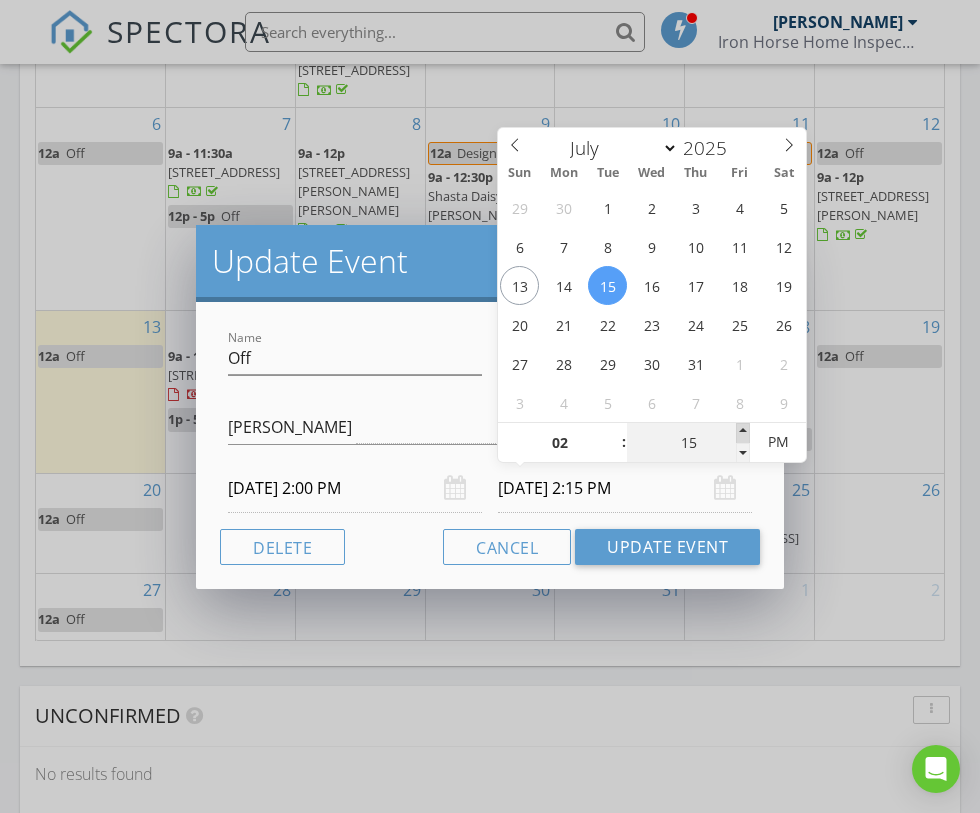 click at bounding box center [743, 433] 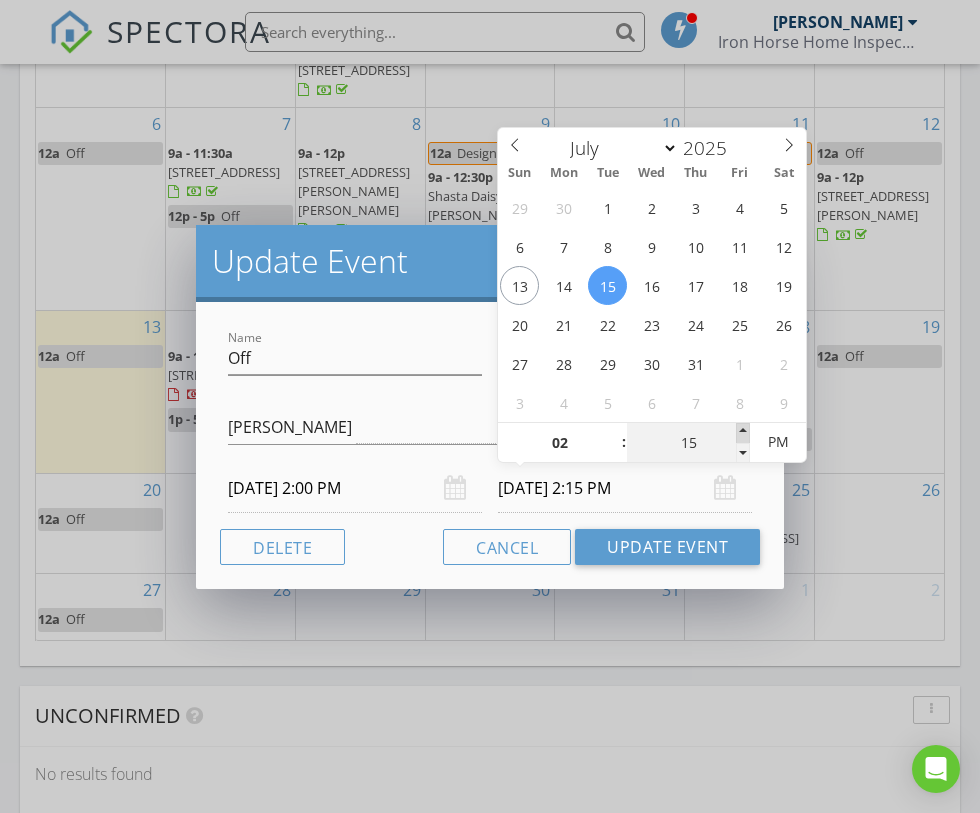 type on "20" 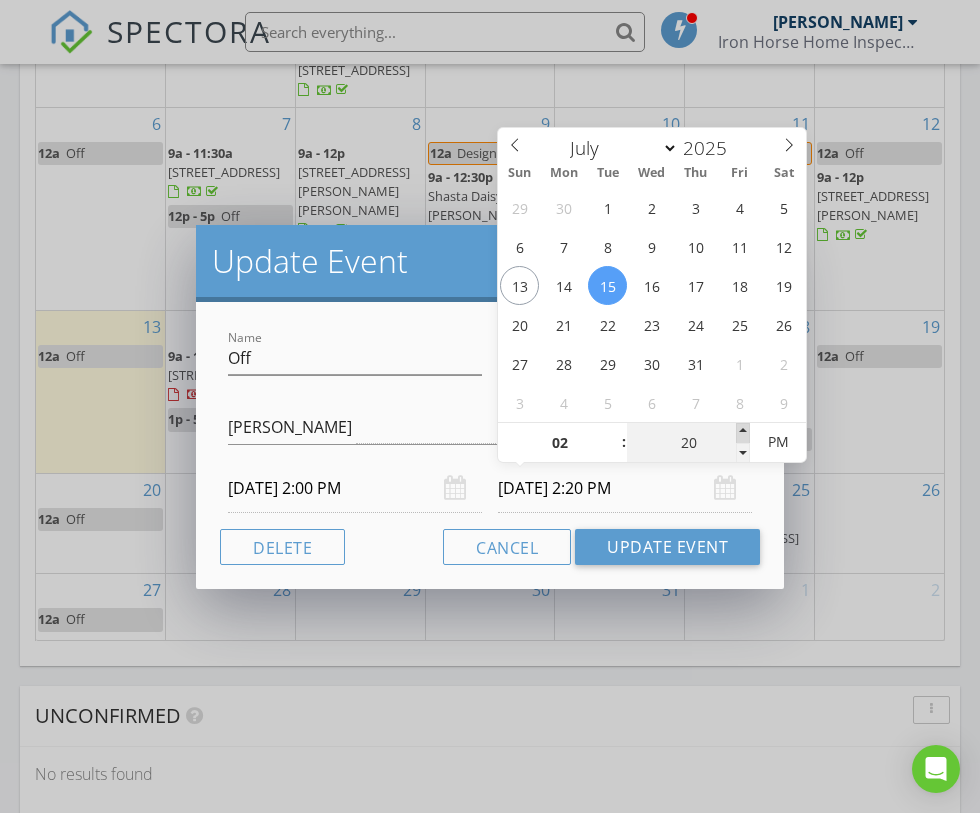 click at bounding box center [743, 433] 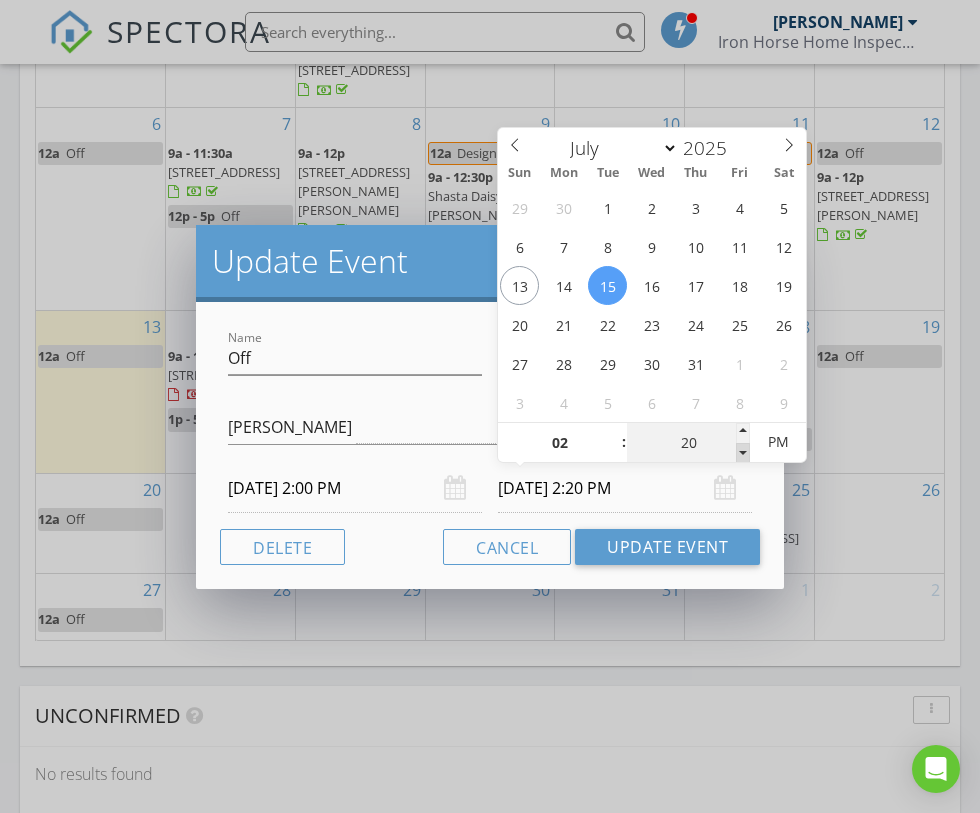 type on "15" 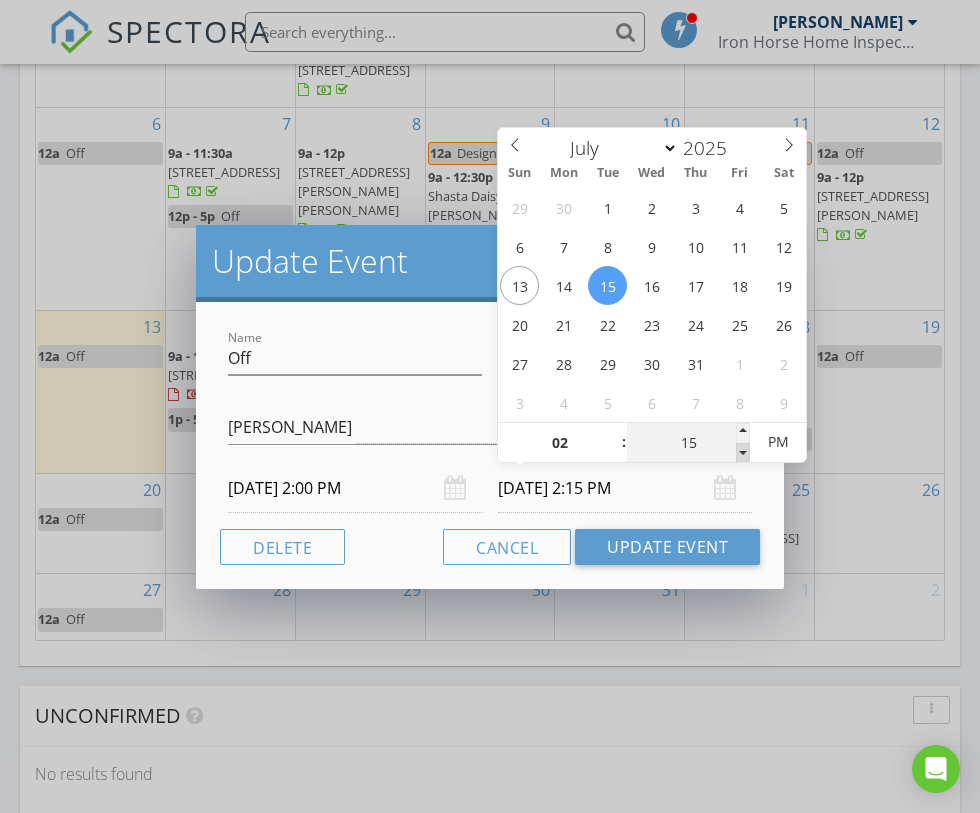 click at bounding box center (743, 453) 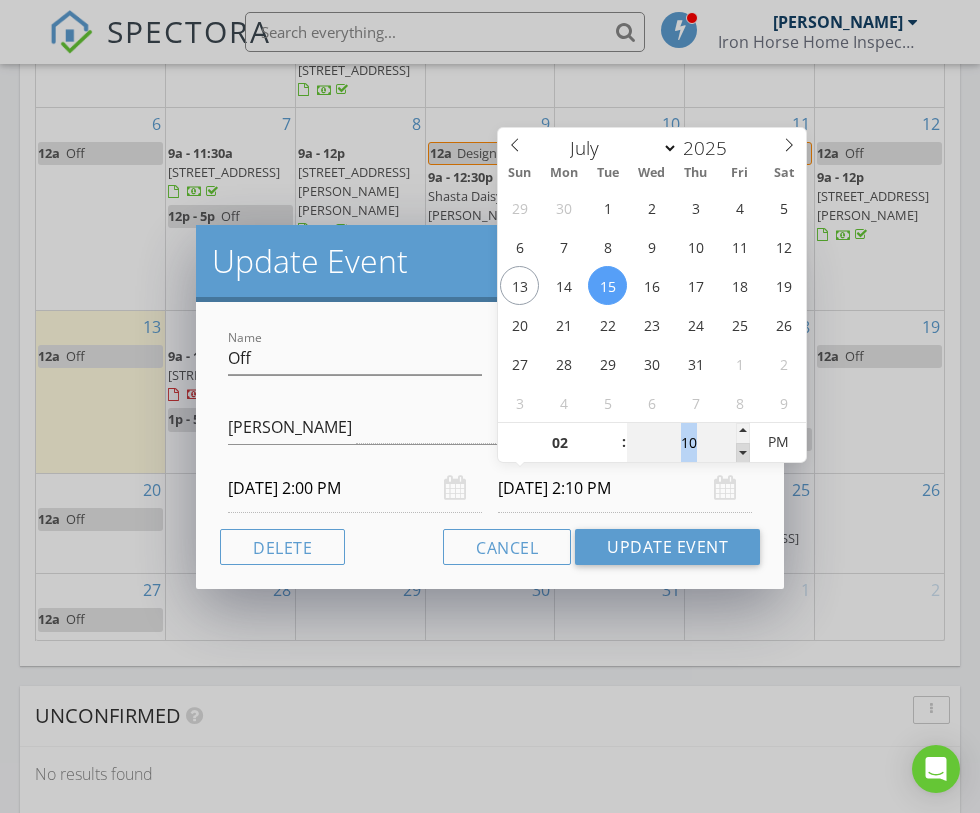 click at bounding box center (743, 453) 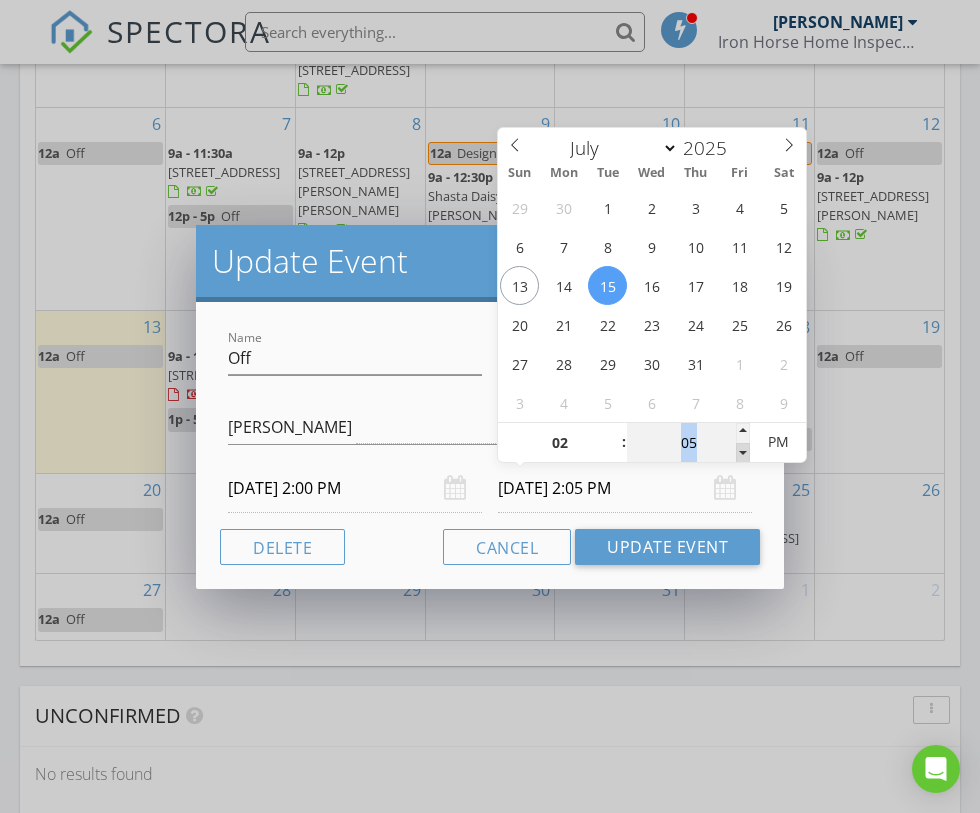 click at bounding box center (743, 453) 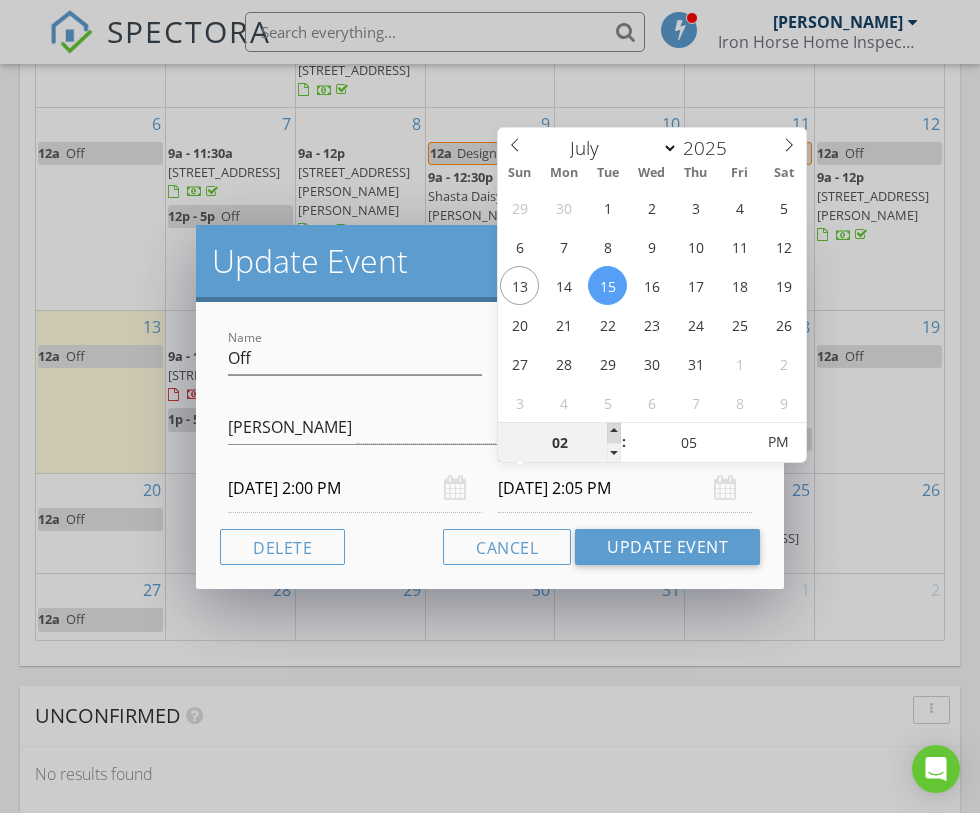 type on "03" 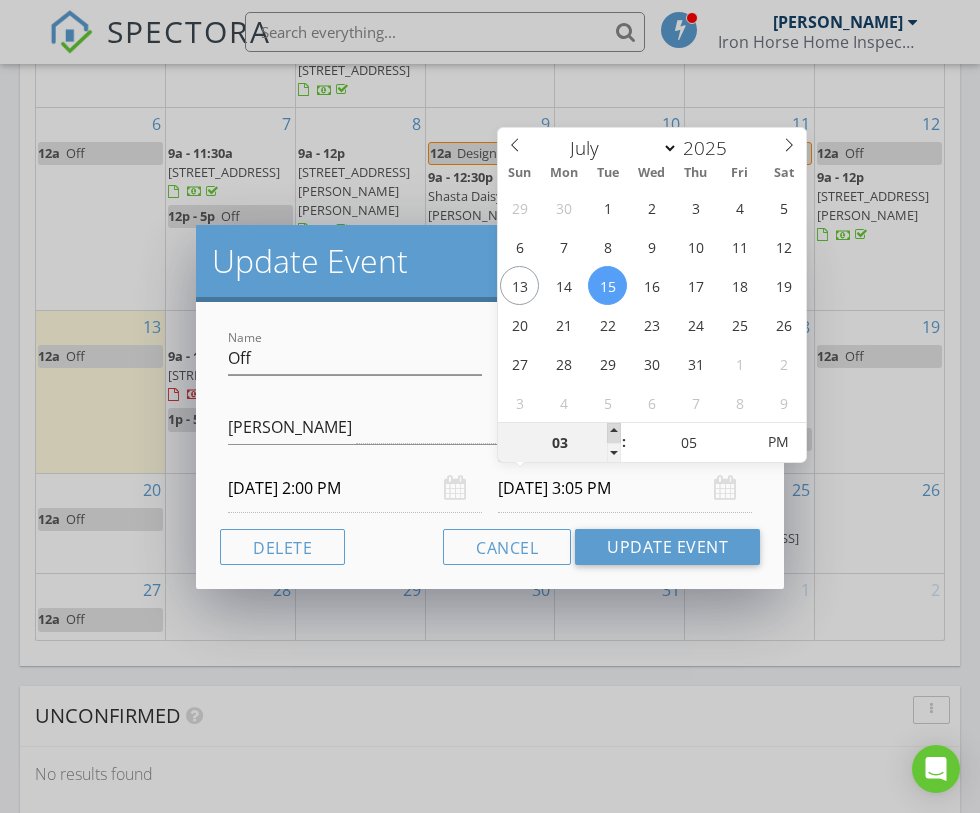 click at bounding box center [614, 433] 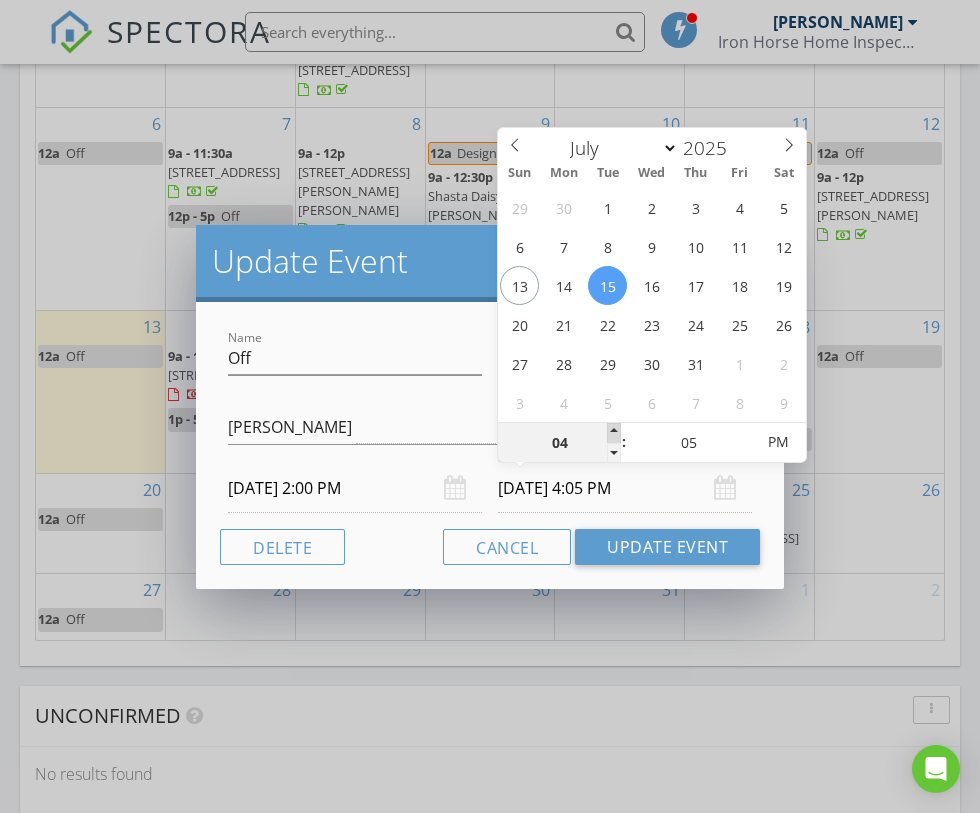 click at bounding box center [614, 433] 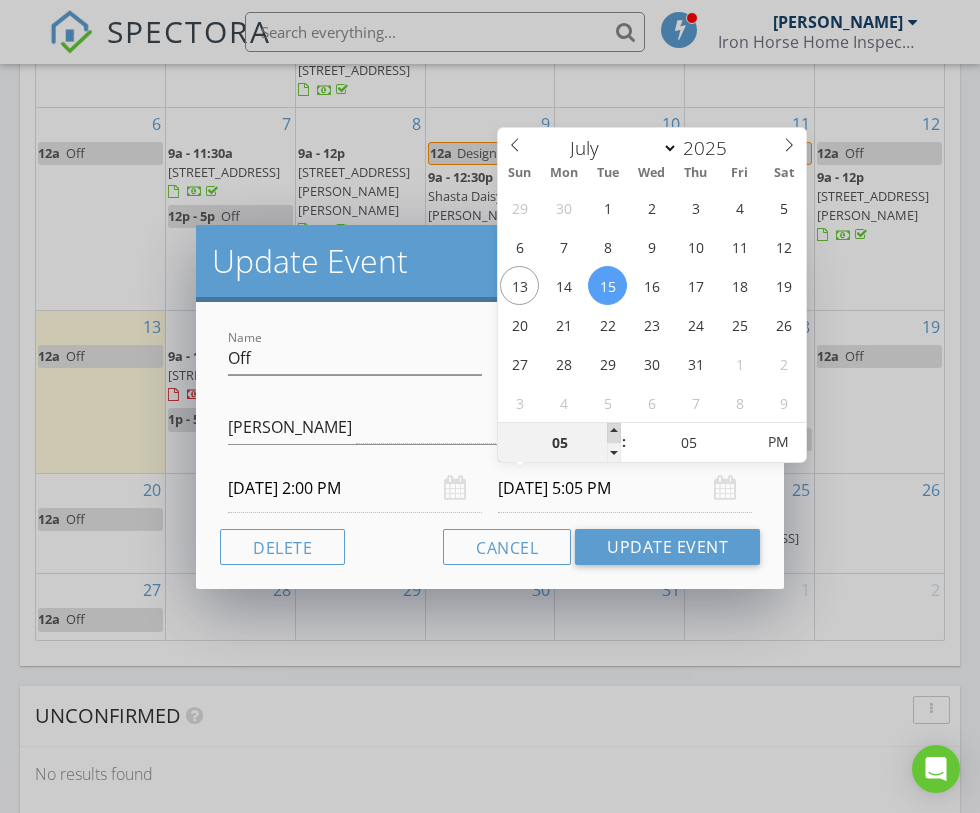 click at bounding box center [614, 433] 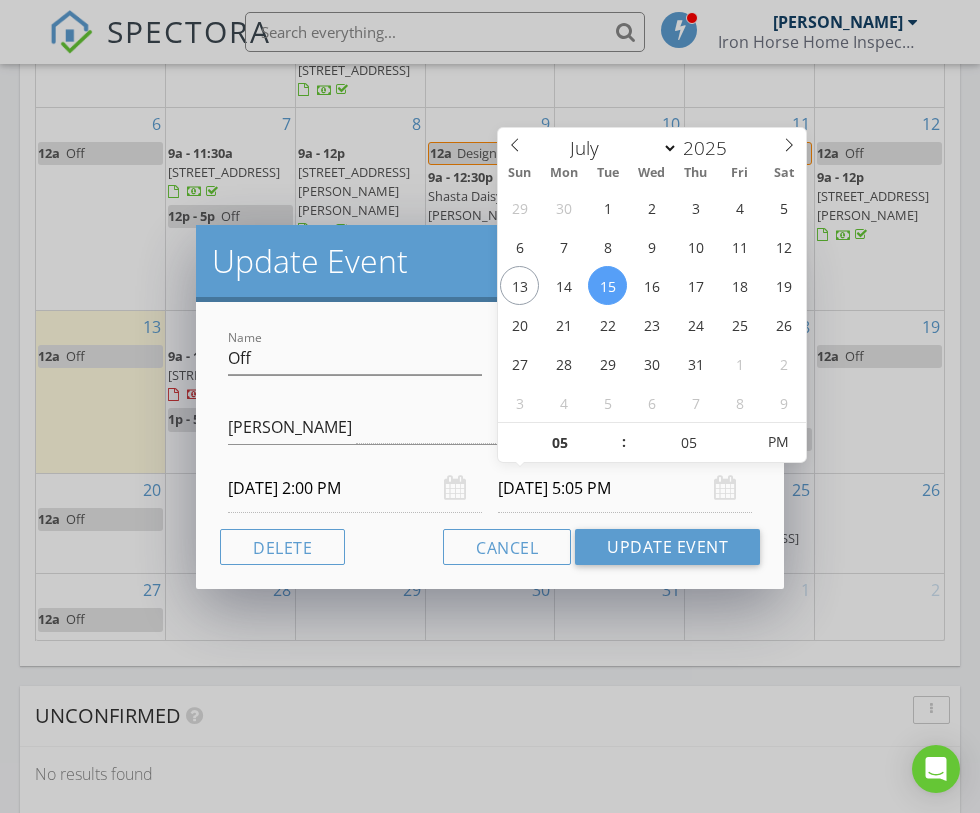 click on "Cancel   Update Event" at bounding box center (490, 547) 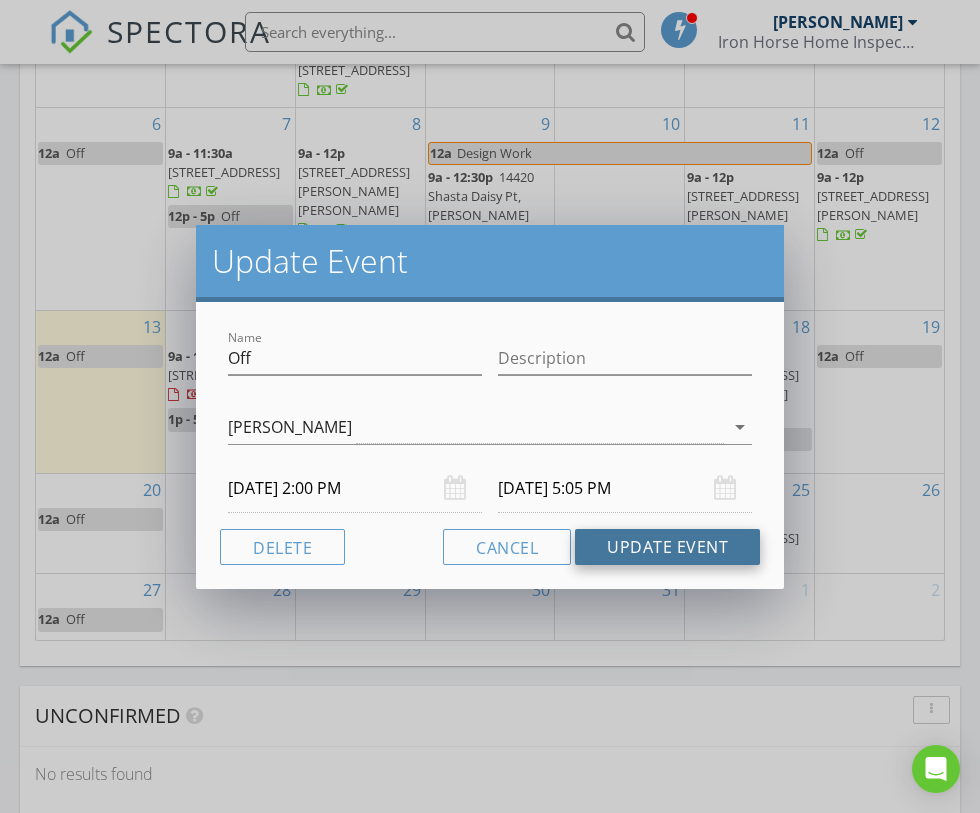 click on "Update Event" at bounding box center [667, 547] 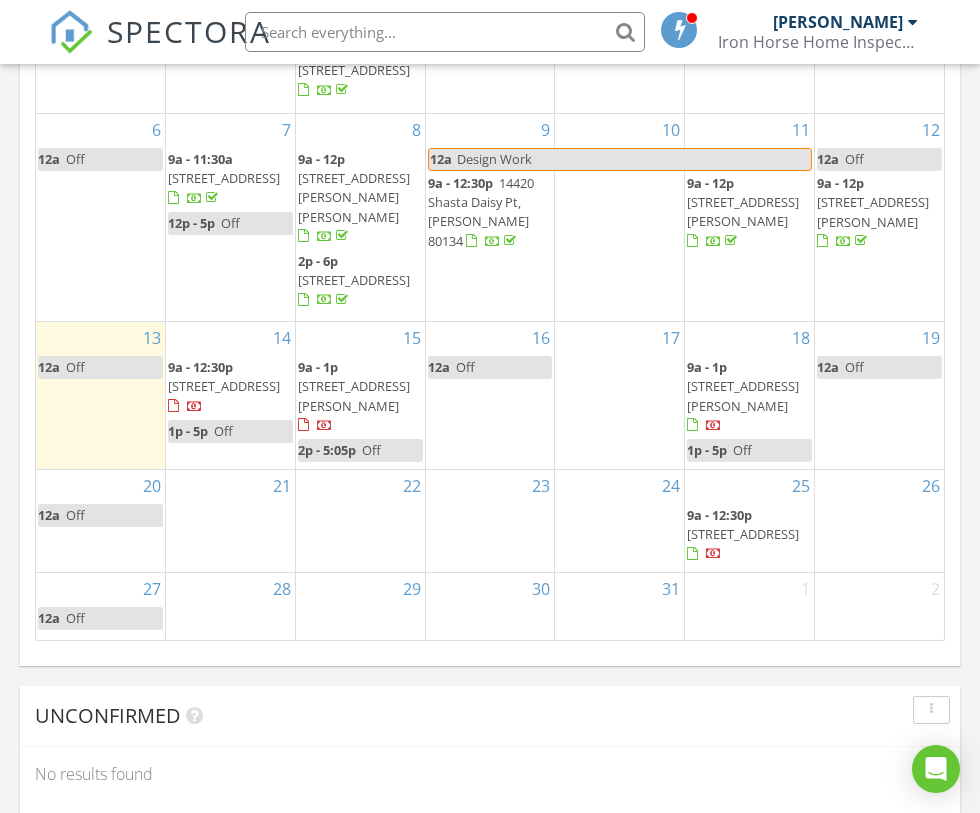 click on "5603 Pierson Mountain Ave, Longmont 80503" at bounding box center (354, 395) 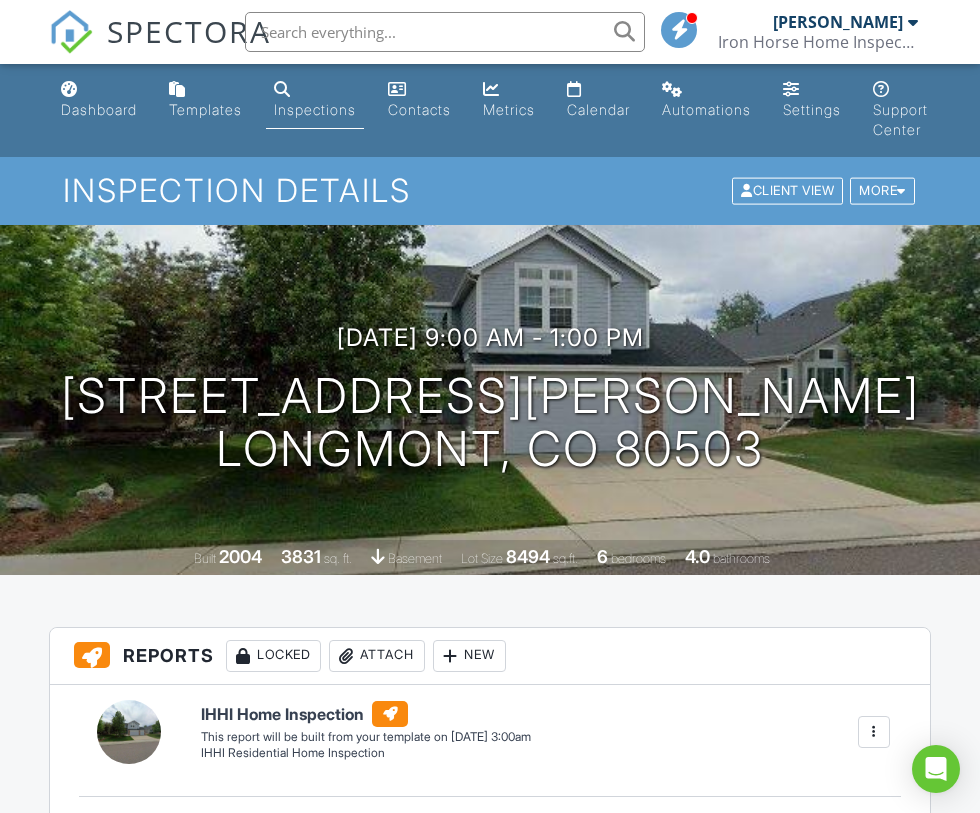 scroll, scrollTop: 0, scrollLeft: 0, axis: both 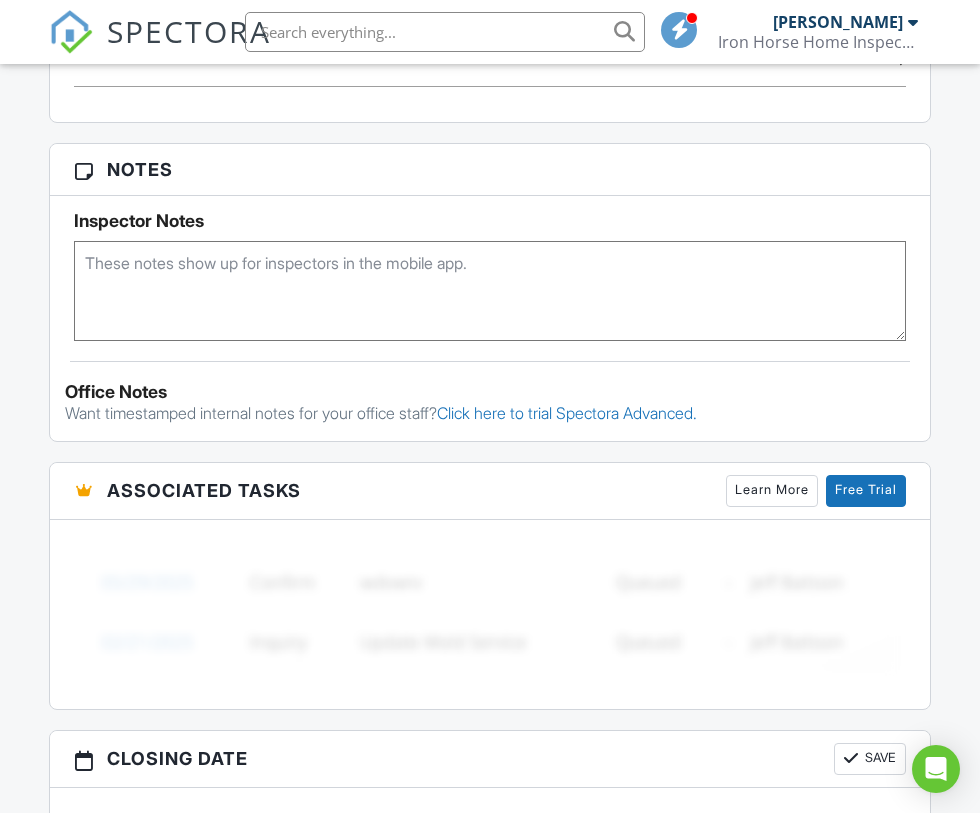 click on "Learn More" at bounding box center [772, 491] 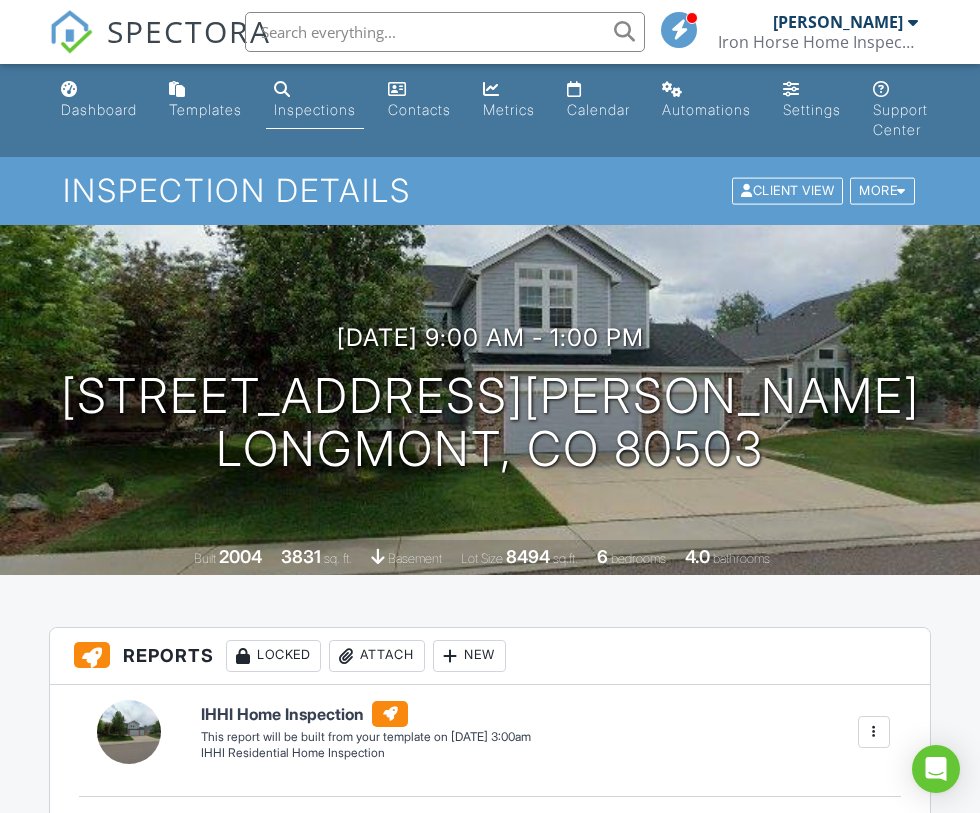 scroll, scrollTop: 0, scrollLeft: 0, axis: both 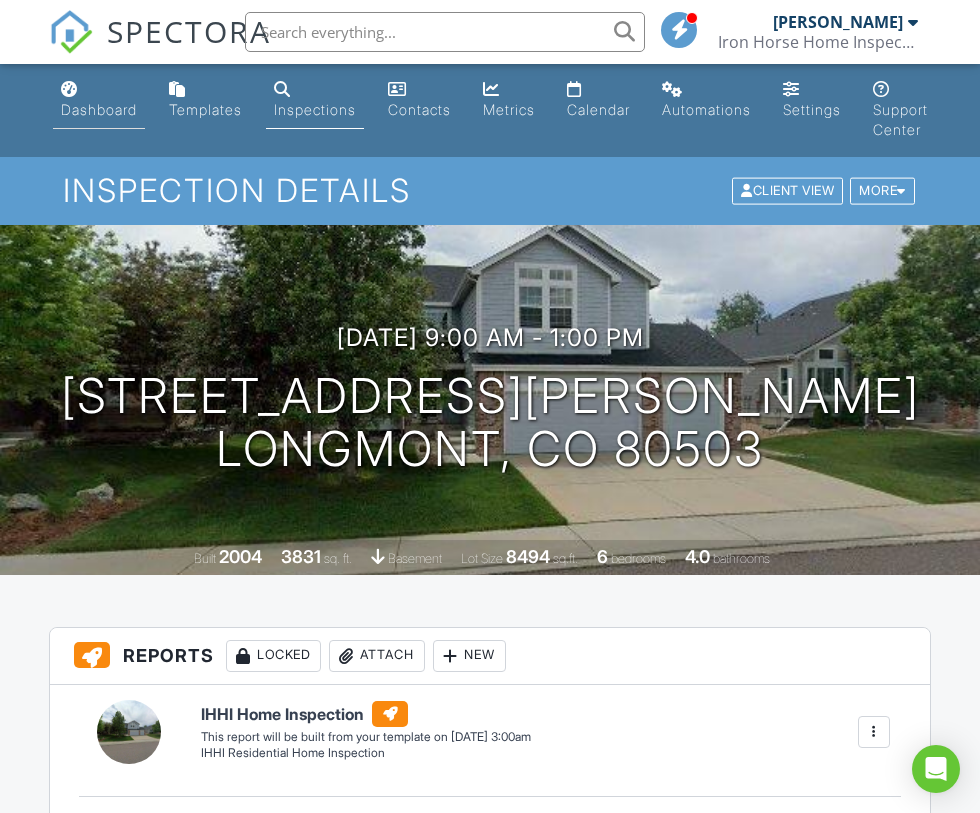click on "Dashboard" at bounding box center [99, 109] 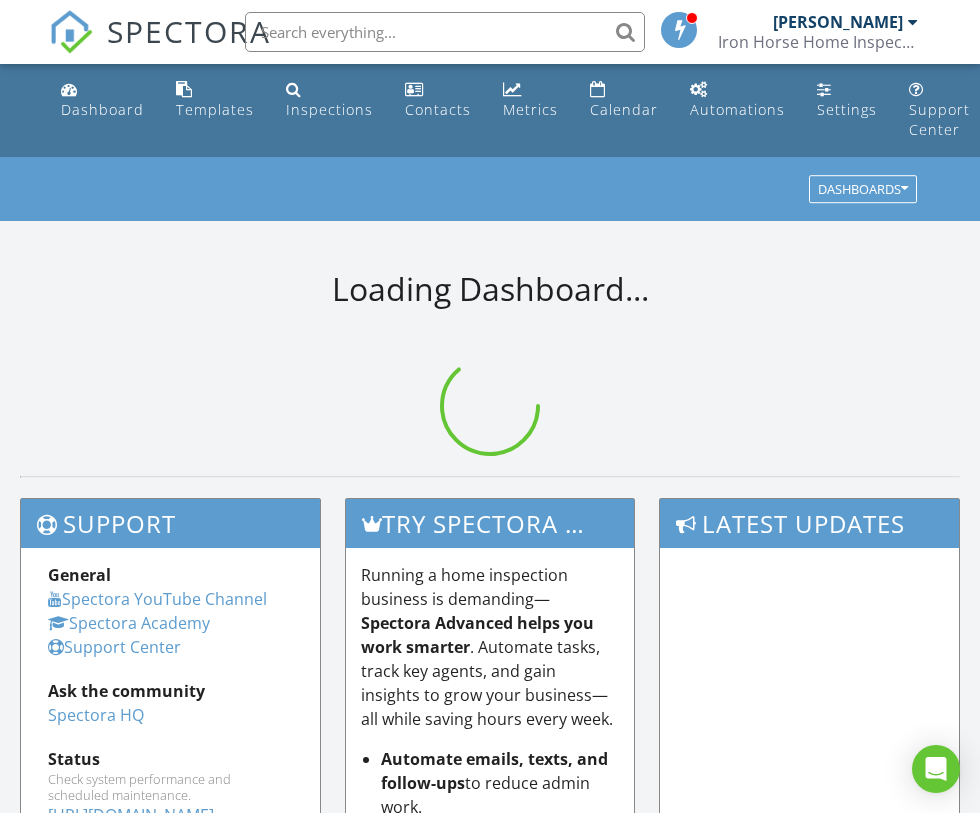 scroll, scrollTop: 0, scrollLeft: 0, axis: both 